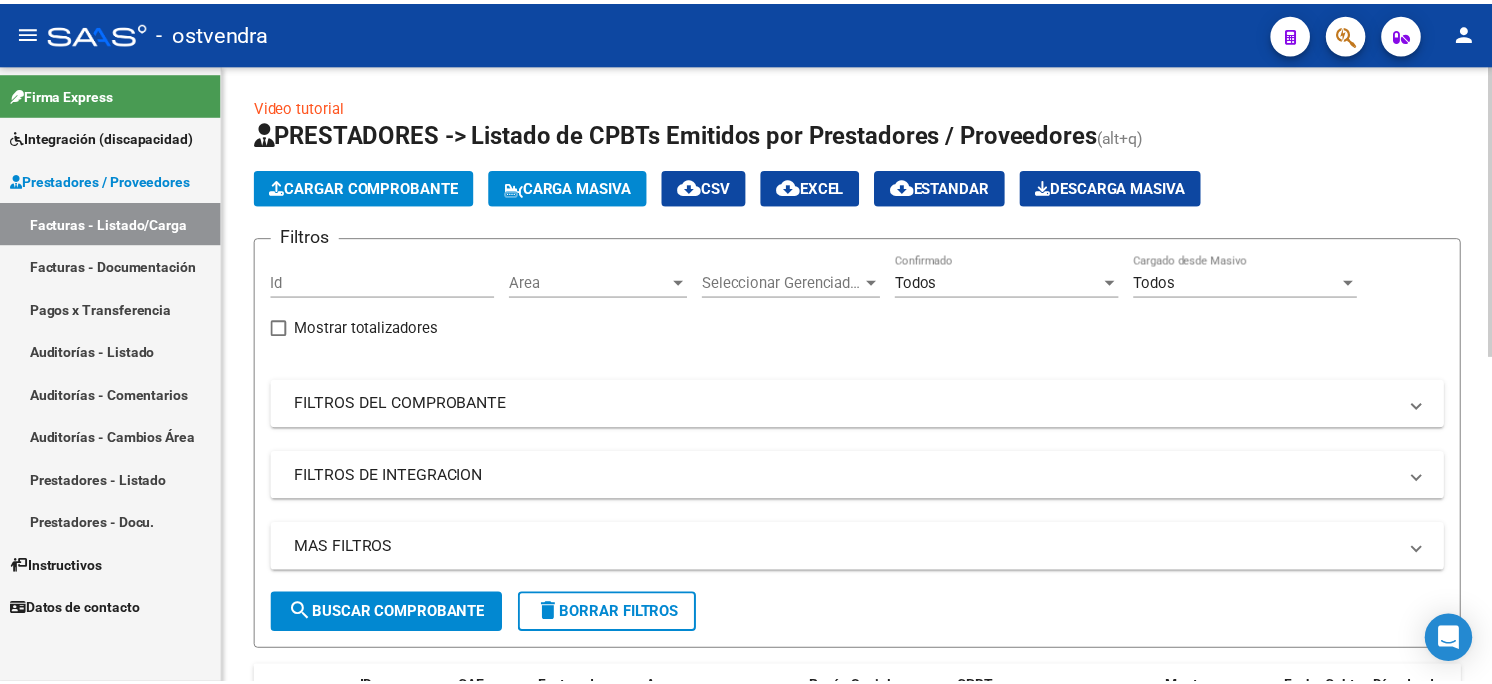 scroll, scrollTop: 0, scrollLeft: 0, axis: both 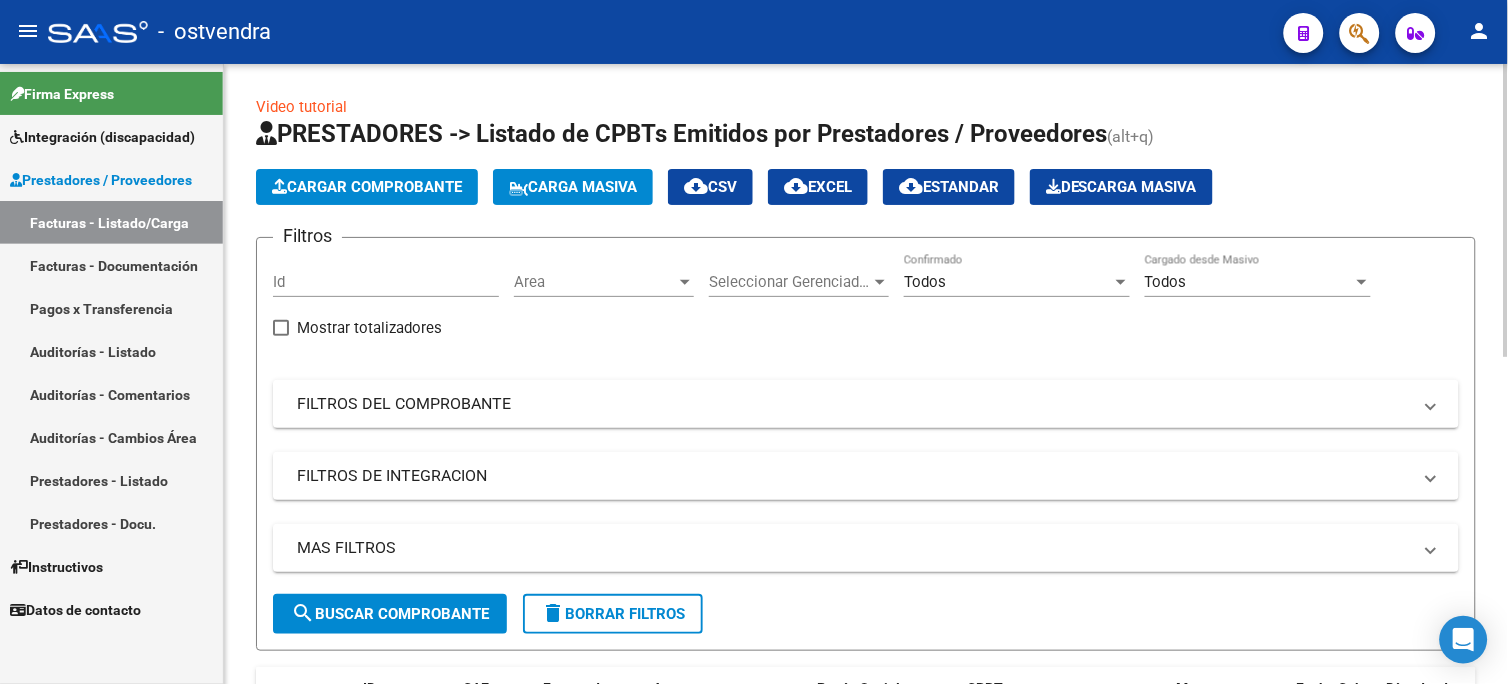 click on "Cargar Comprobante" 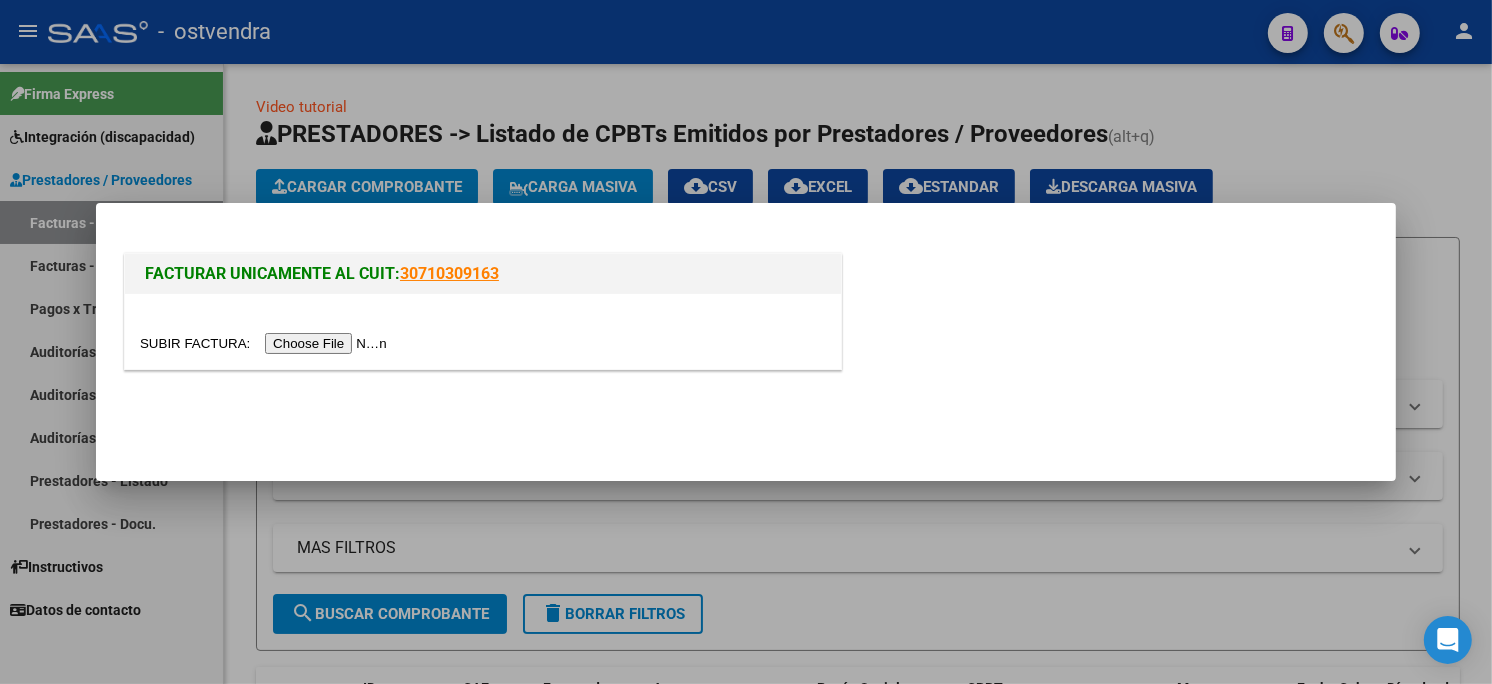 click at bounding box center (266, 343) 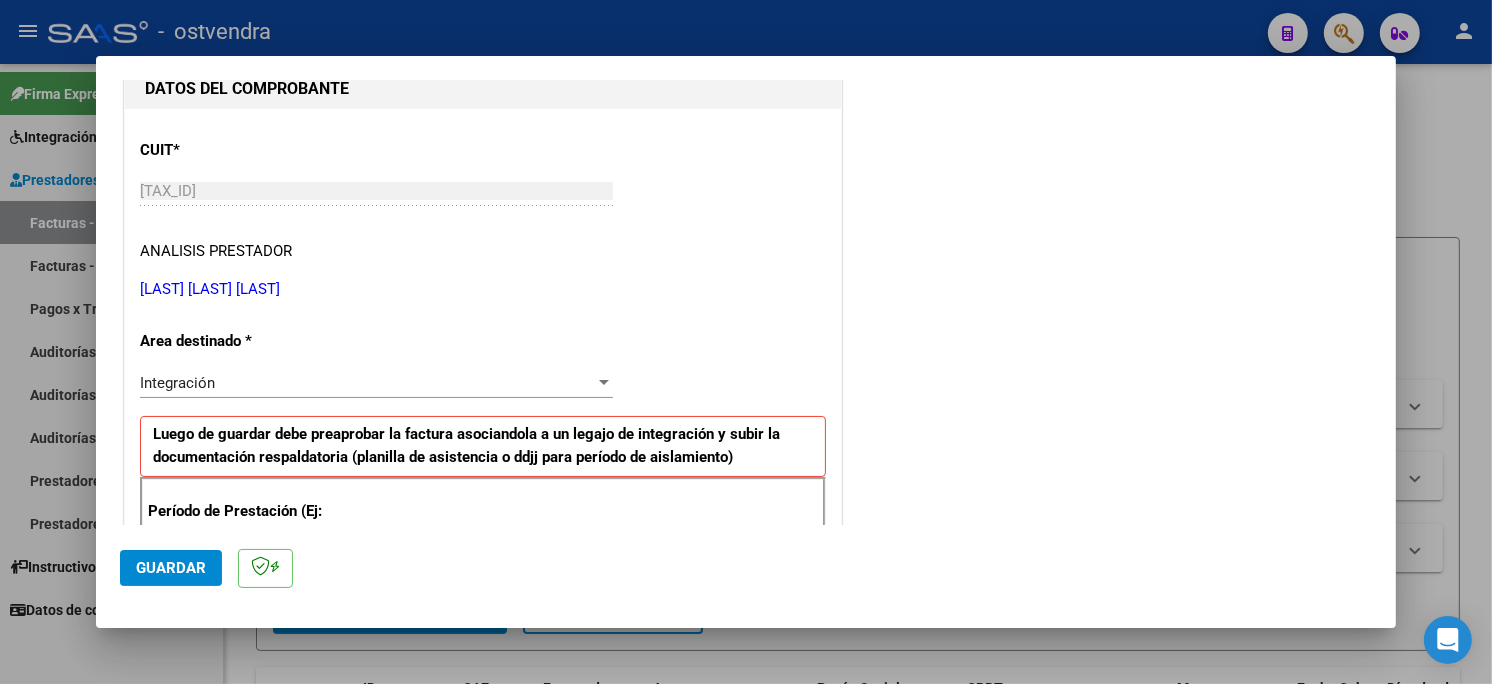 scroll, scrollTop: 333, scrollLeft: 0, axis: vertical 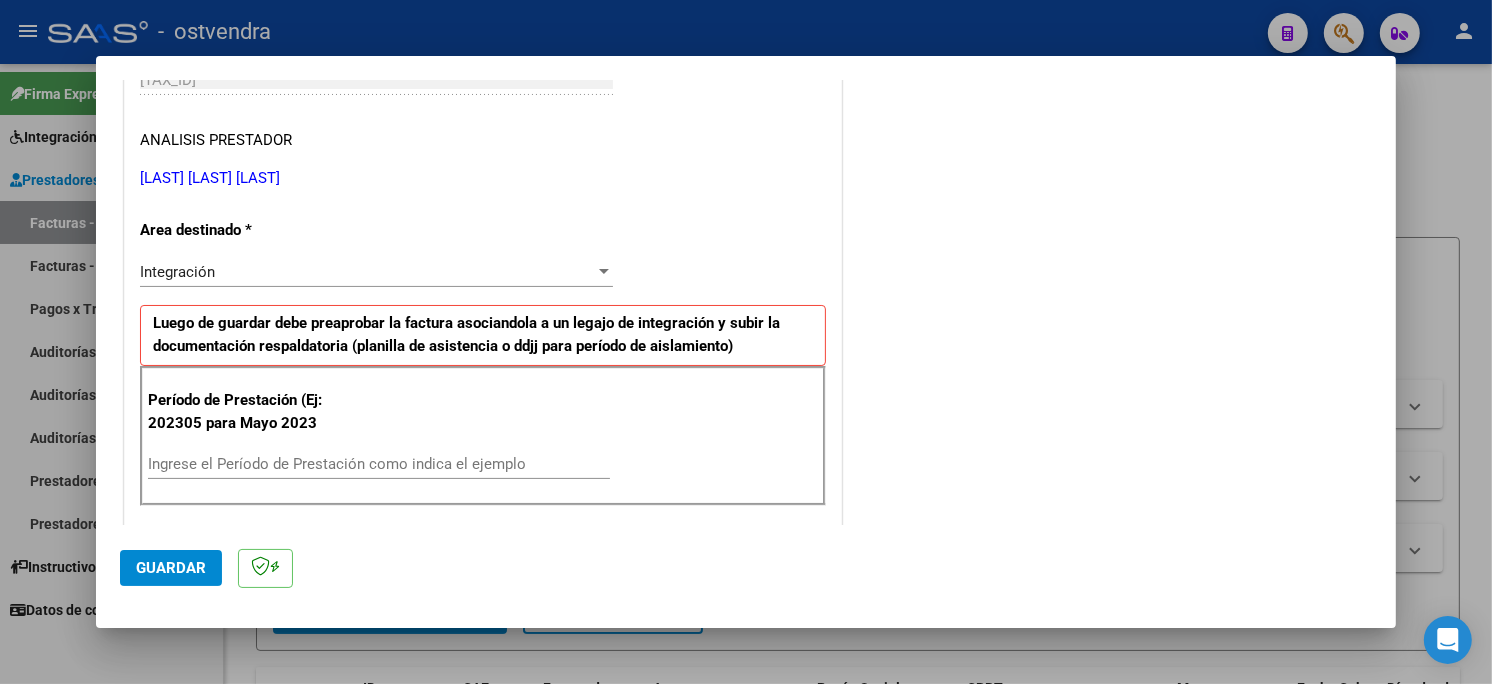 click on "Ingrese el Período de Prestación como indica el ejemplo" at bounding box center (379, 464) 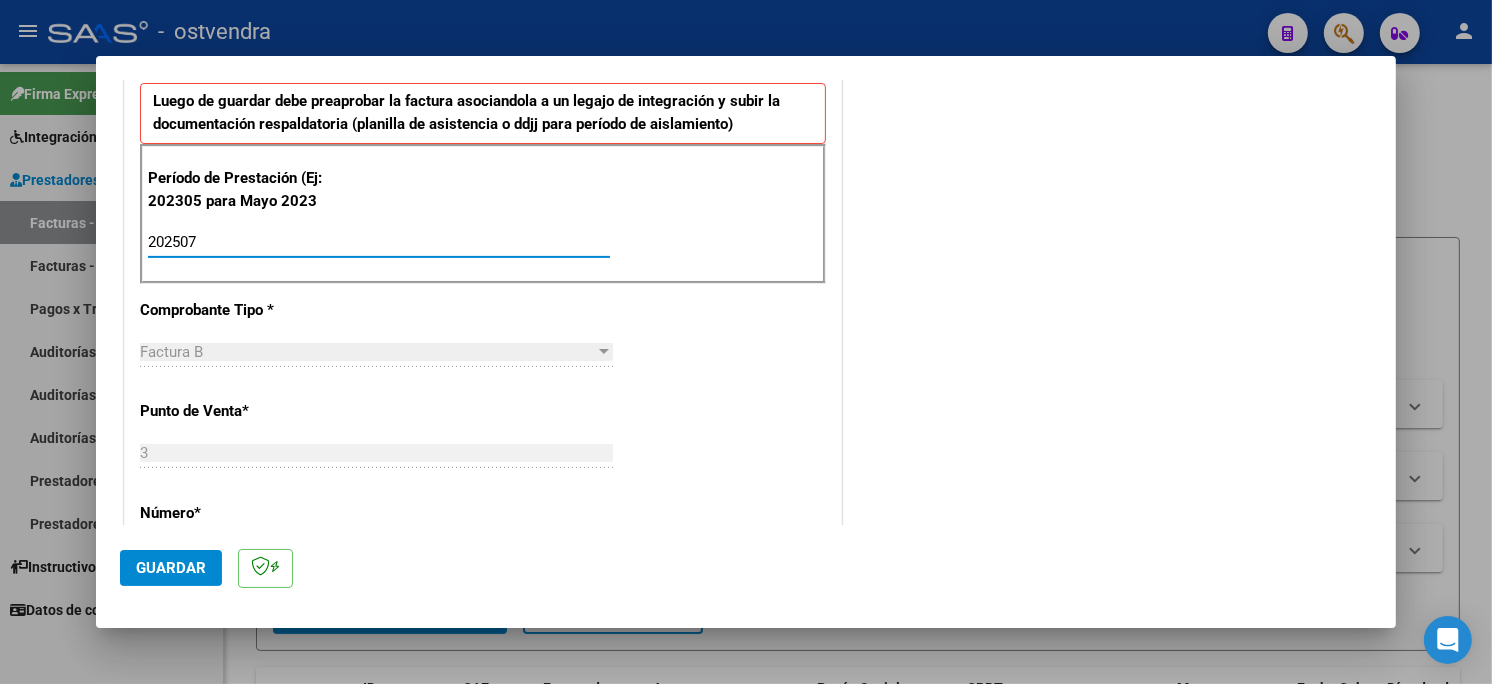 scroll, scrollTop: 666, scrollLeft: 0, axis: vertical 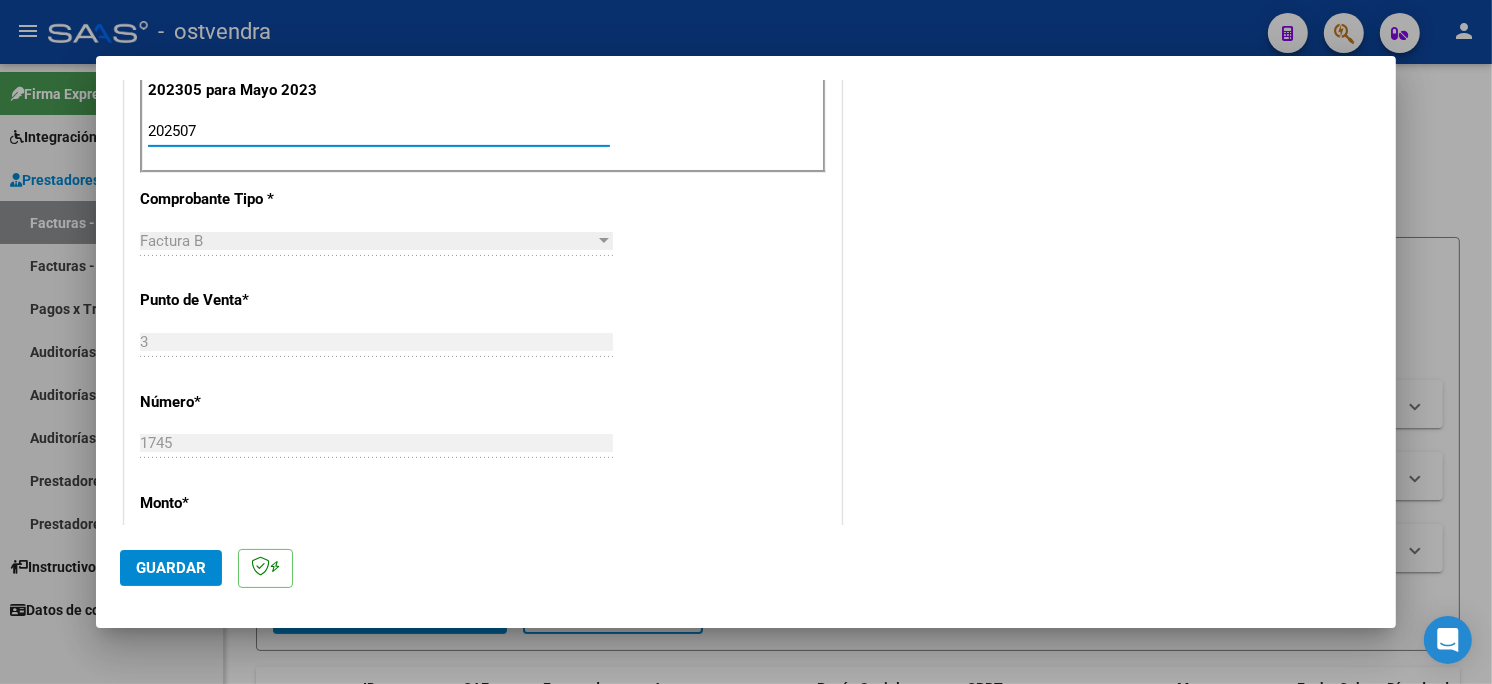 type on "202507" 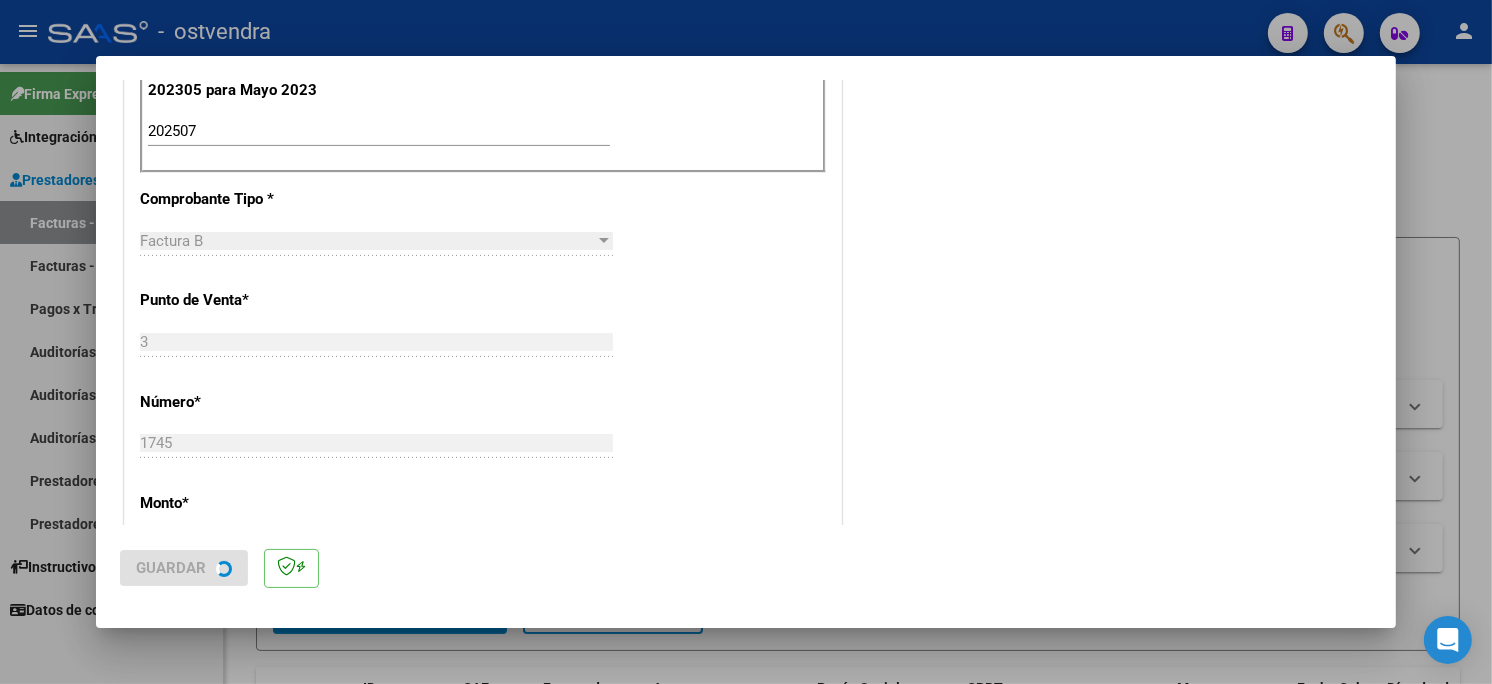scroll, scrollTop: 0, scrollLeft: 0, axis: both 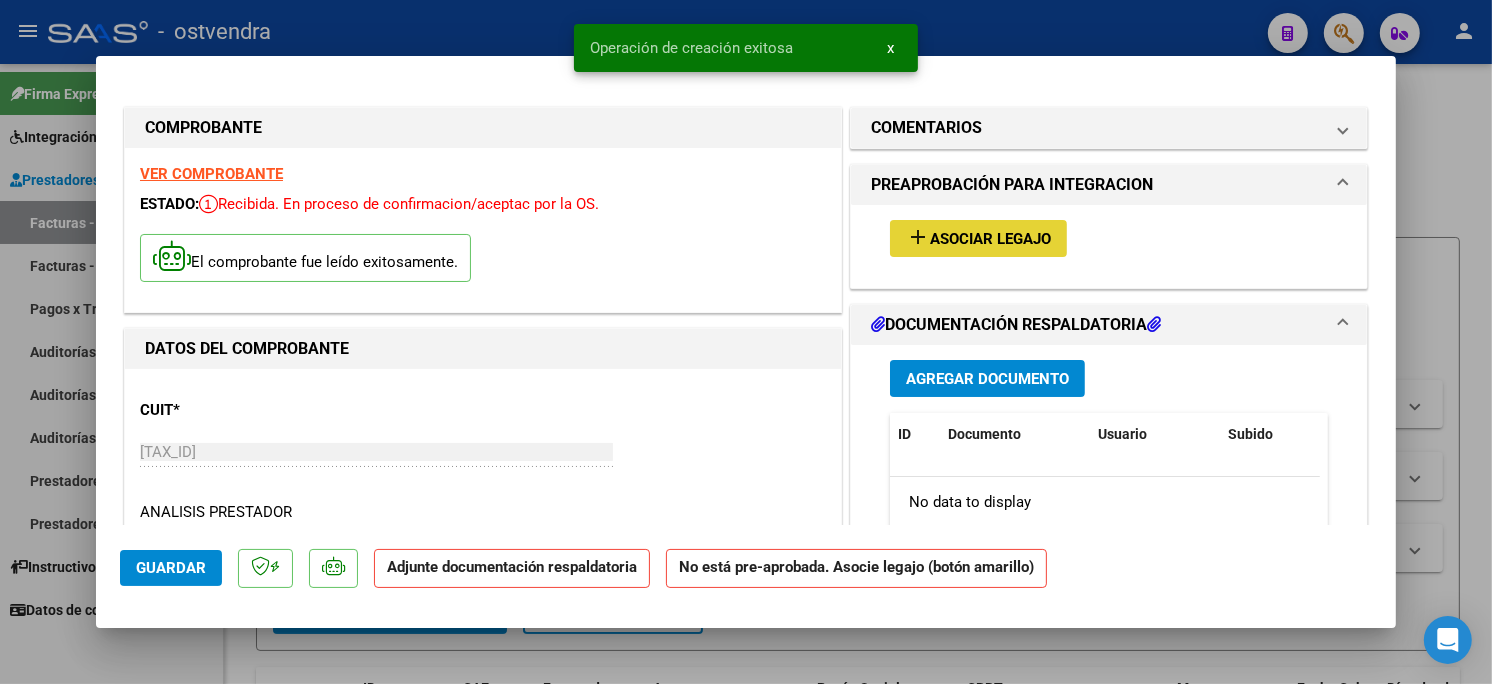 click on "add Asociar Legajo" at bounding box center [978, 238] 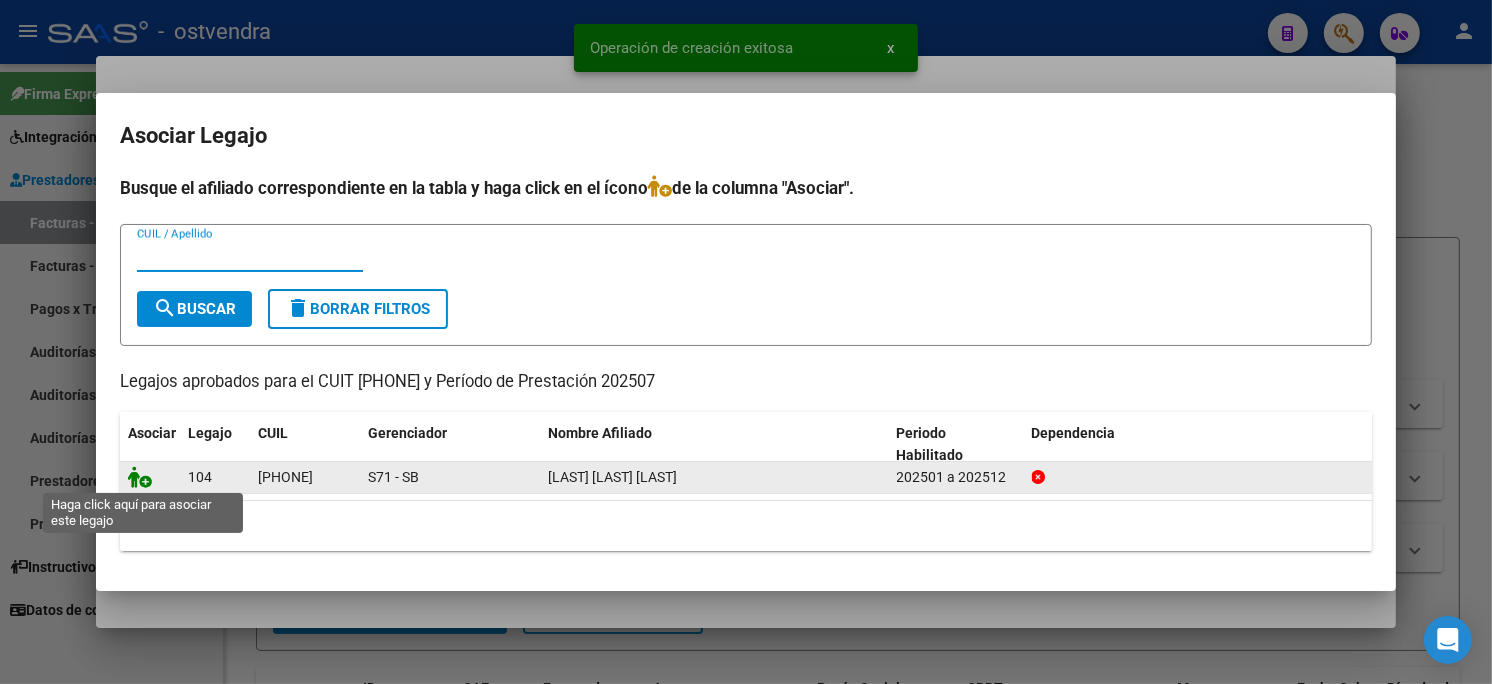click 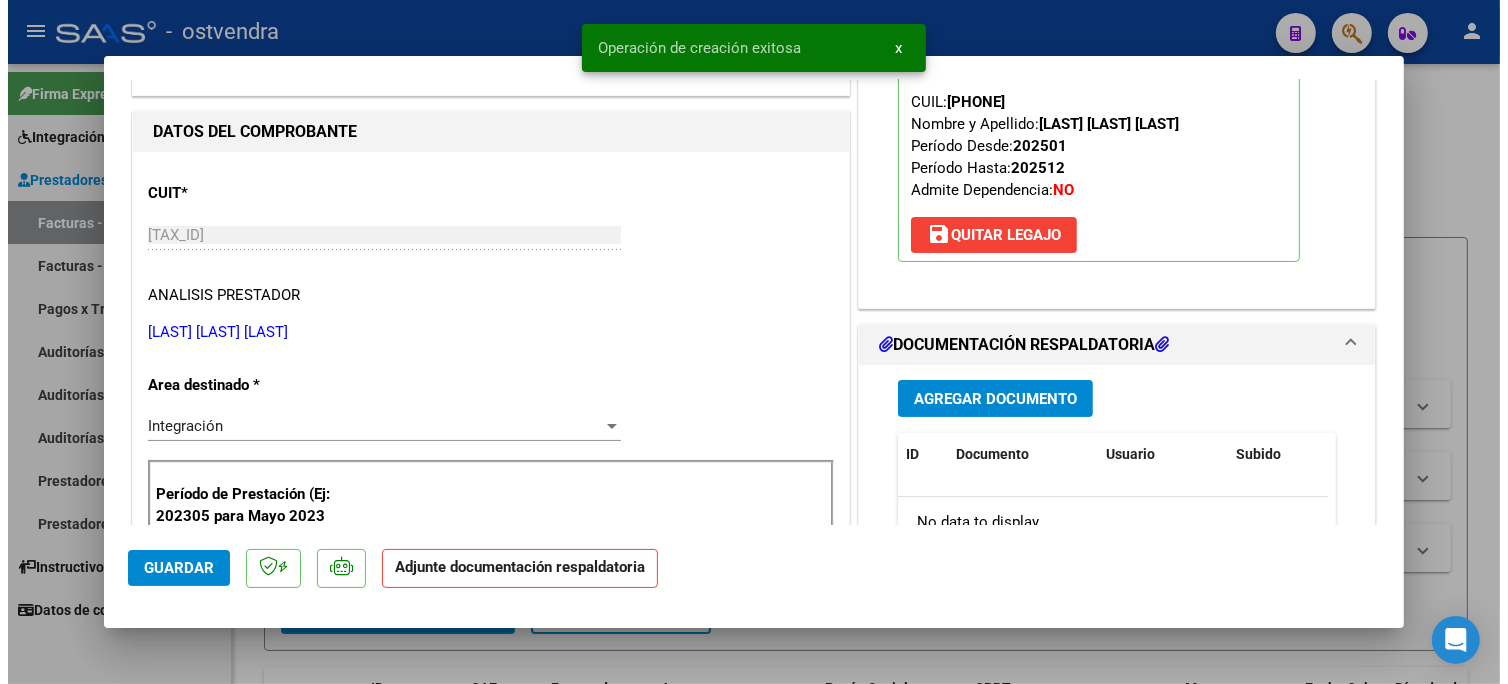 scroll, scrollTop: 222, scrollLeft: 0, axis: vertical 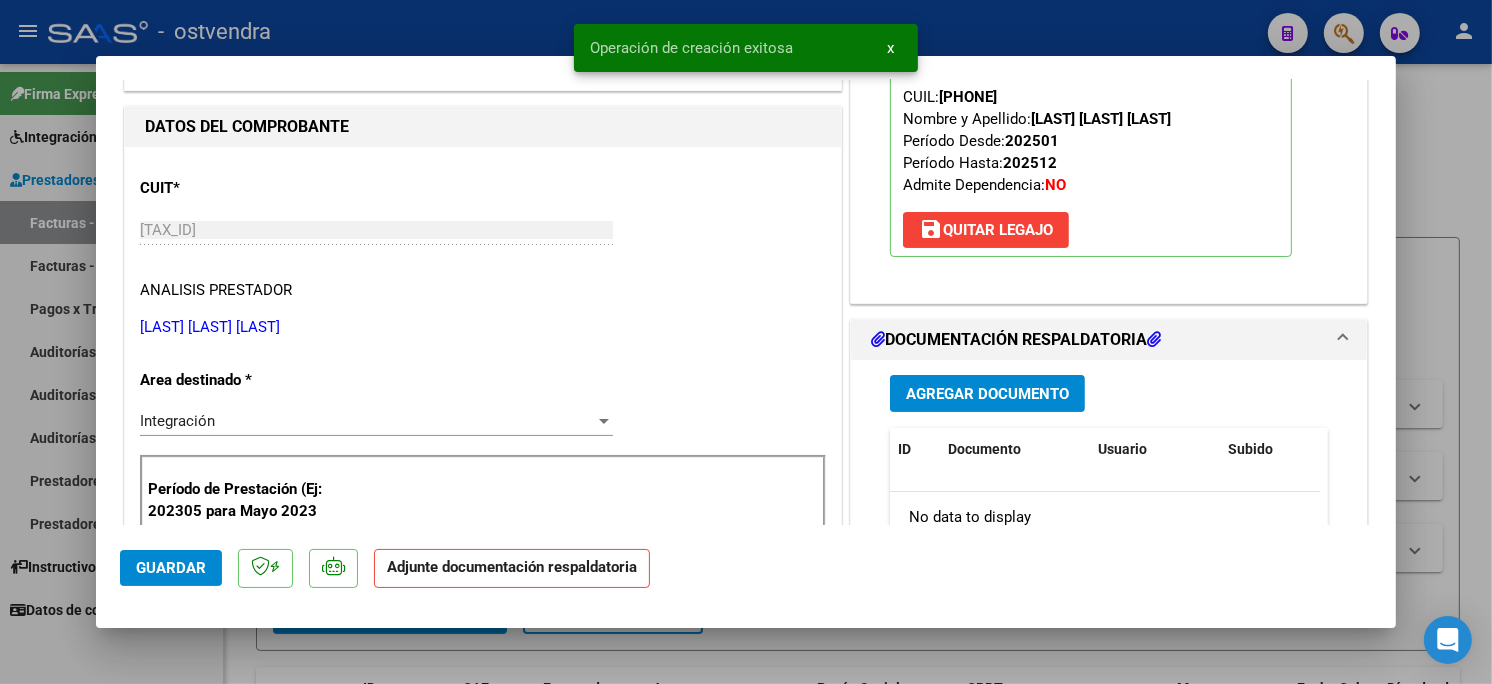click on "Agregar Documento" at bounding box center (987, 393) 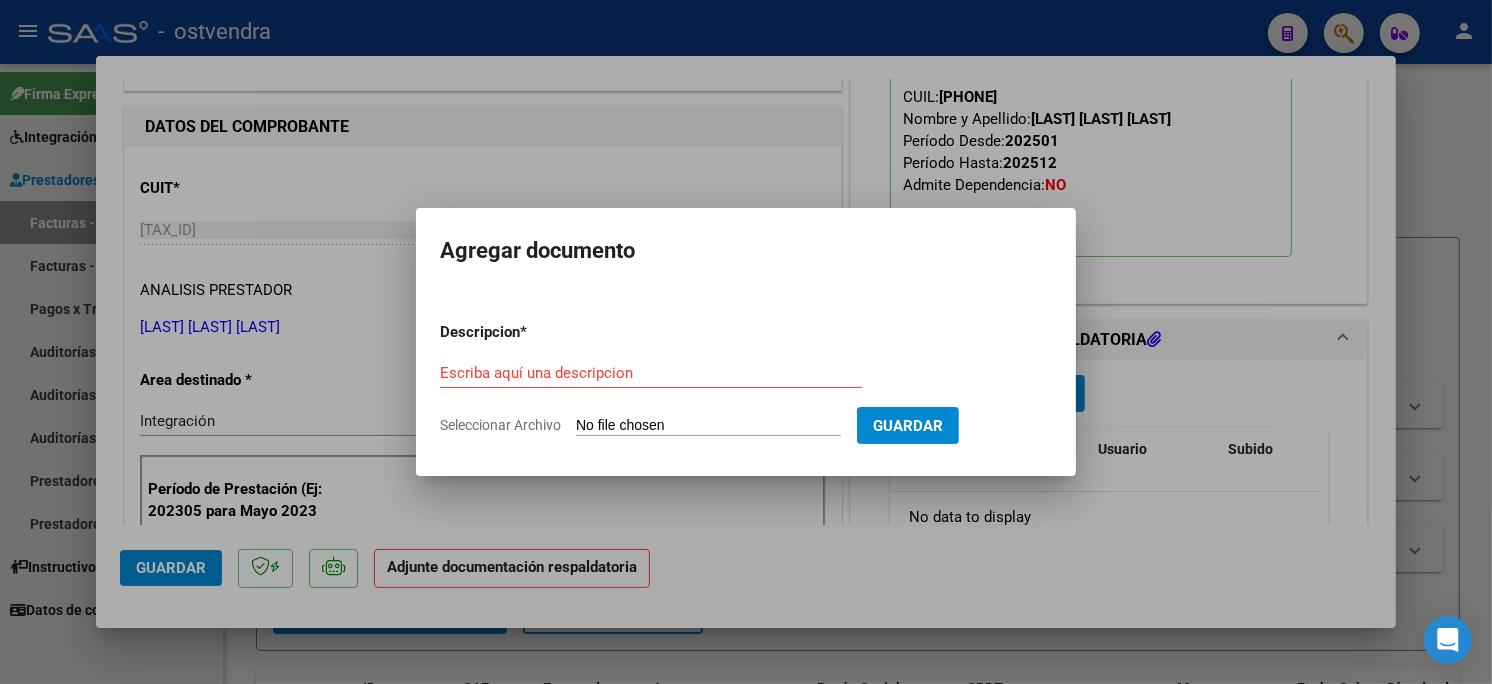 click on "Seleccionar Archivo" at bounding box center [708, 426] 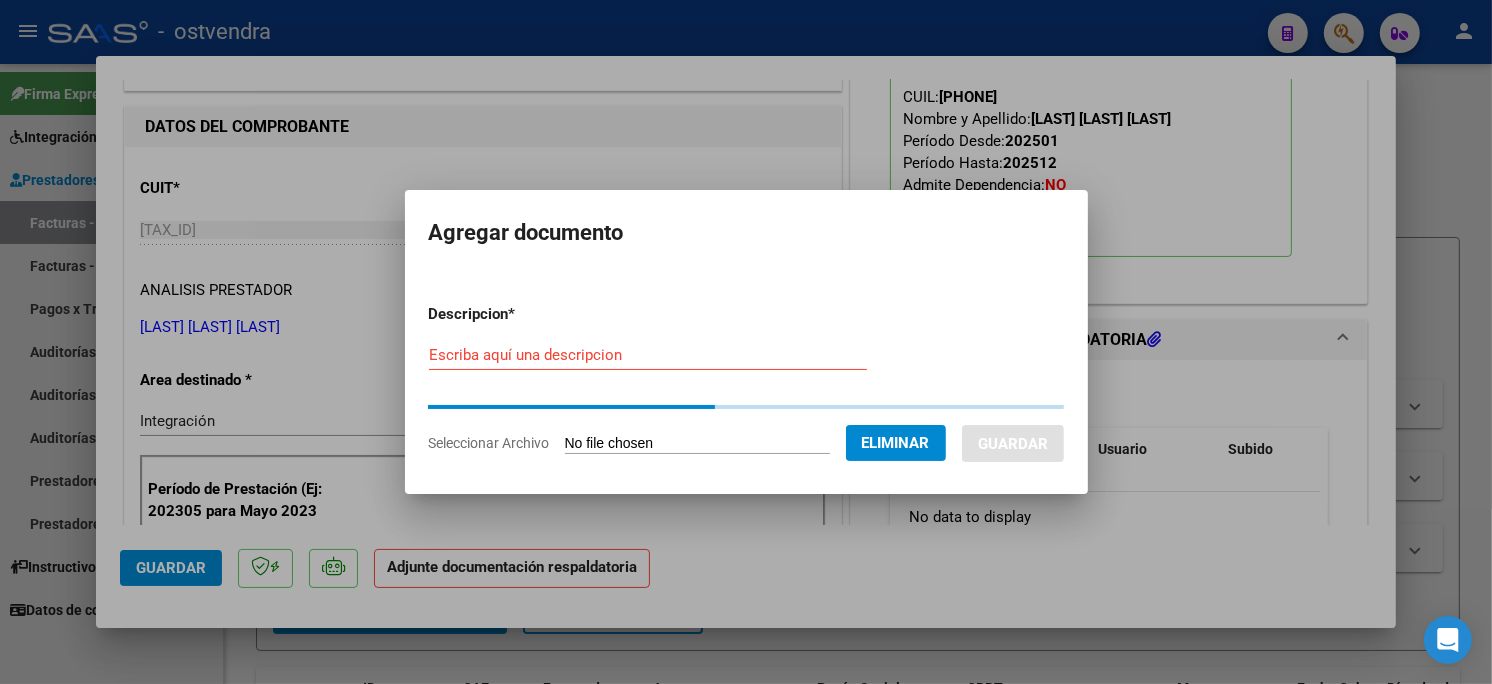 click on "Escriba aquí una descripcion" at bounding box center (648, 355) 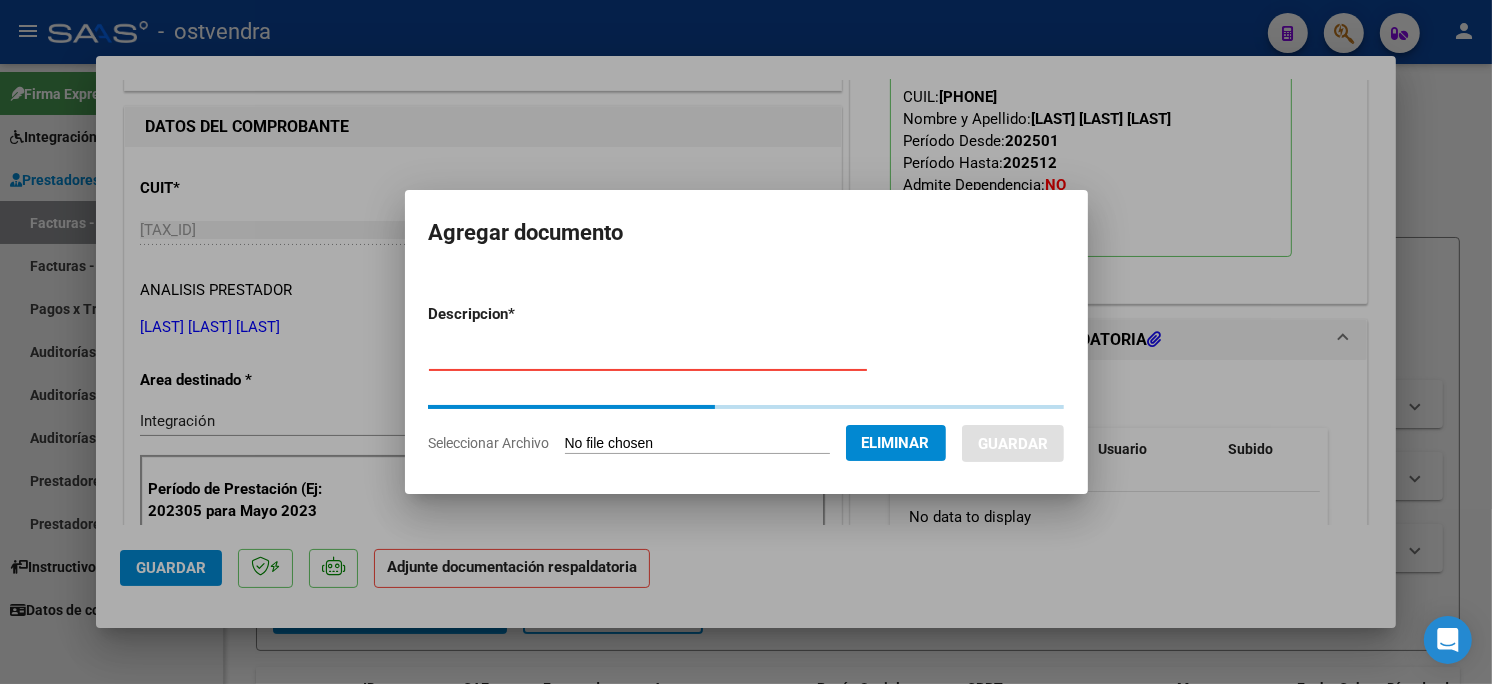 type on "PLANILLA DE ASISTENCIA" 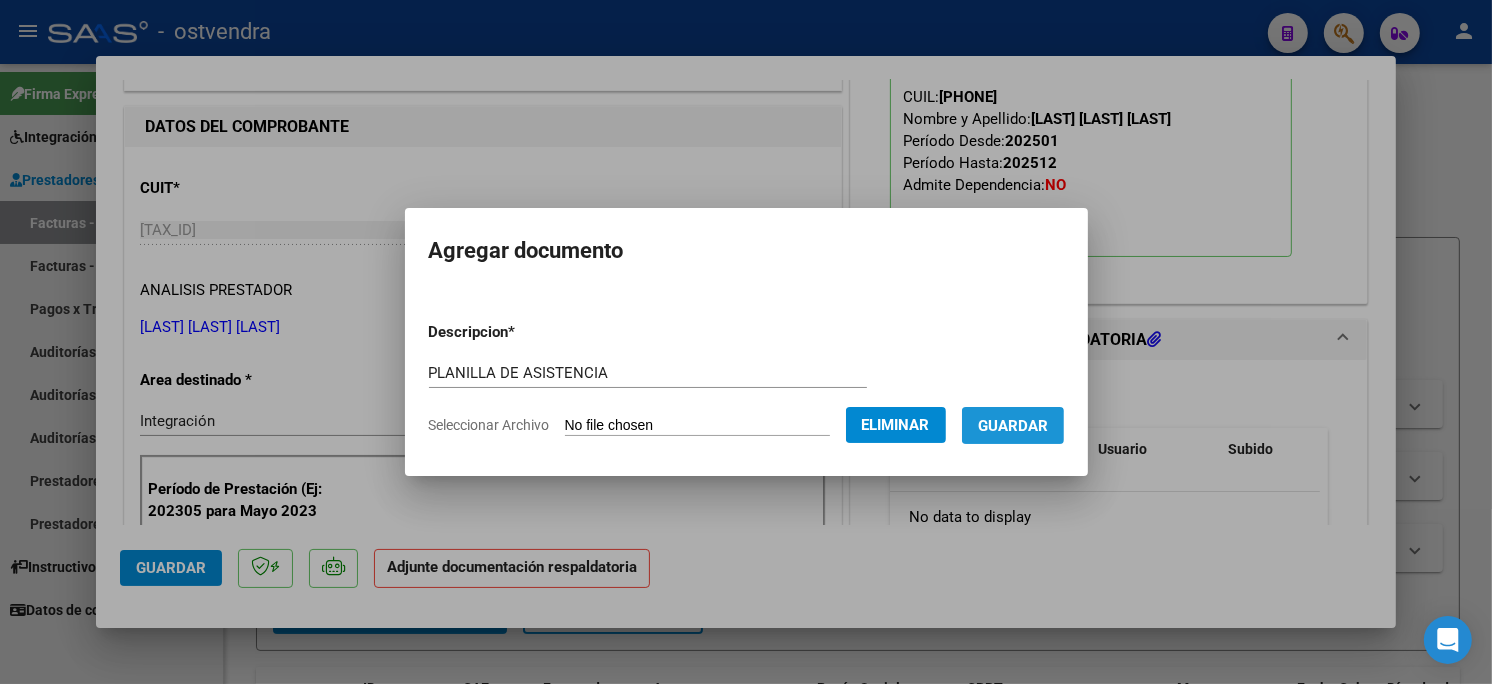 click on "Guardar" at bounding box center [1013, 426] 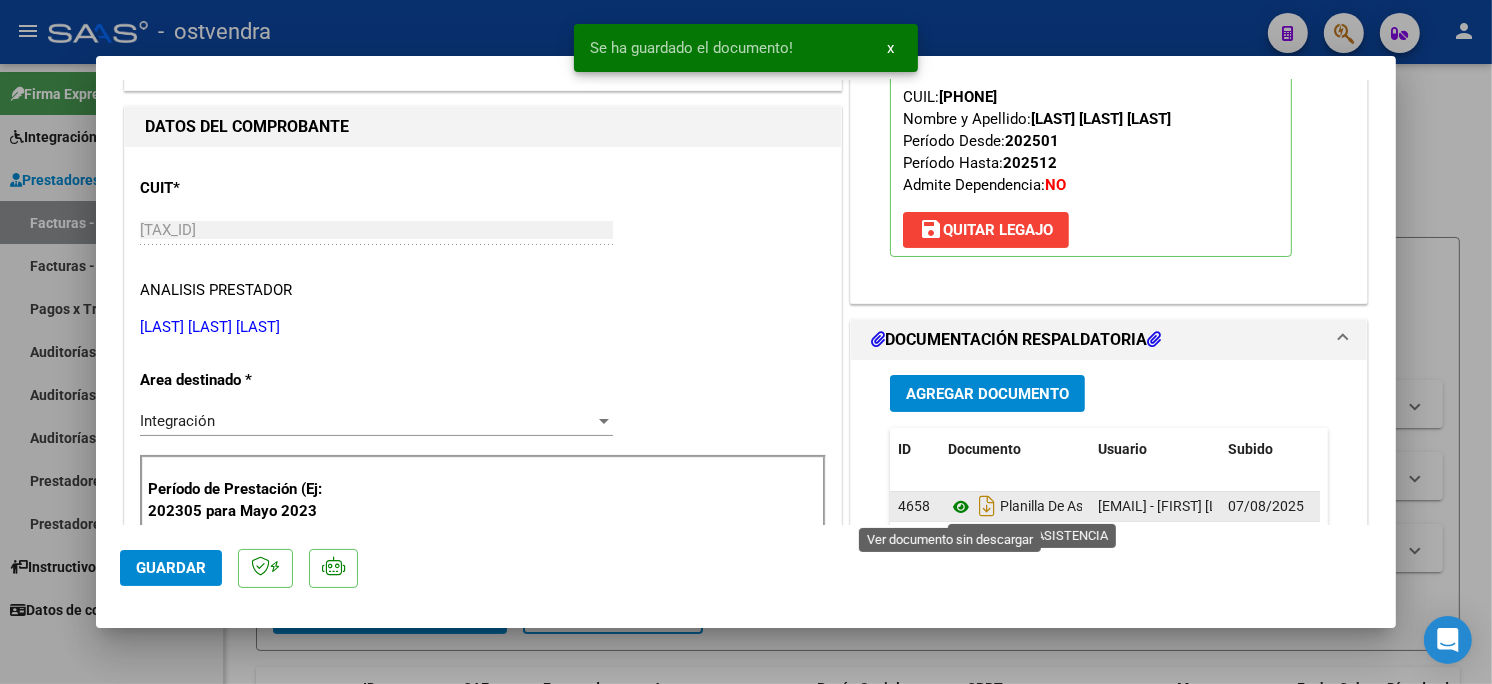 click 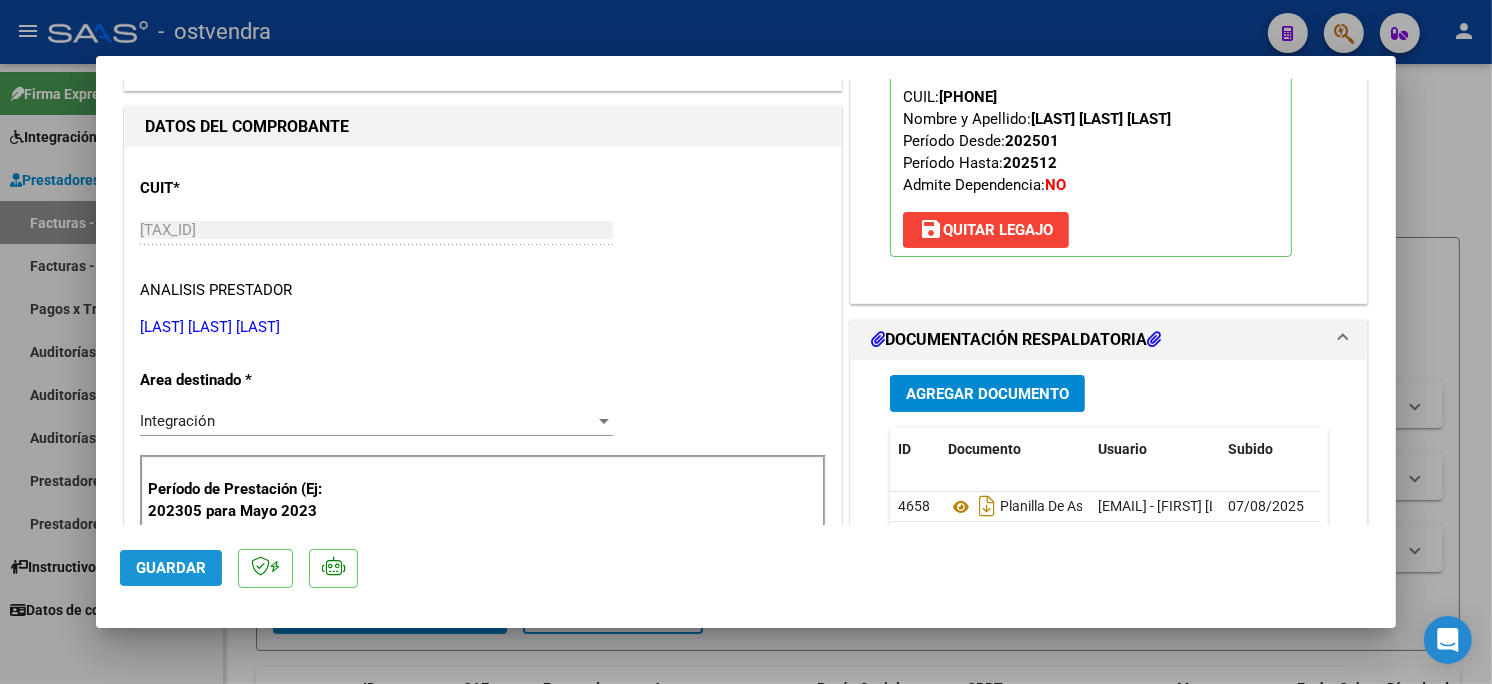 click on "Guardar" 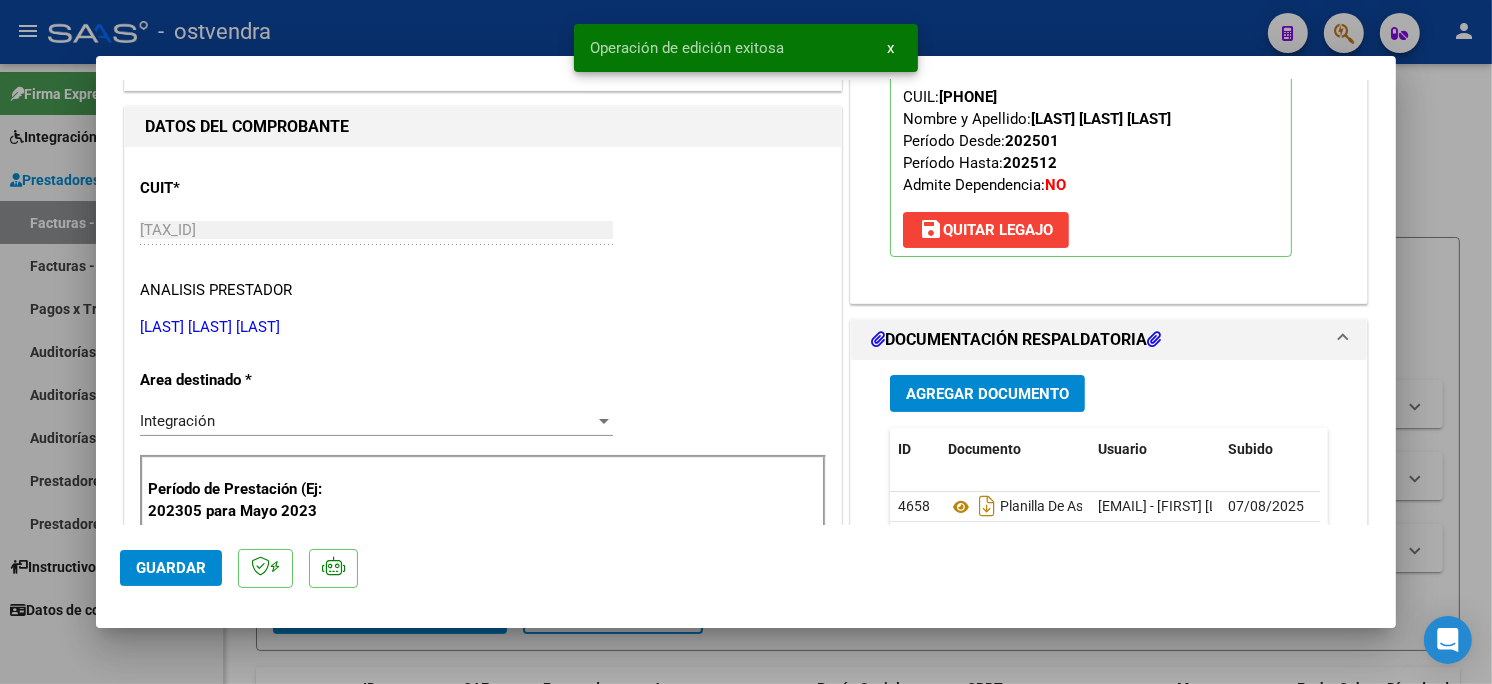 drag, startPoint x: 394, startPoint y: 34, endPoint x: 381, endPoint y: 28, distance: 14.3178215 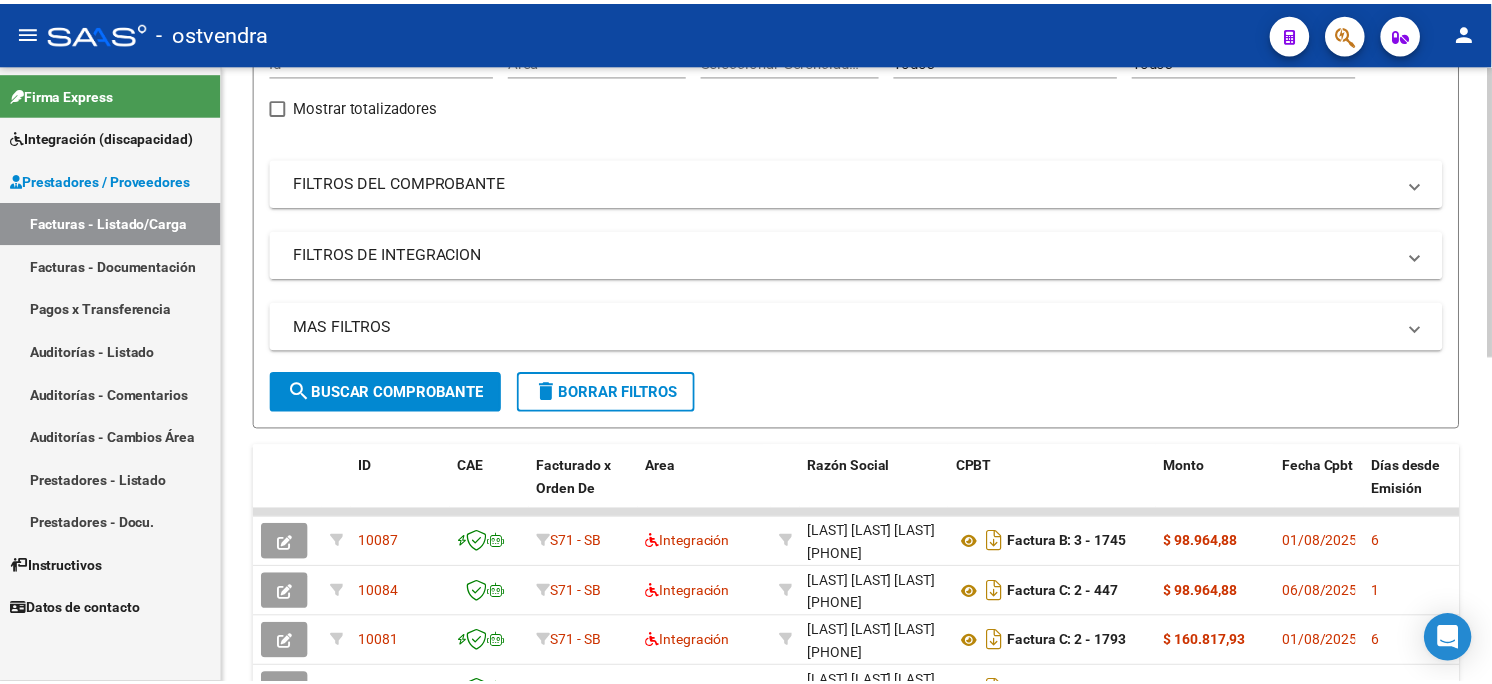 scroll, scrollTop: 0, scrollLeft: 0, axis: both 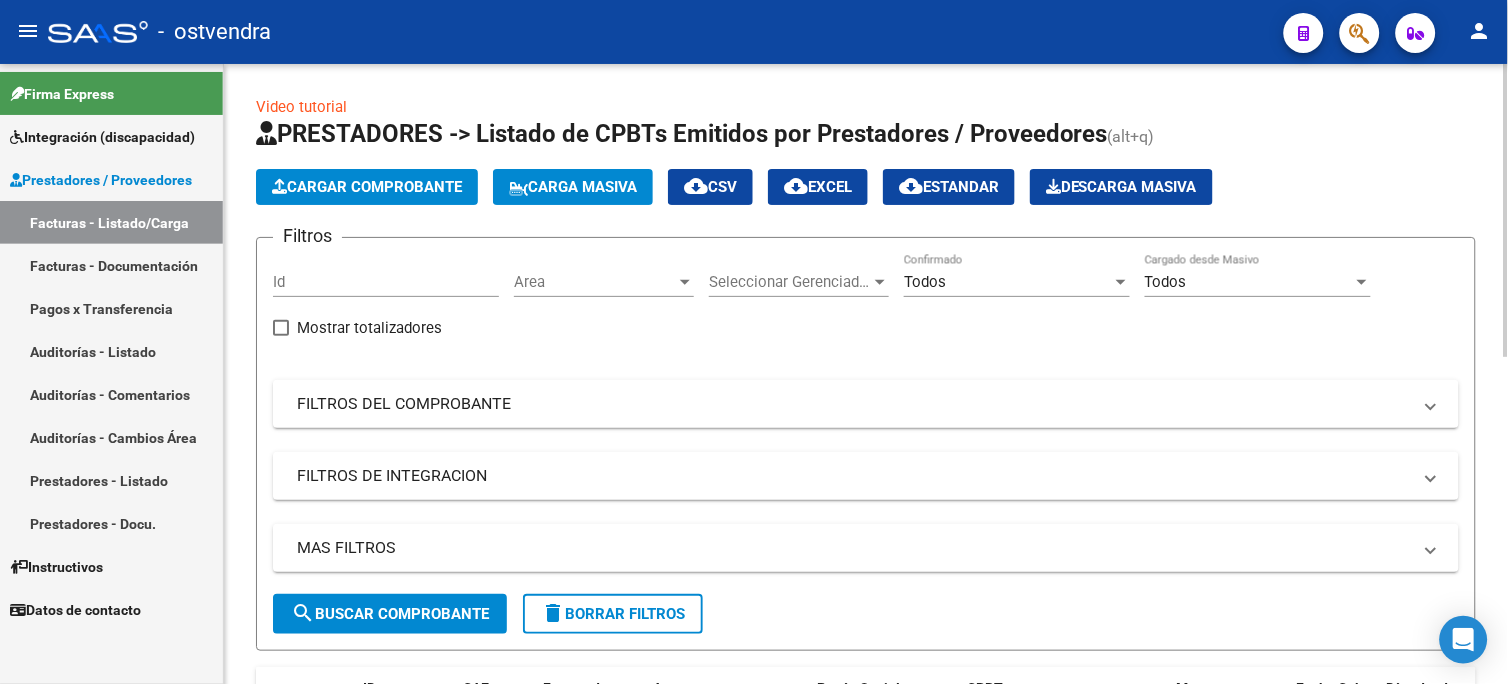 click on "Cargar Comprobante" 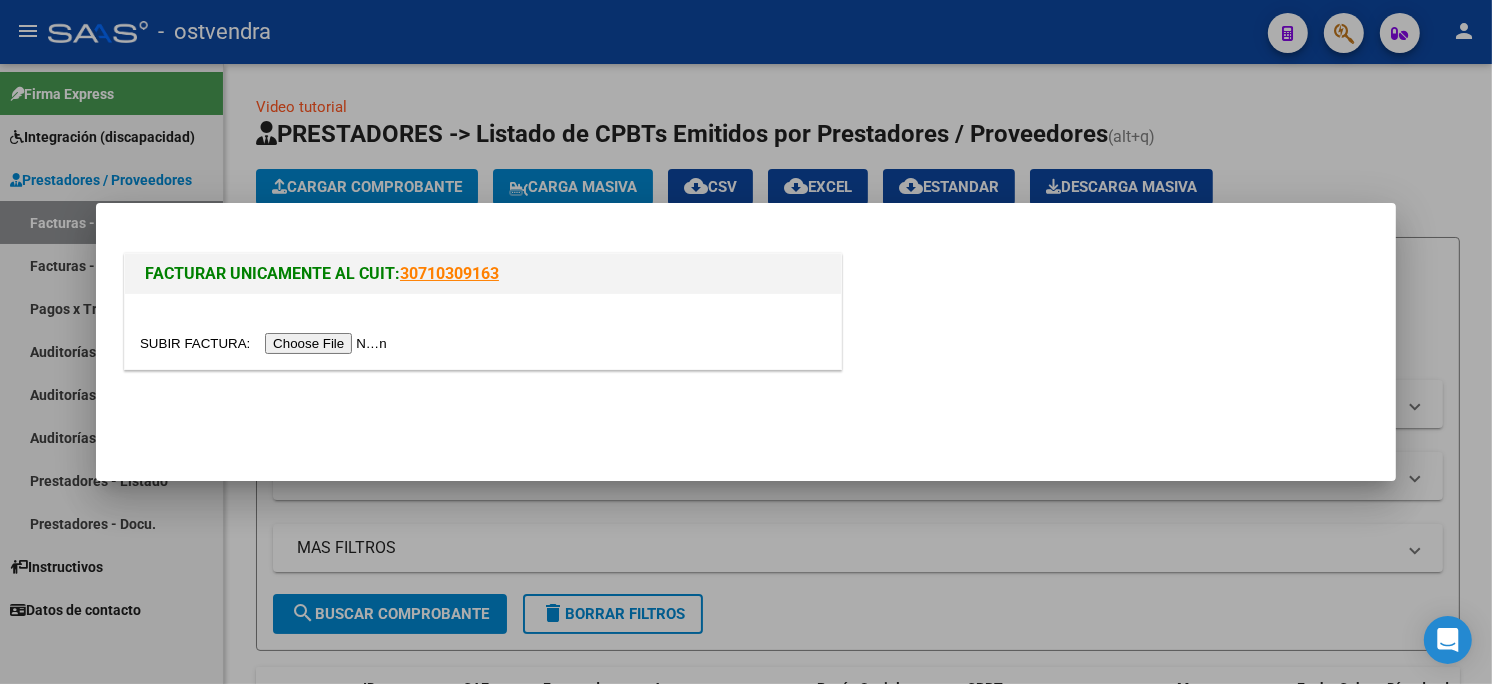 click at bounding box center [266, 343] 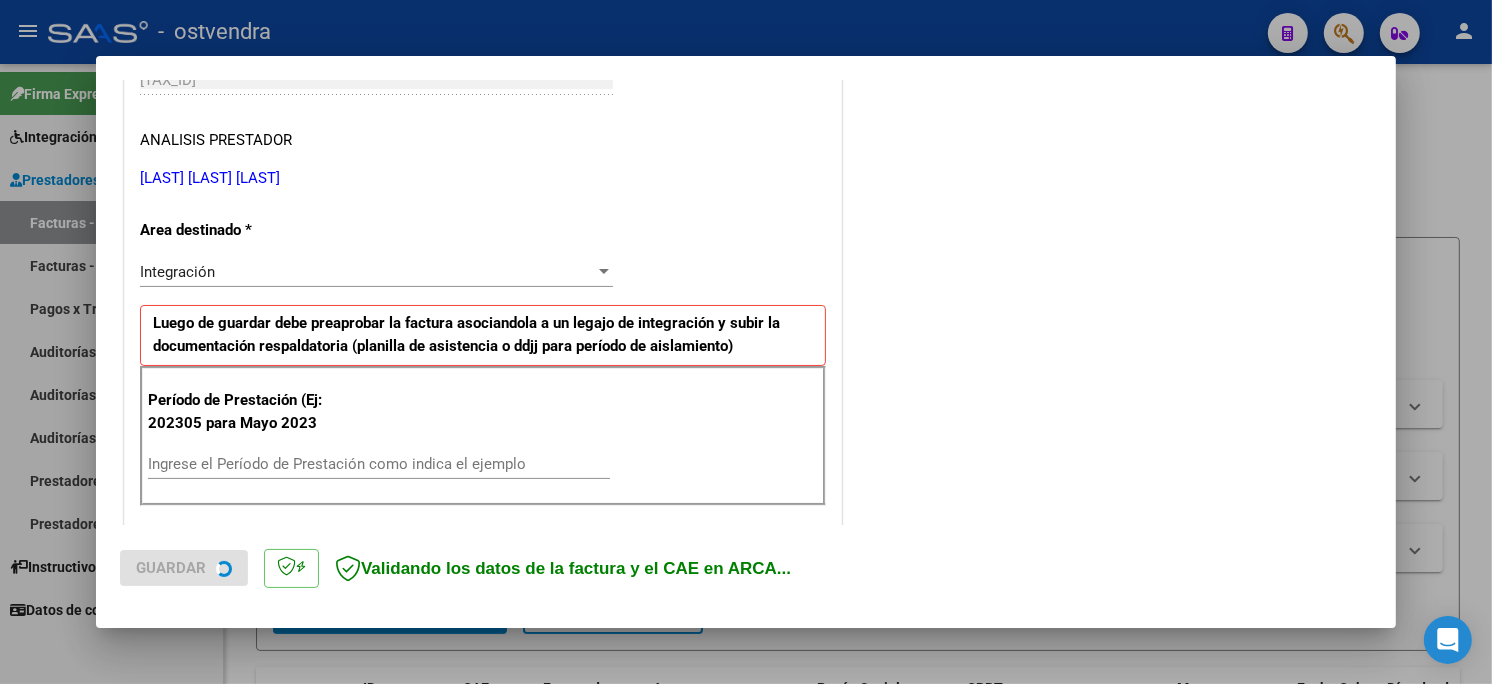 scroll, scrollTop: 444, scrollLeft: 0, axis: vertical 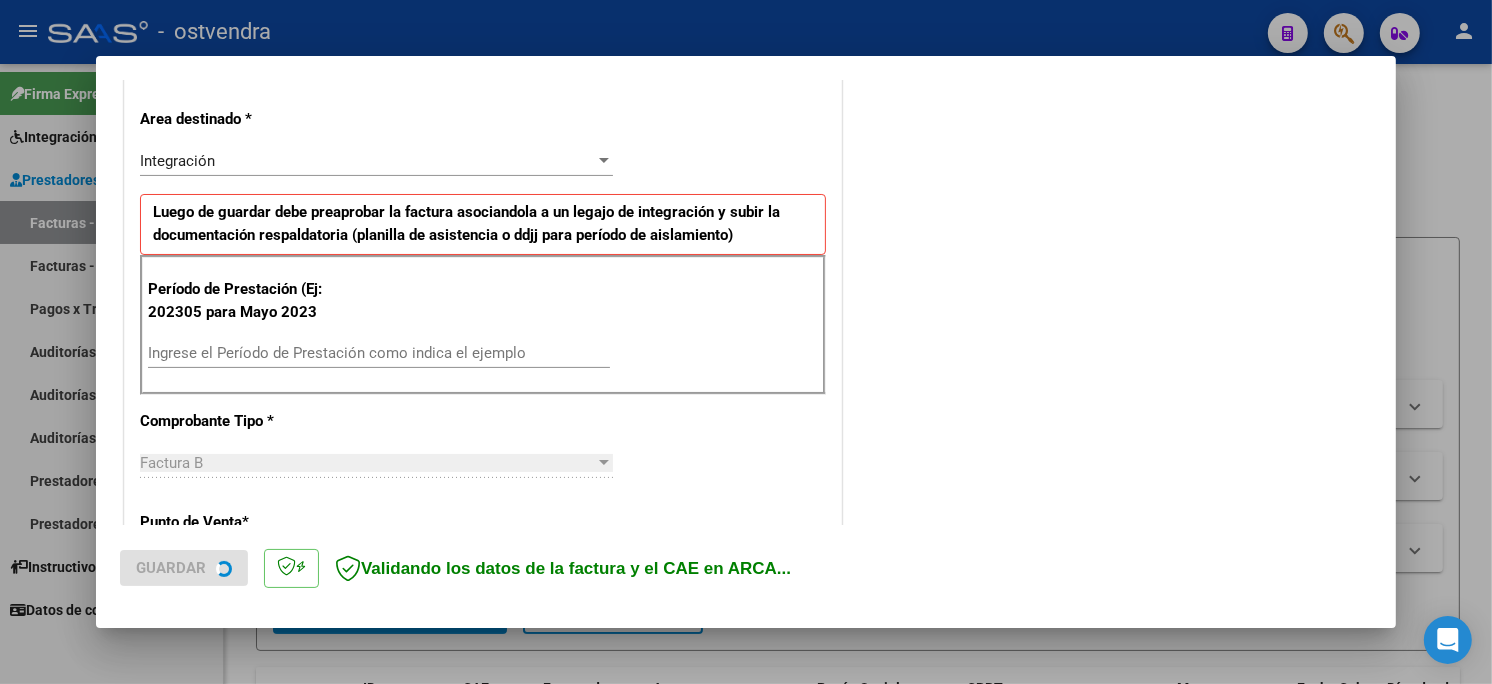 click on "Ingrese el Período de Prestación como indica el ejemplo" at bounding box center [379, 353] 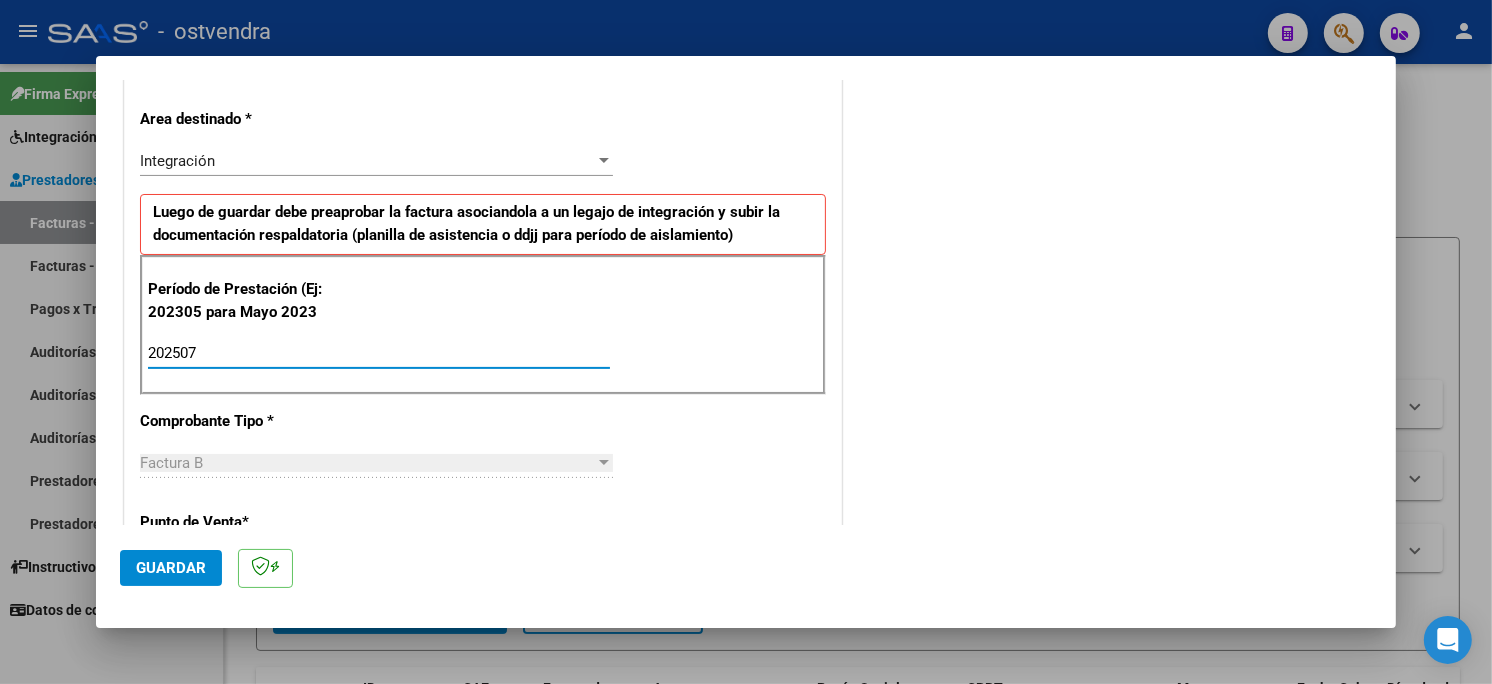 type on "202507" 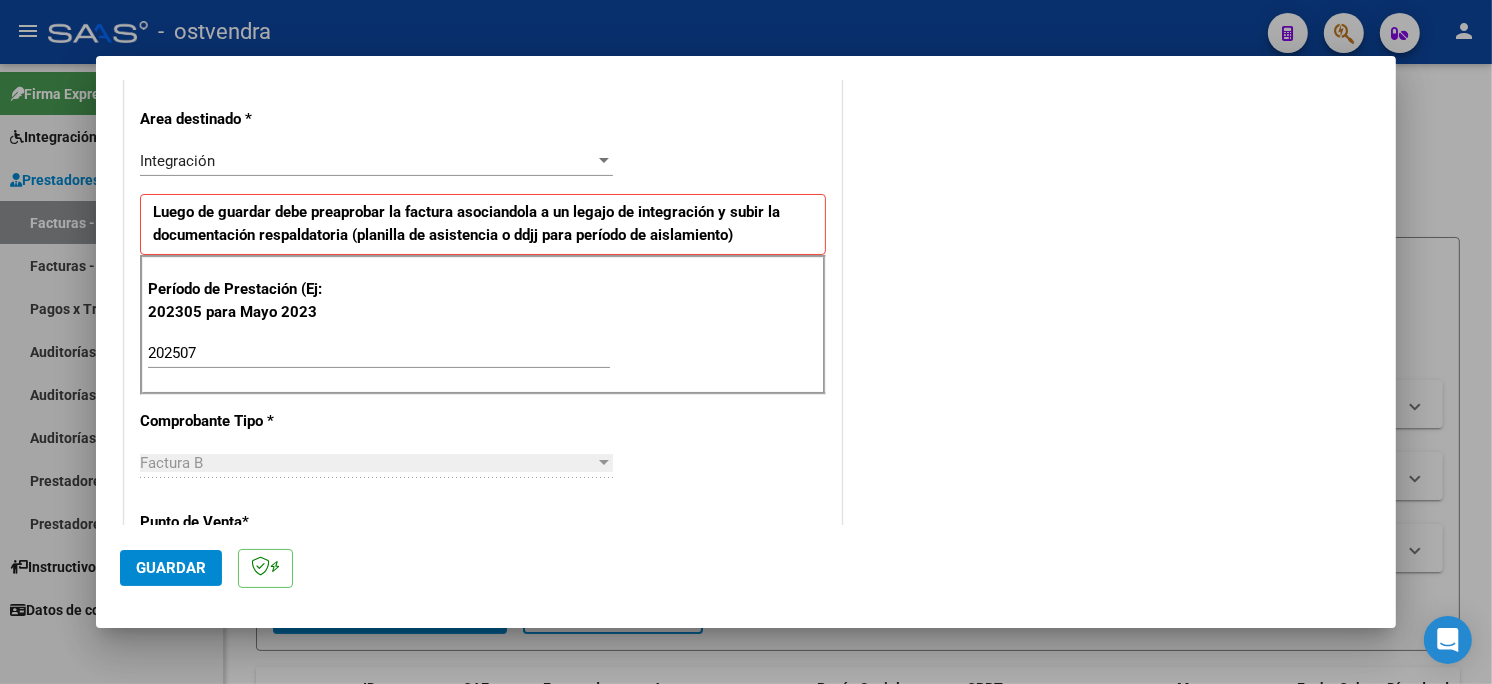 scroll, scrollTop: 666, scrollLeft: 0, axis: vertical 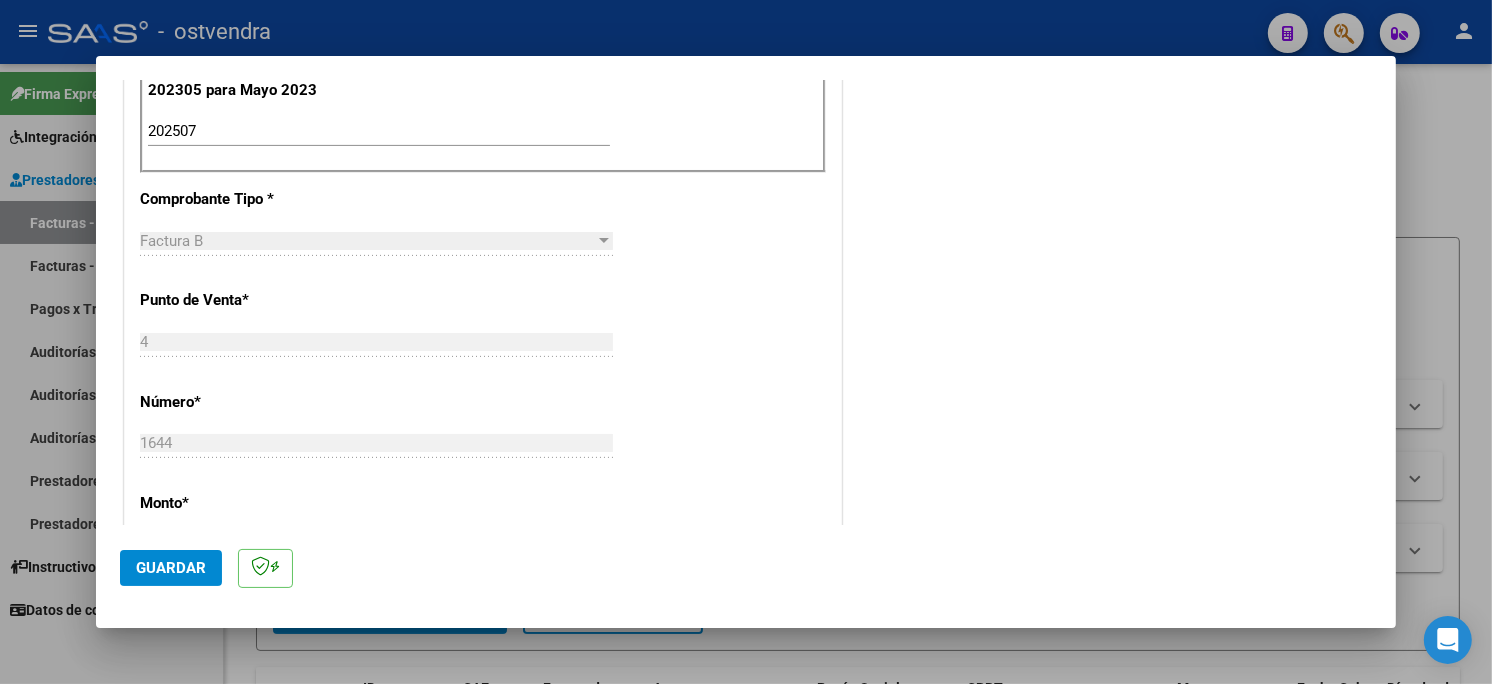 click on "Guardar" 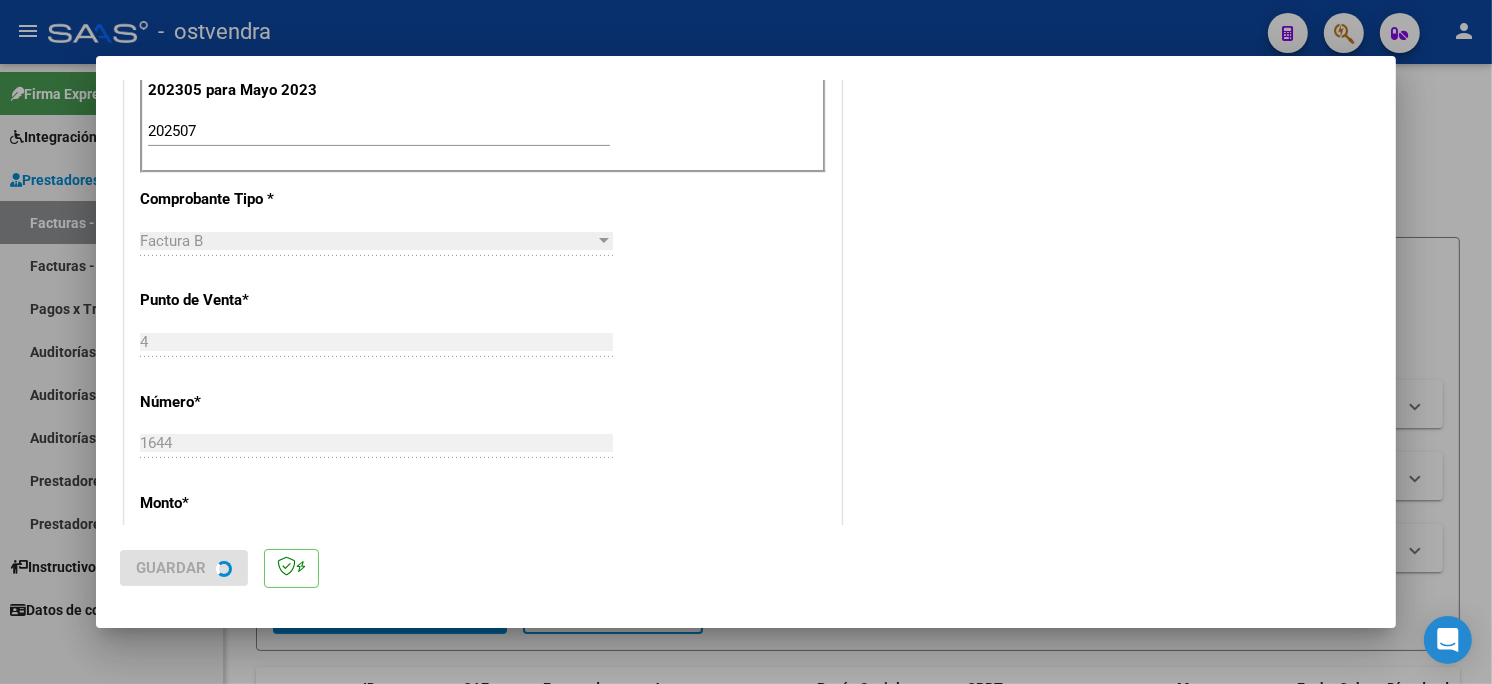 scroll, scrollTop: 0, scrollLeft: 0, axis: both 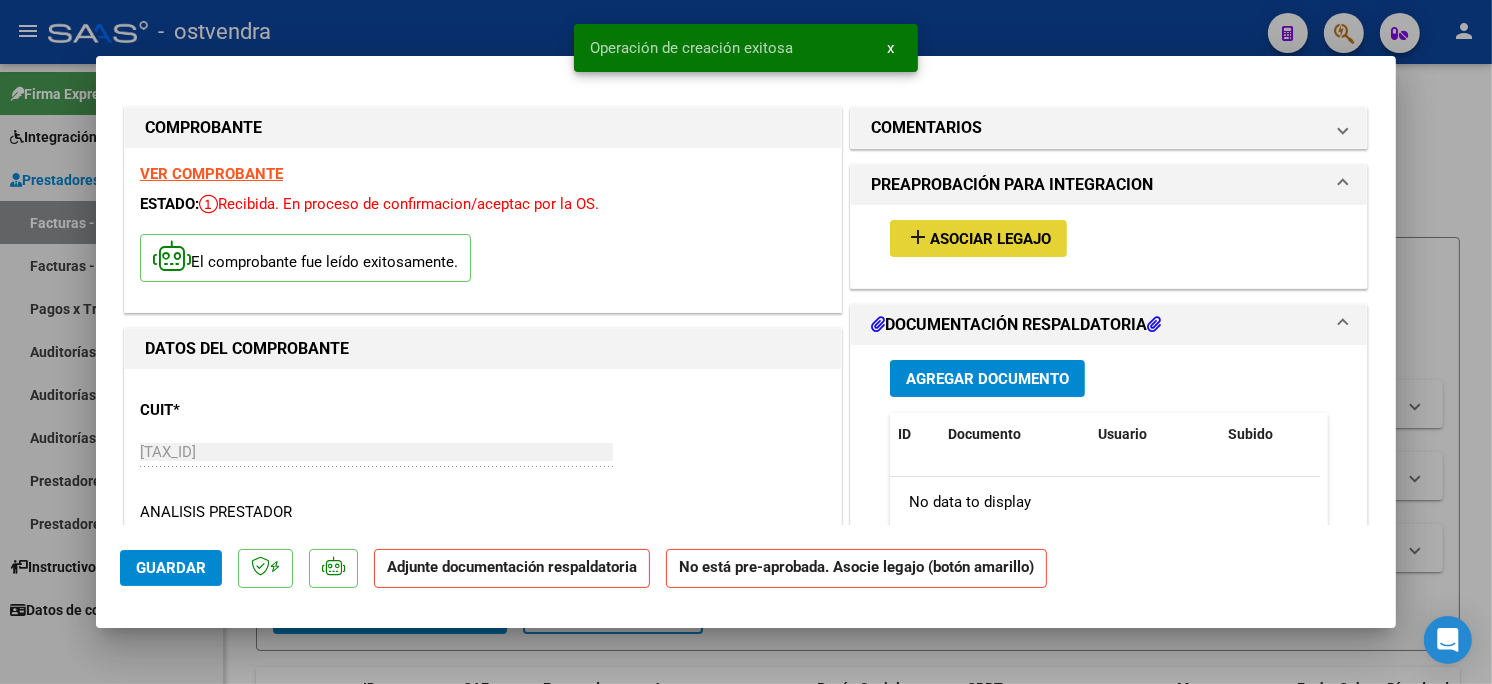 click on "Asociar Legajo" at bounding box center [990, 239] 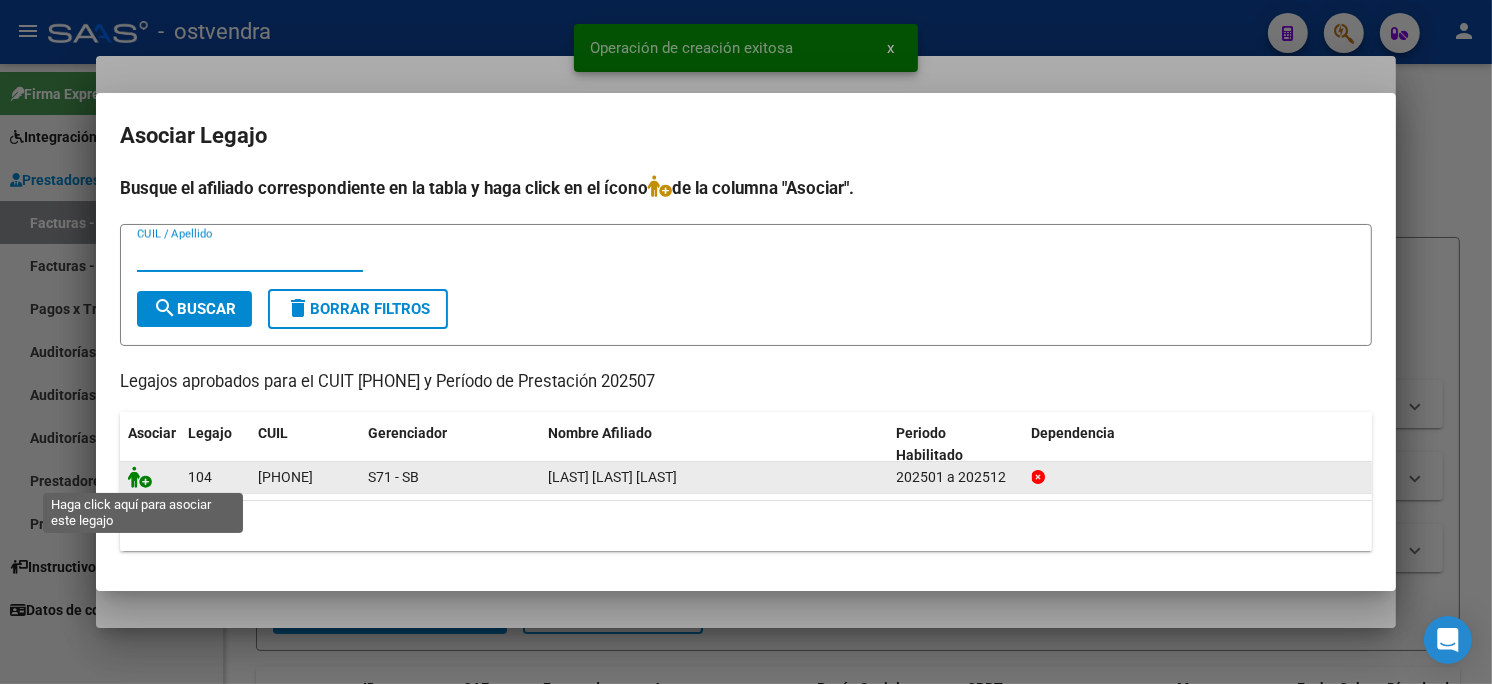 click 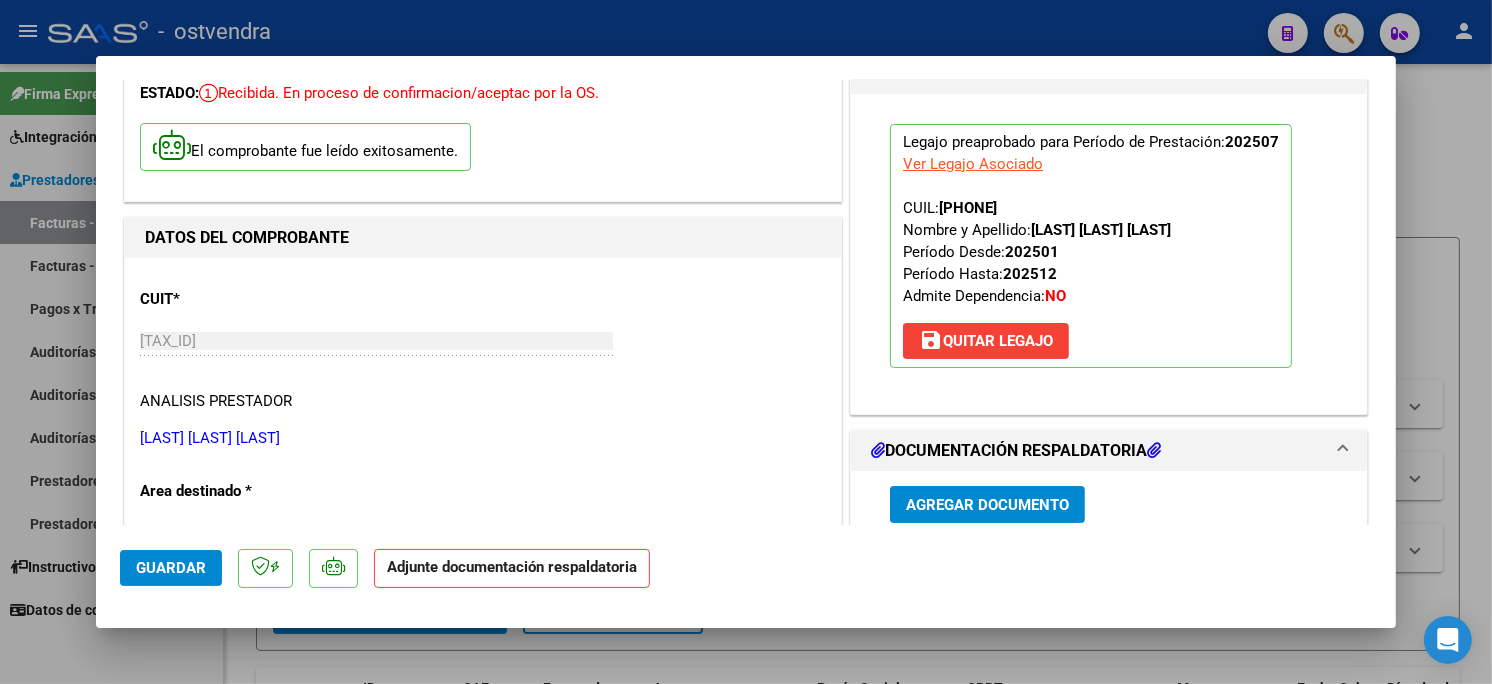scroll, scrollTop: 222, scrollLeft: 0, axis: vertical 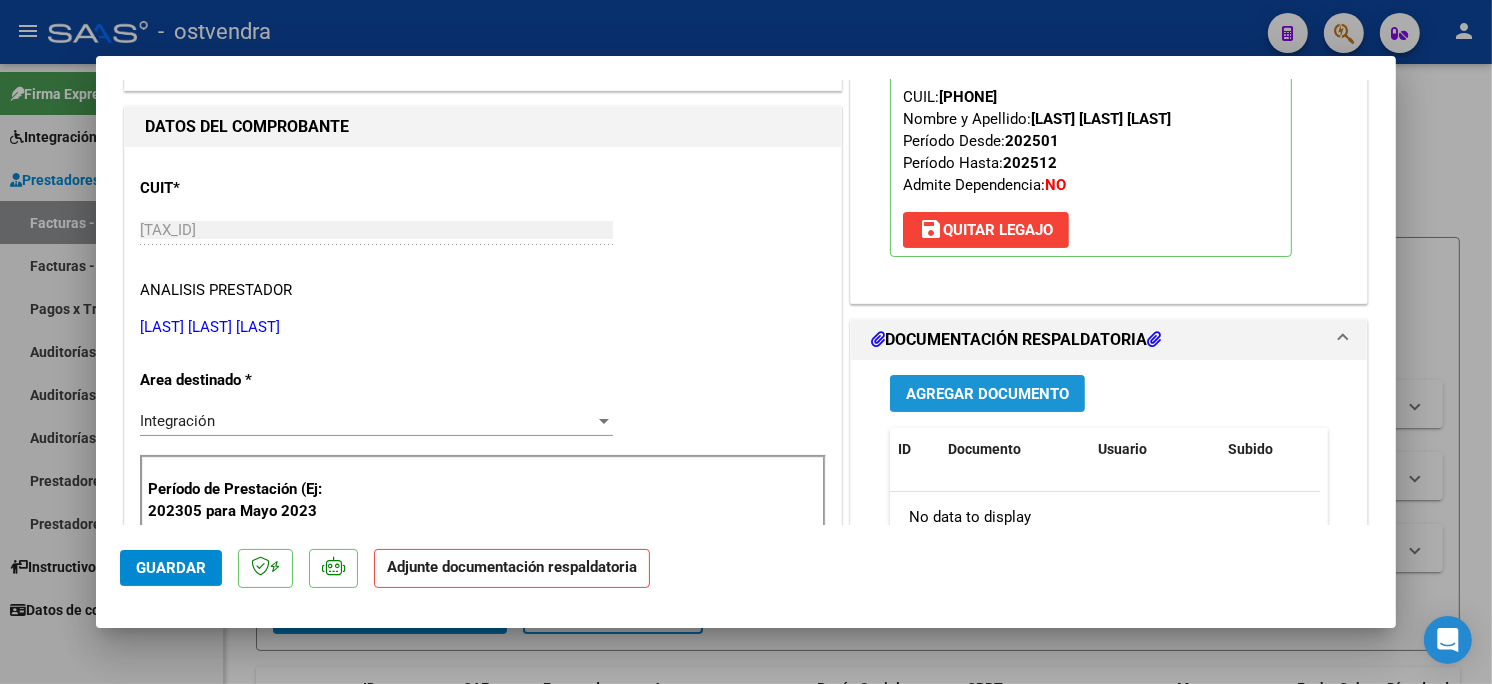 click on "Agregar Documento" at bounding box center (987, 394) 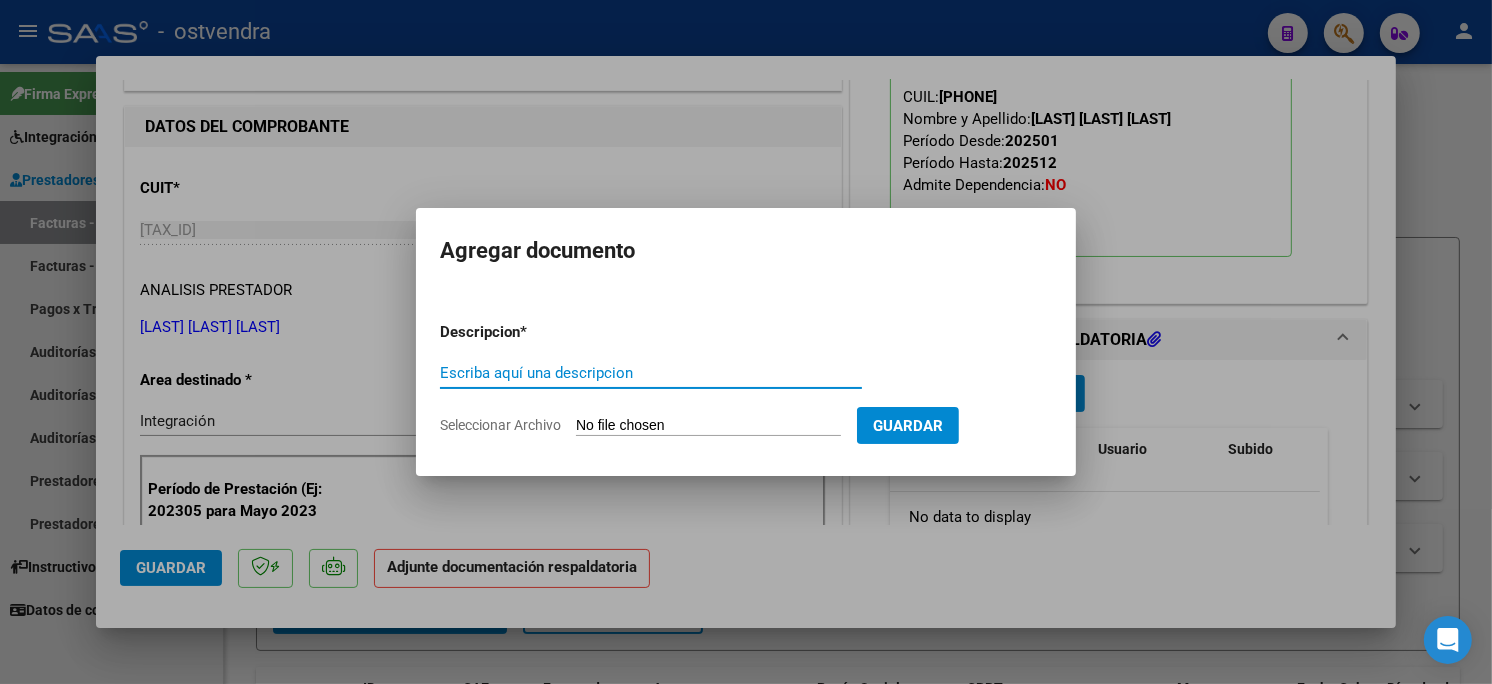 click on "Seleccionar Archivo" at bounding box center [708, 426] 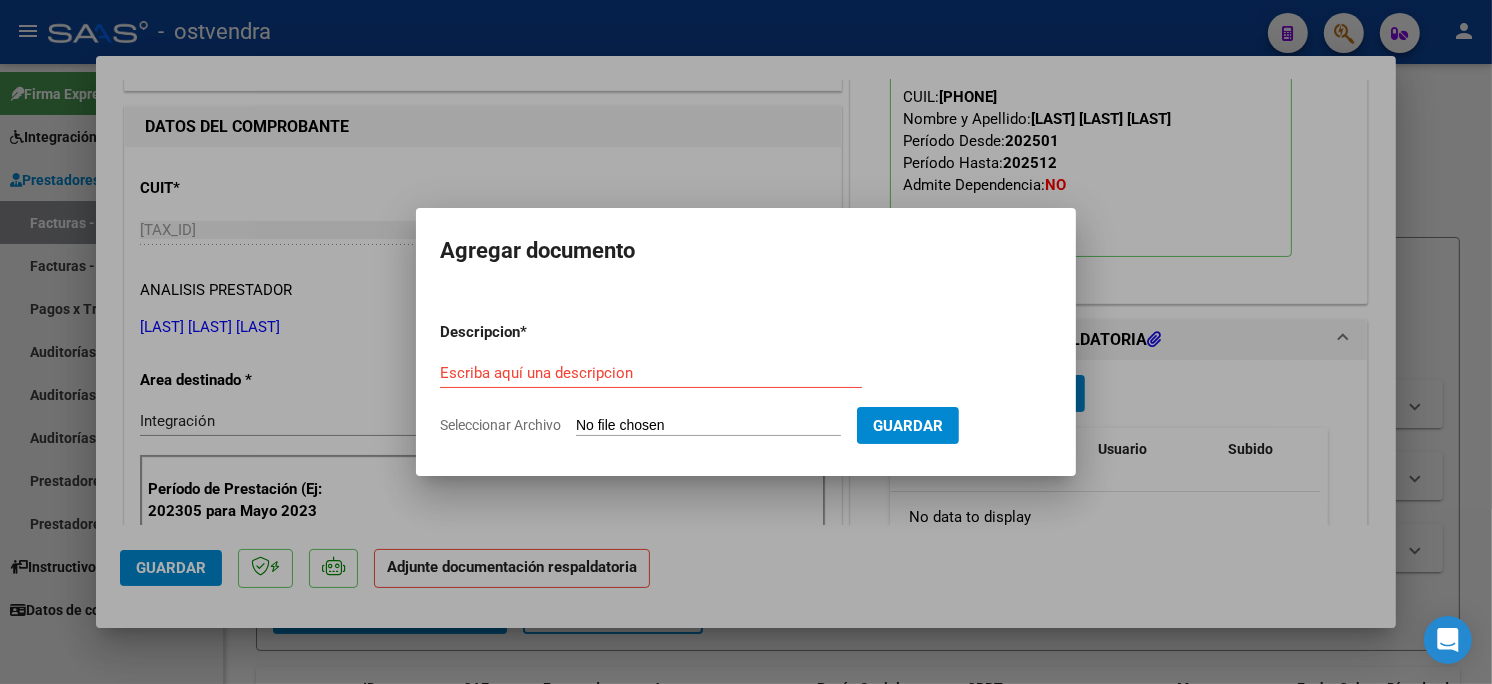 type on "C:\fakepath\ASISTENCIA B-4-1644.pdf" 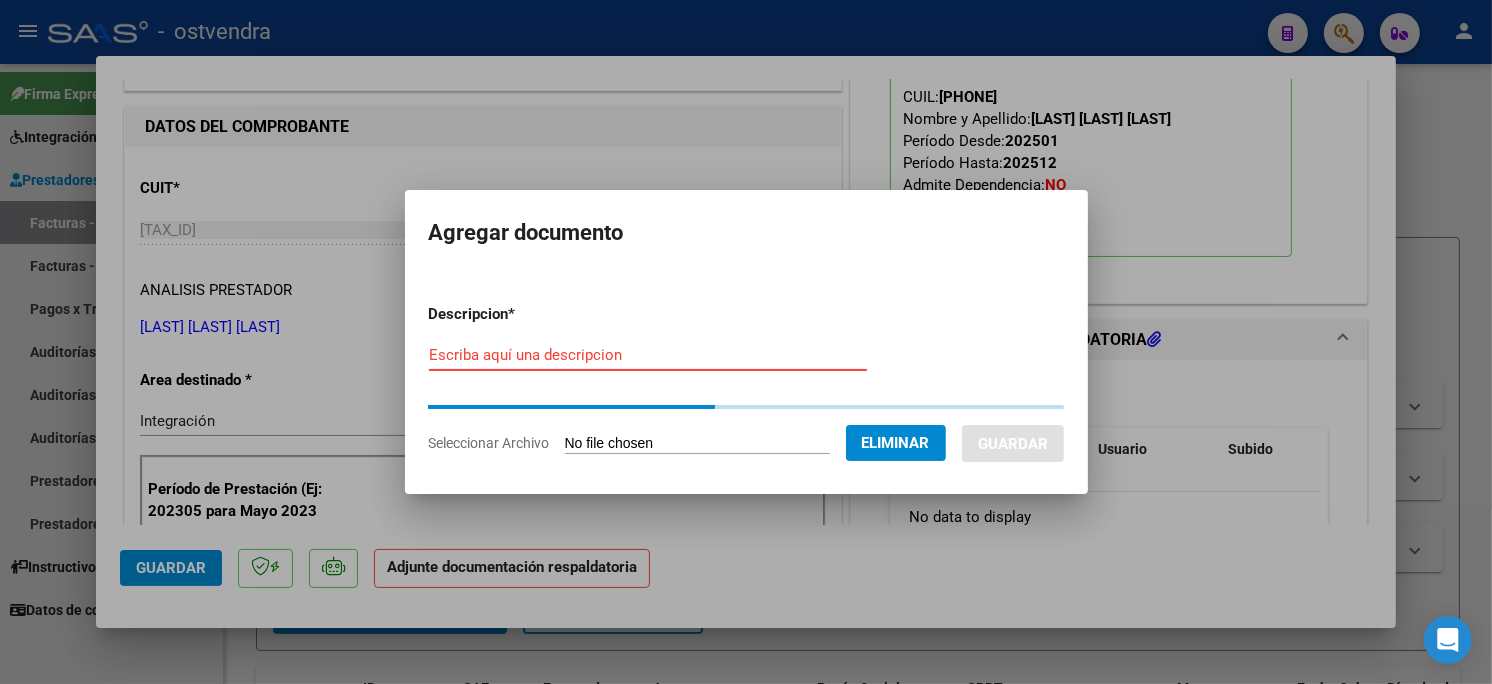 click on "Escriba aquí una descripcion" at bounding box center [648, 355] 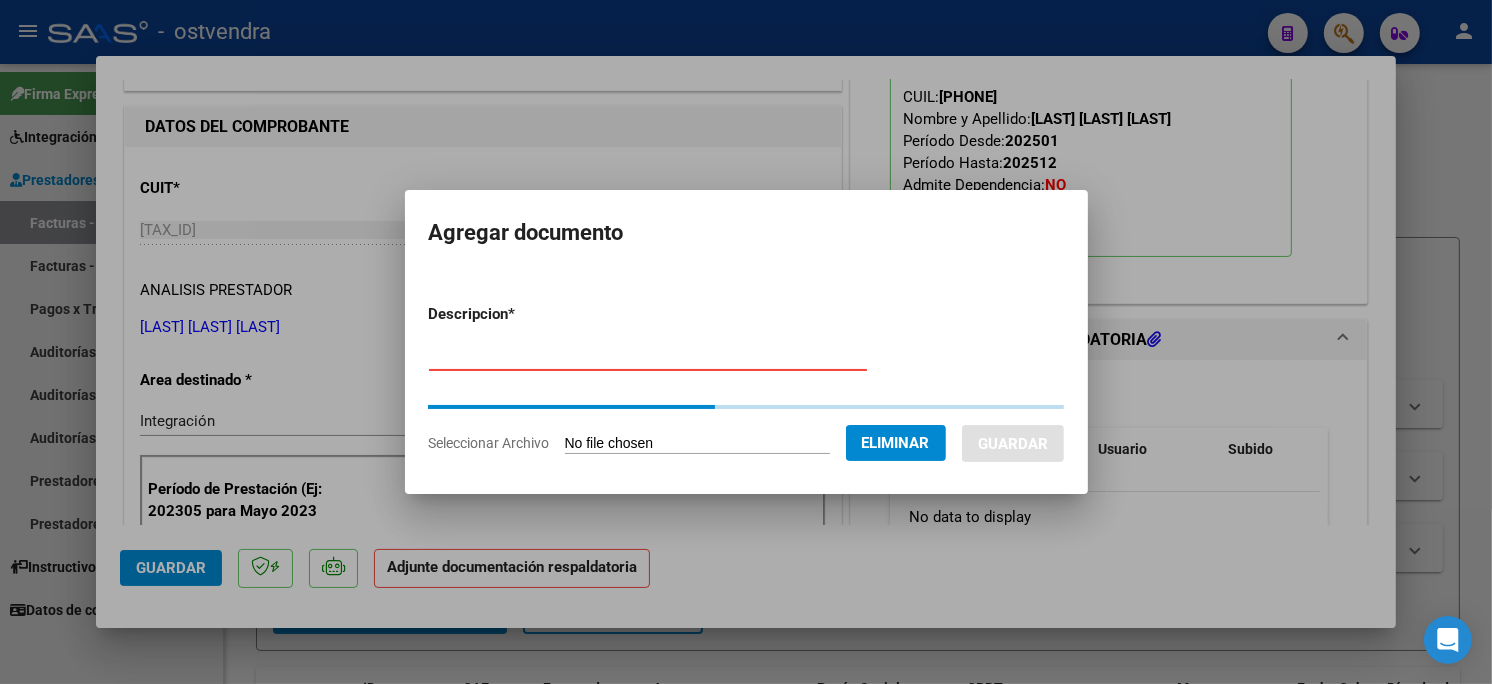 type on "PLANILLA DE ASISTENCIA" 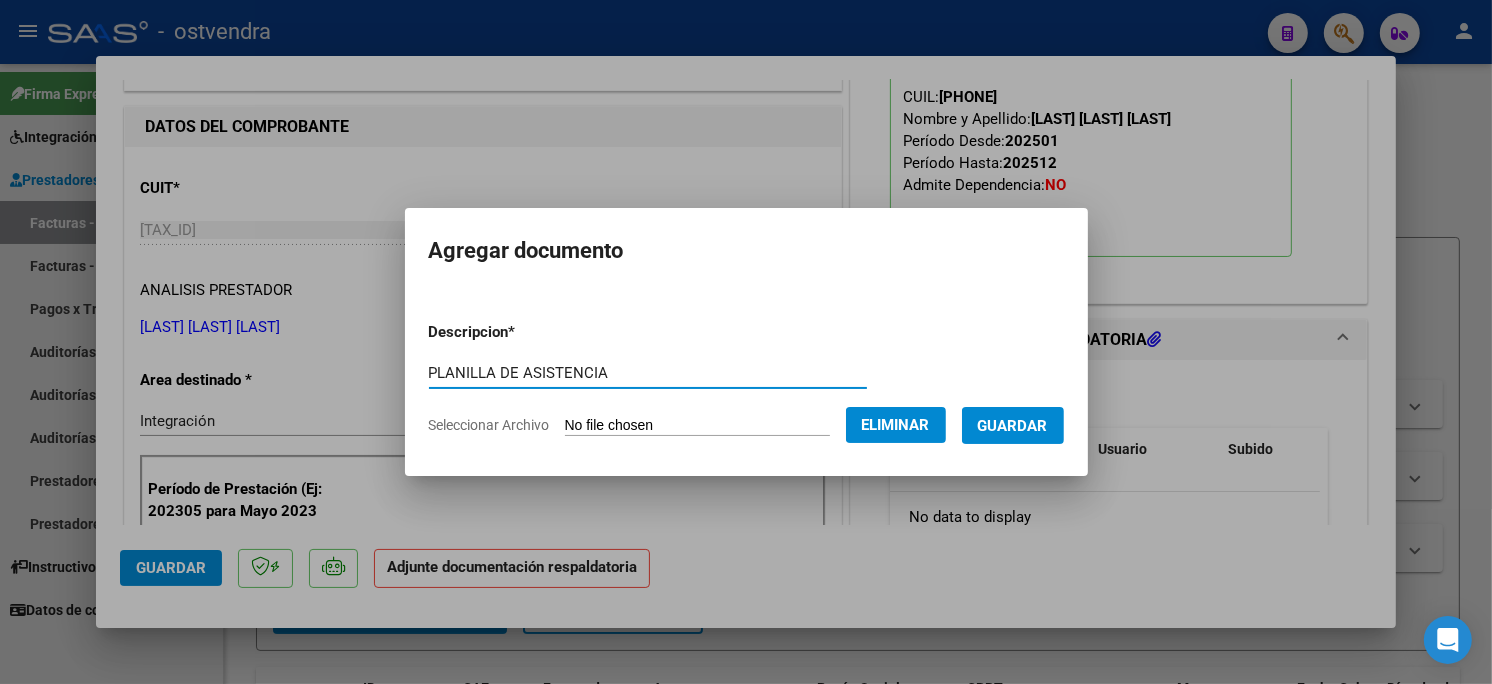 click on "Guardar" at bounding box center (1013, 426) 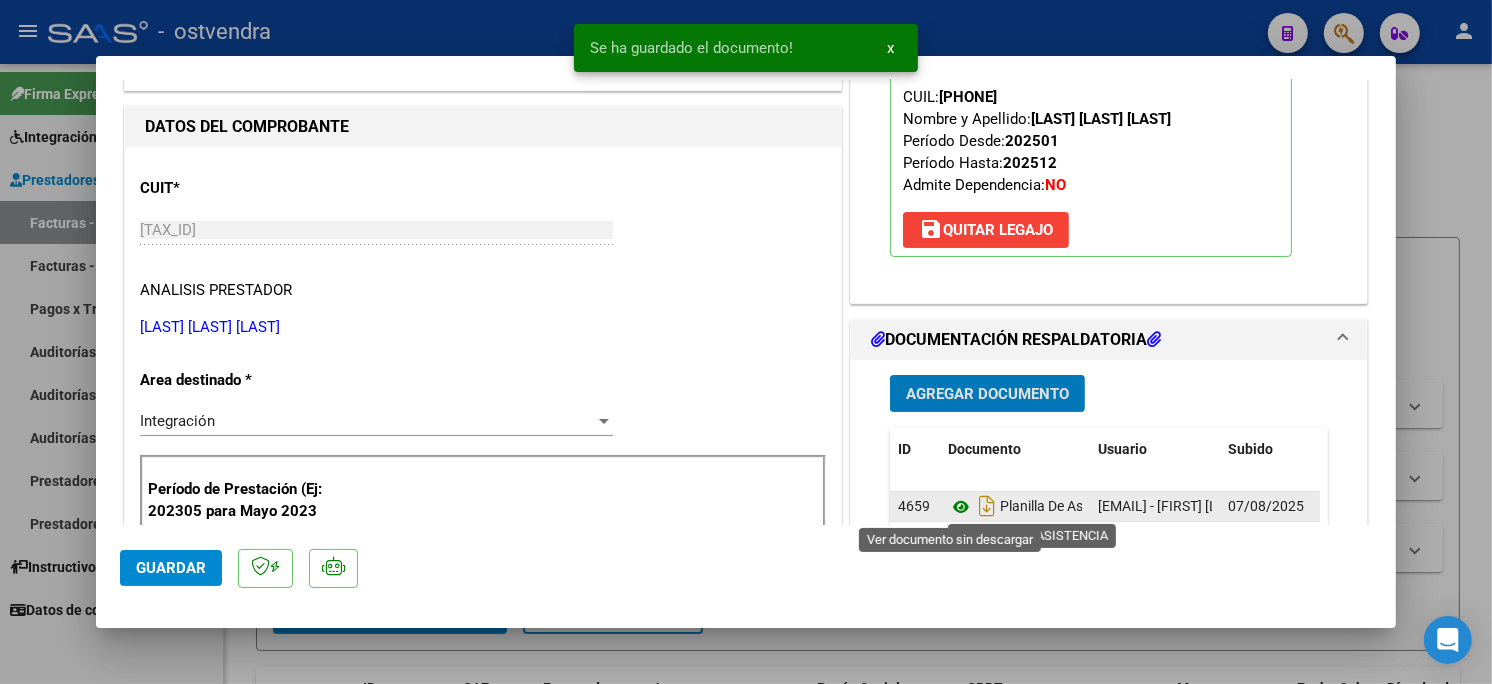 click 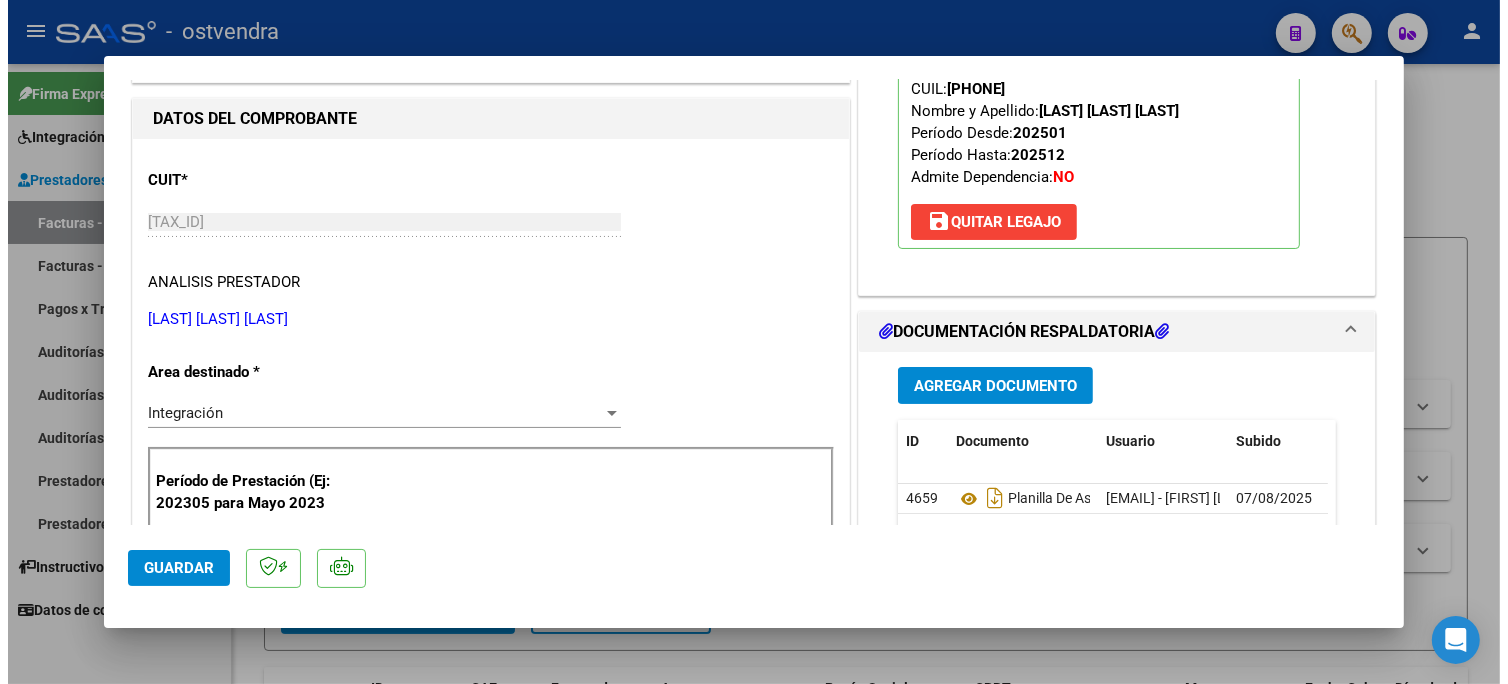 scroll, scrollTop: 222, scrollLeft: 0, axis: vertical 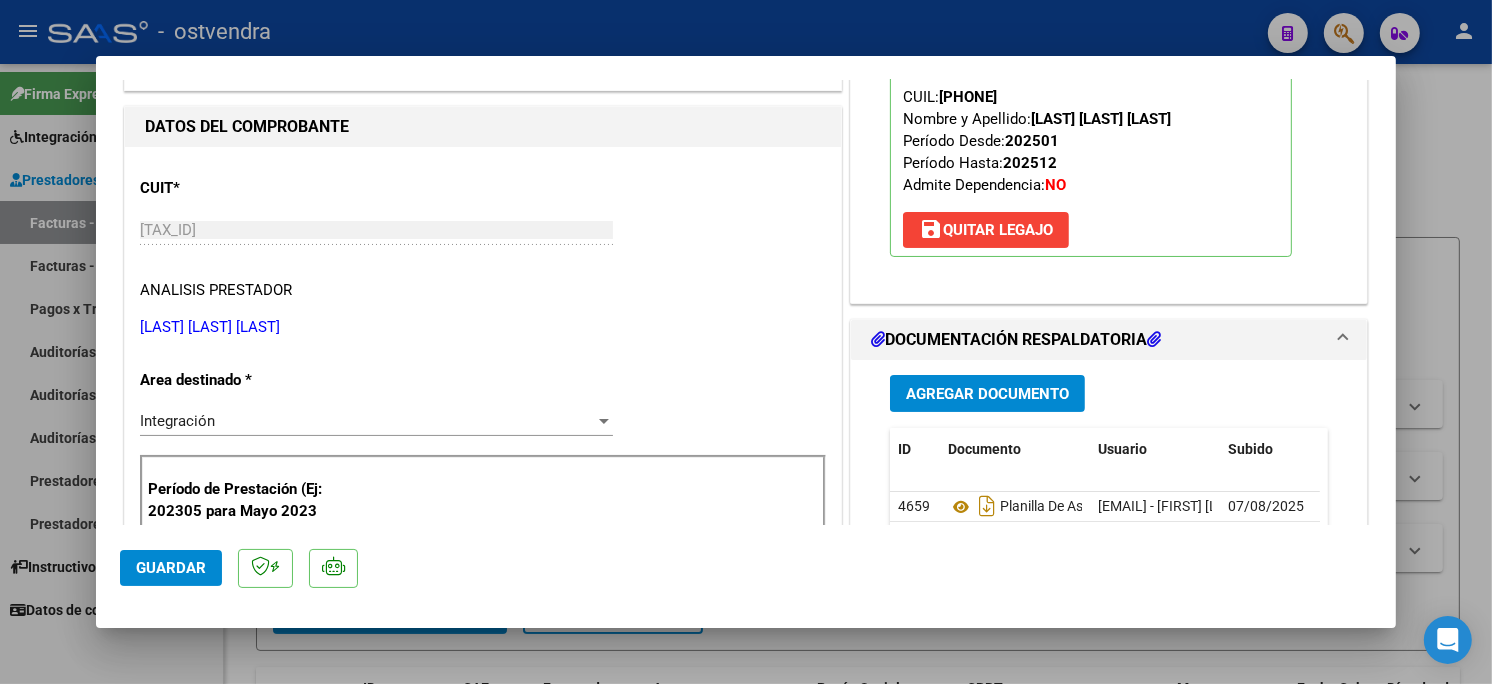 click on "Guardar" 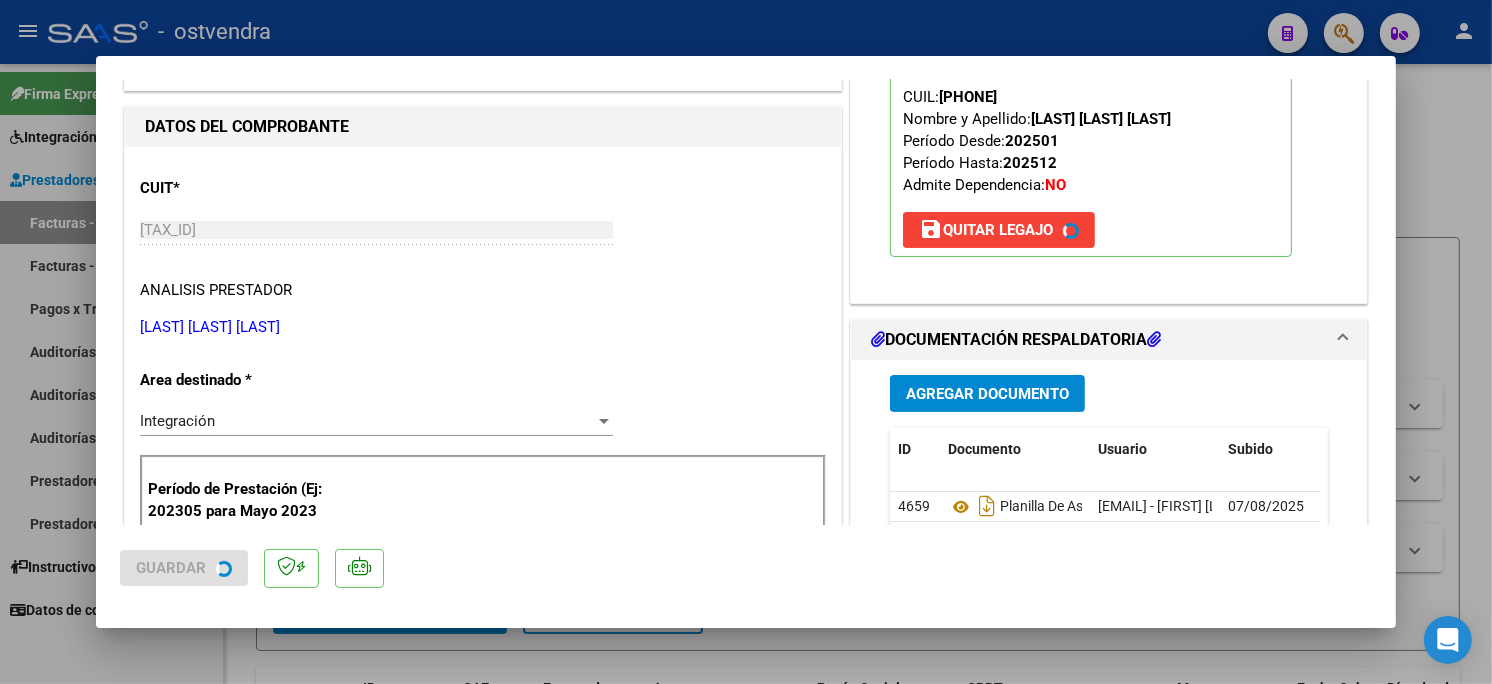 click at bounding box center [746, 342] 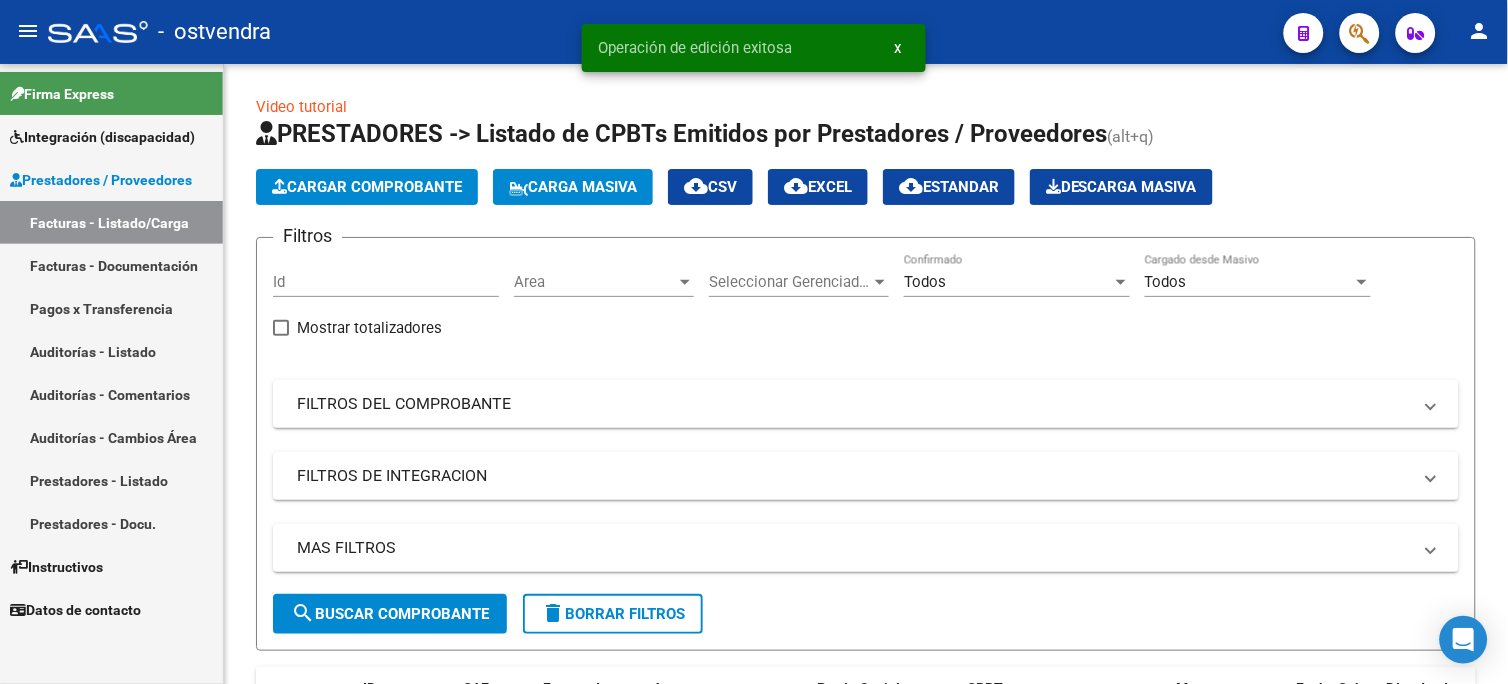 click on "Integración (discapacidad)" at bounding box center [102, 137] 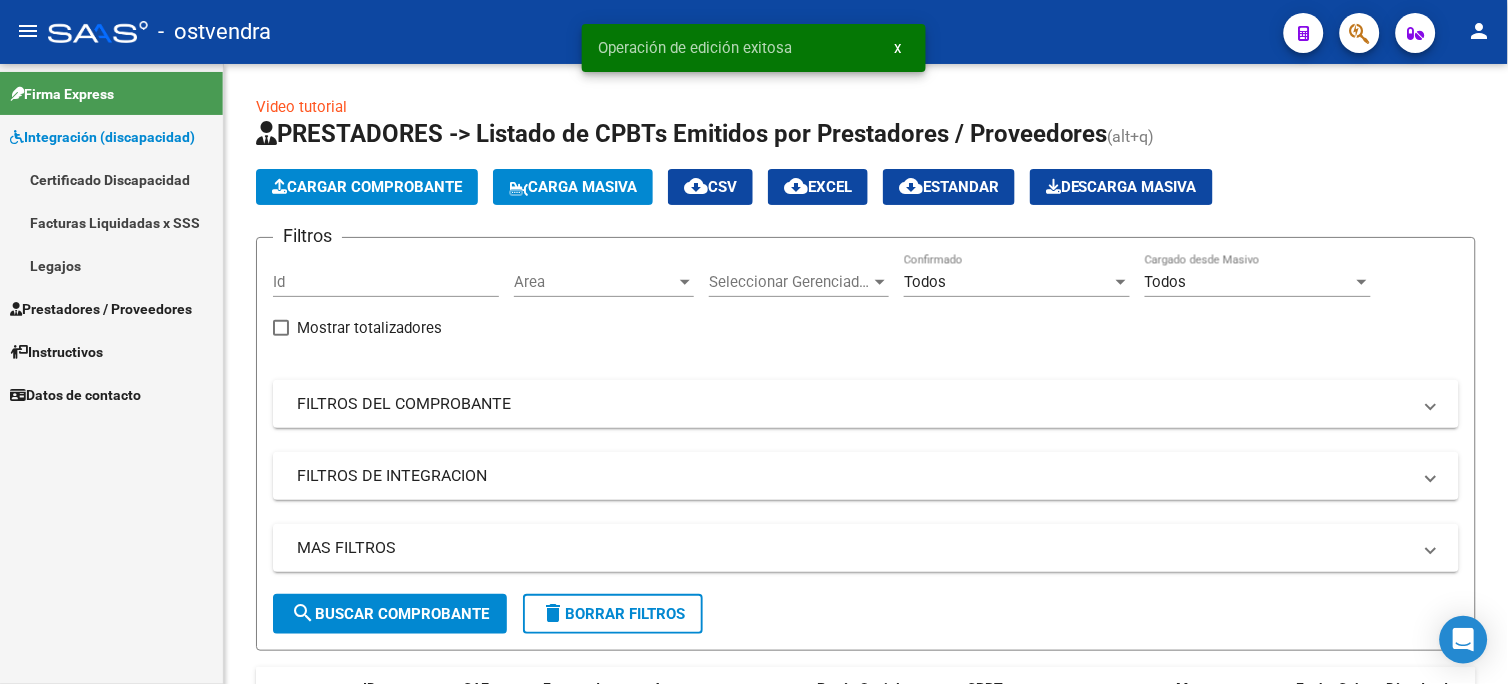 click on "Legajos" at bounding box center [111, 265] 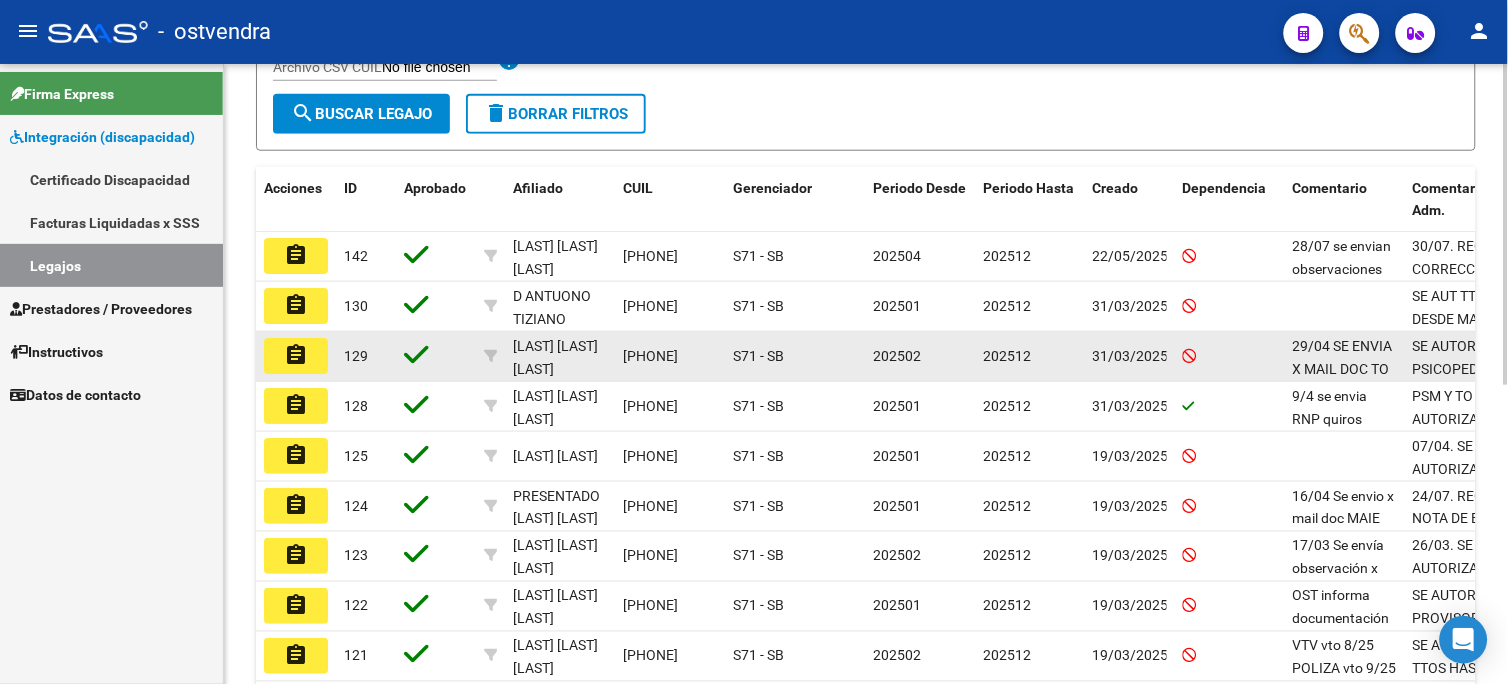 scroll, scrollTop: 502, scrollLeft: 0, axis: vertical 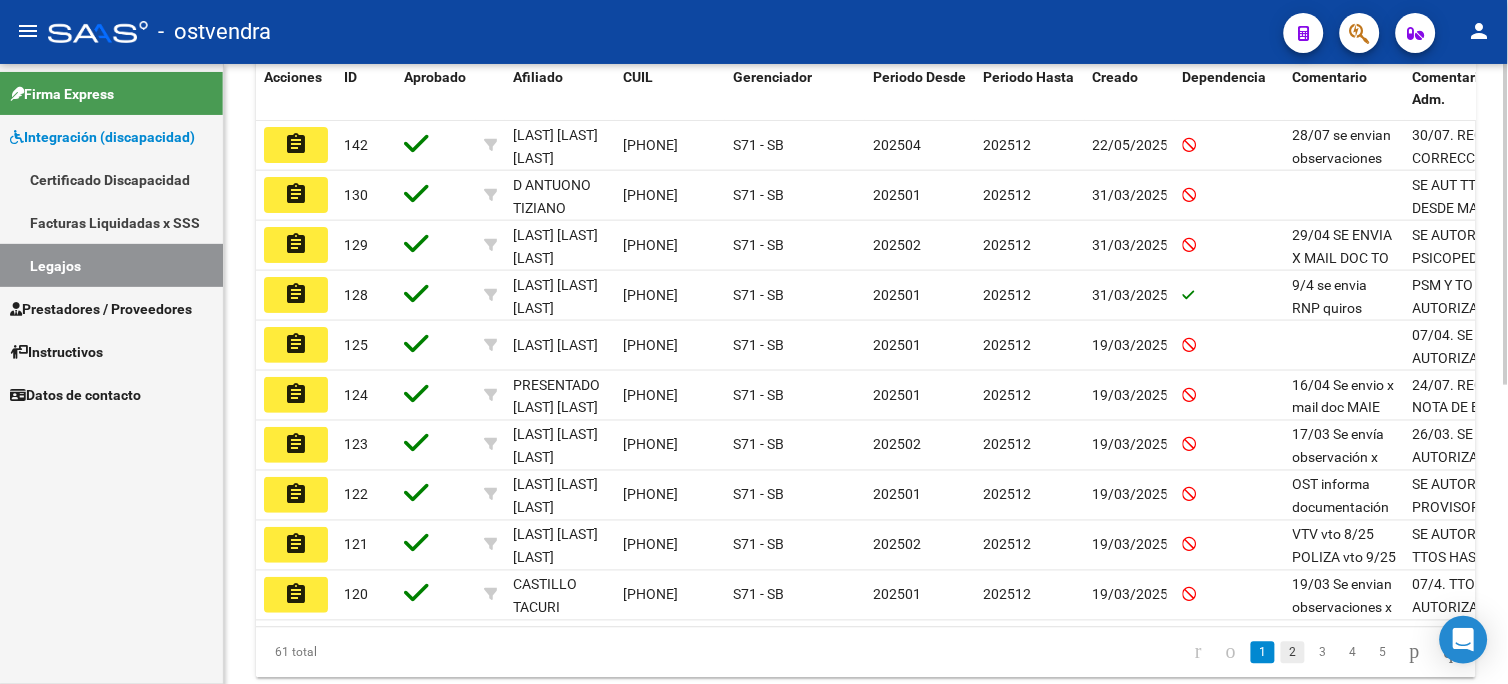 click on "2" 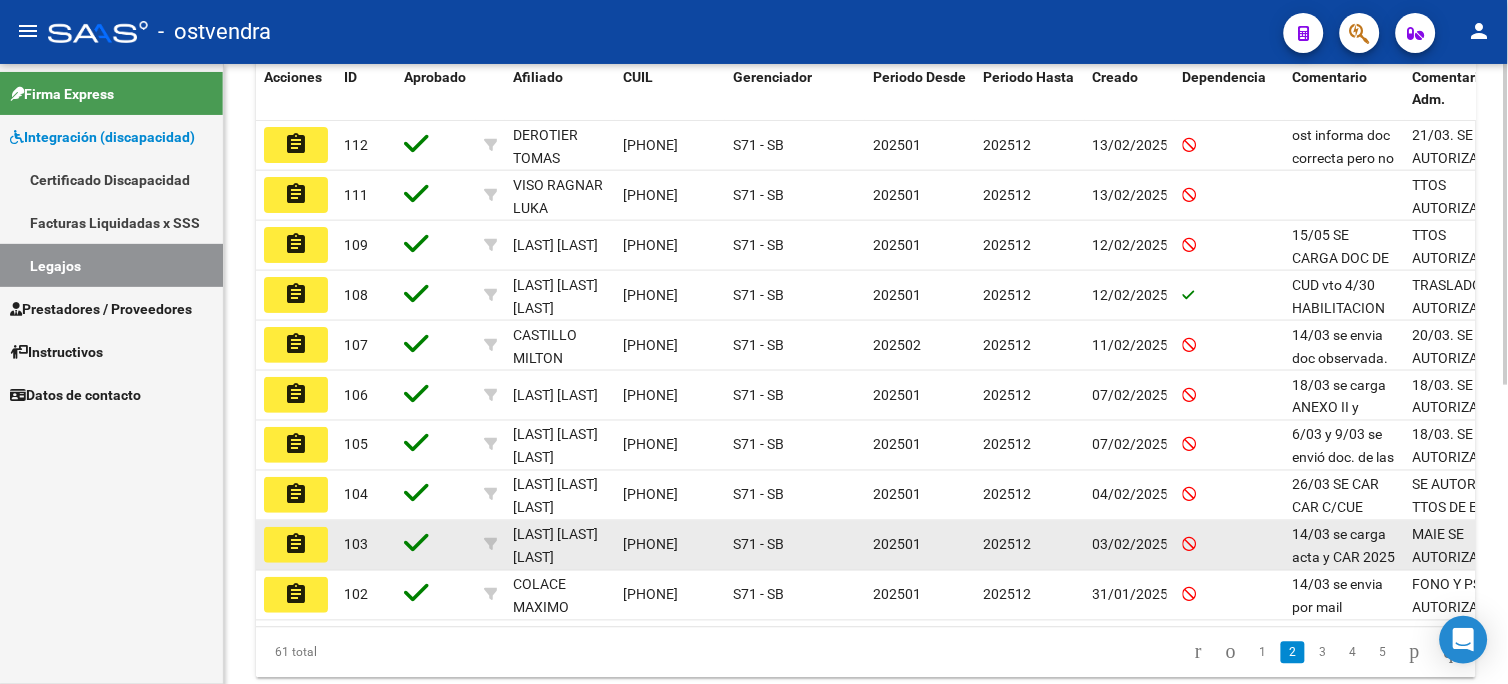 click on "assignment" 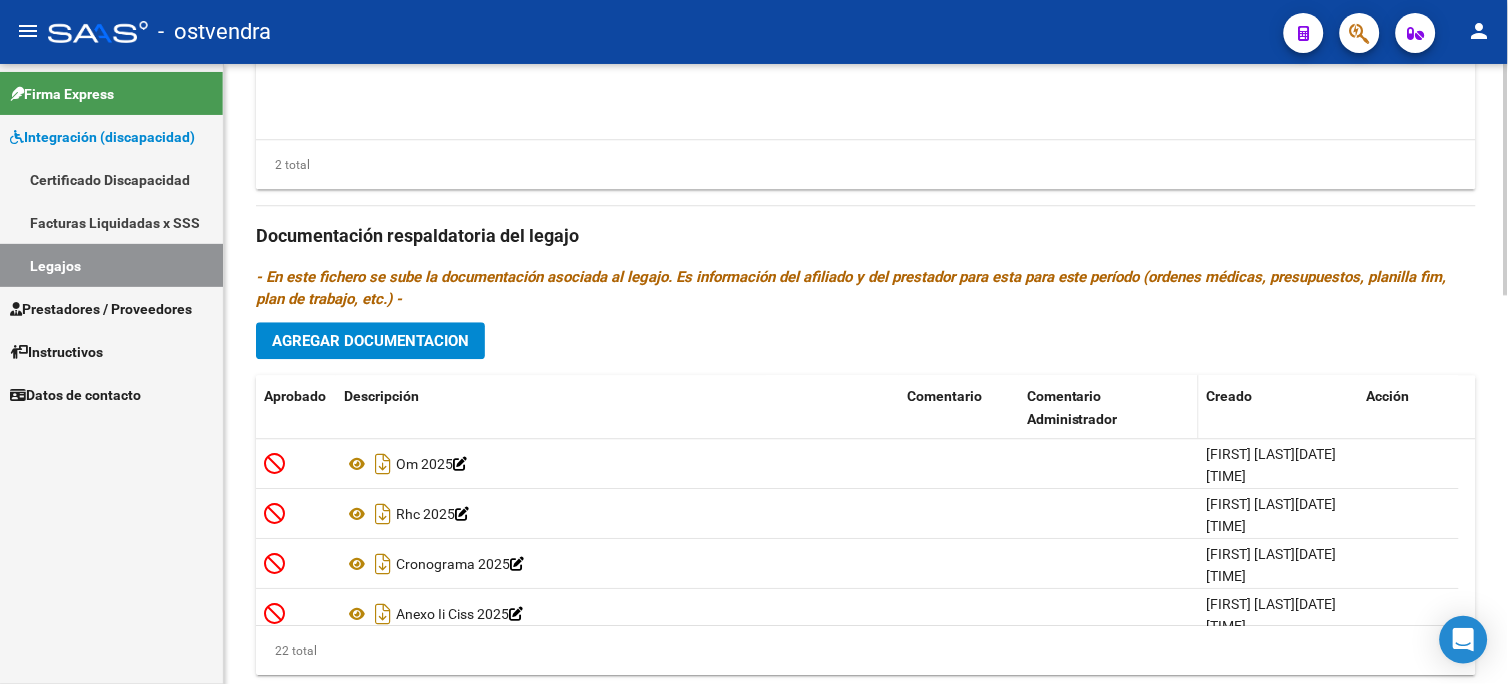 scroll, scrollTop: 1000, scrollLeft: 0, axis: vertical 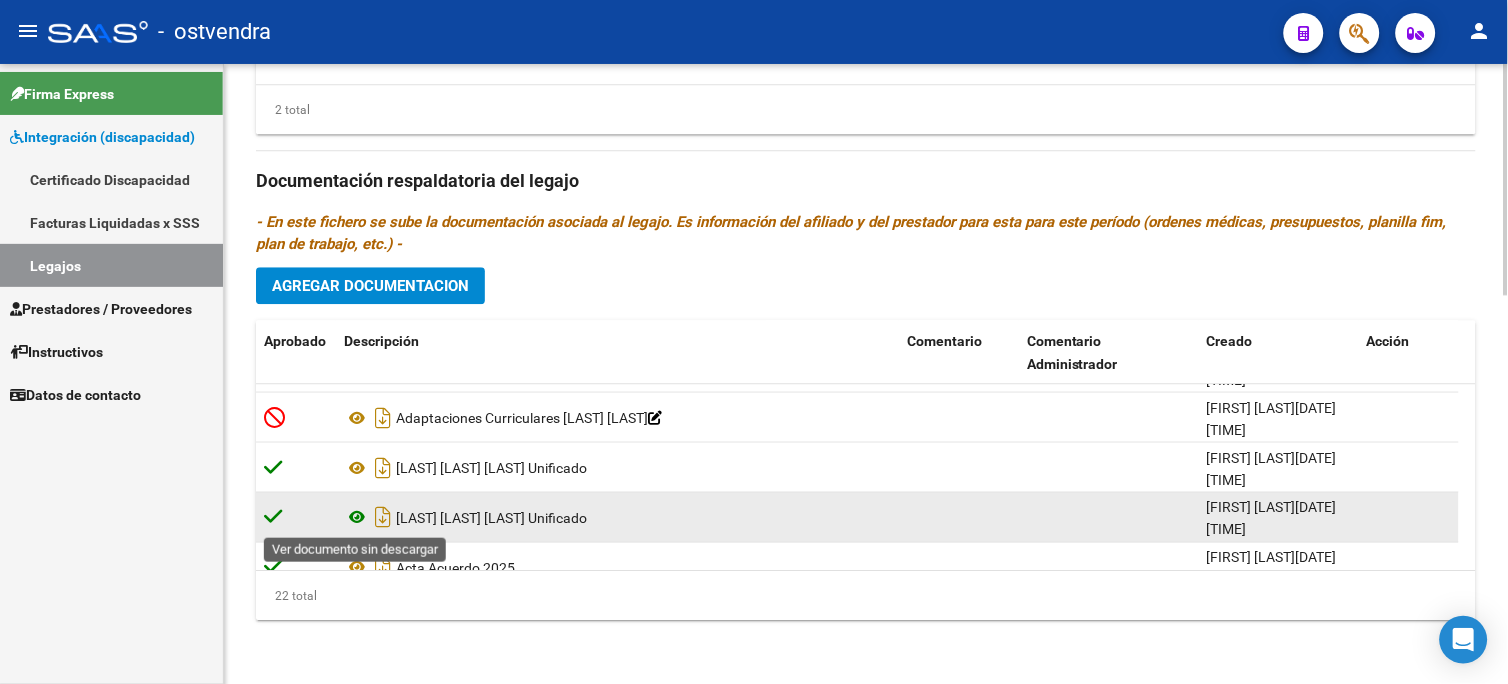 click 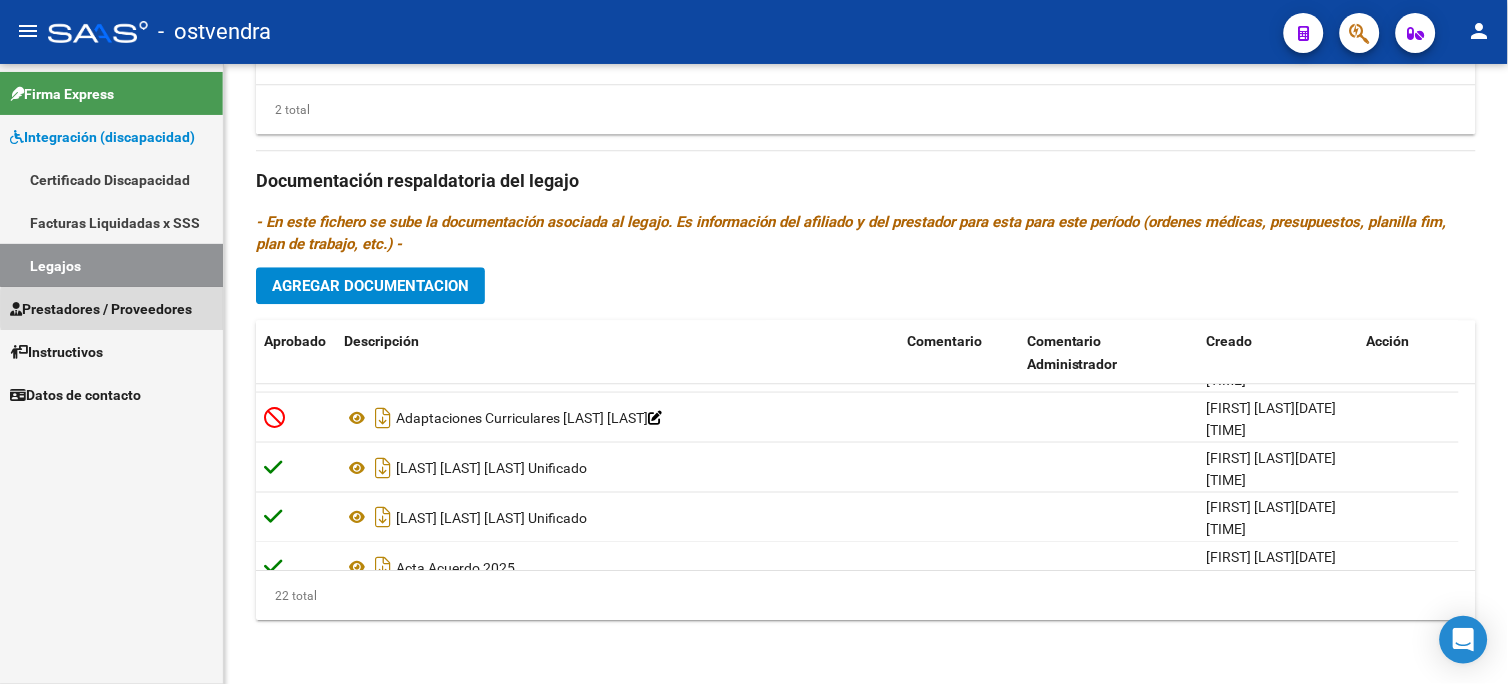 click on "Prestadores / Proveedores" at bounding box center [101, 309] 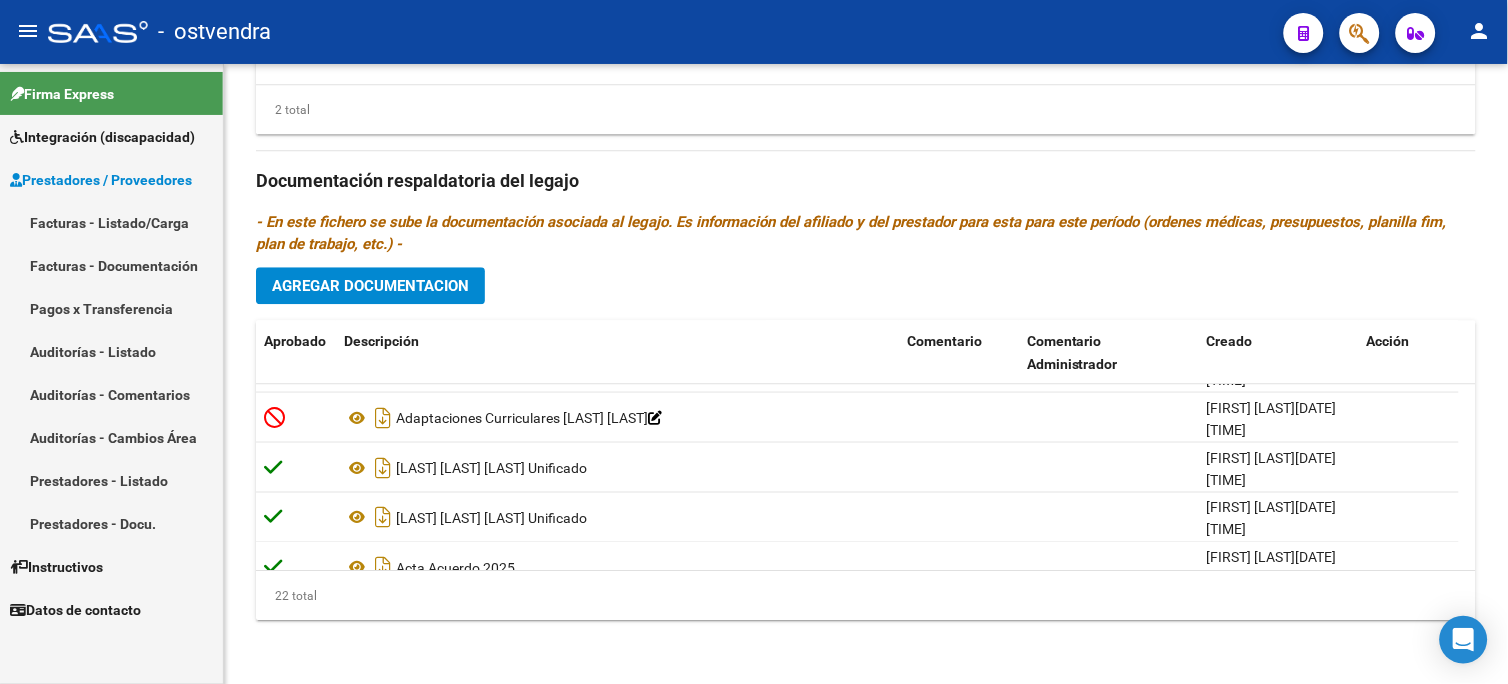 click on "Facturas - Listado/Carga" at bounding box center [111, 222] 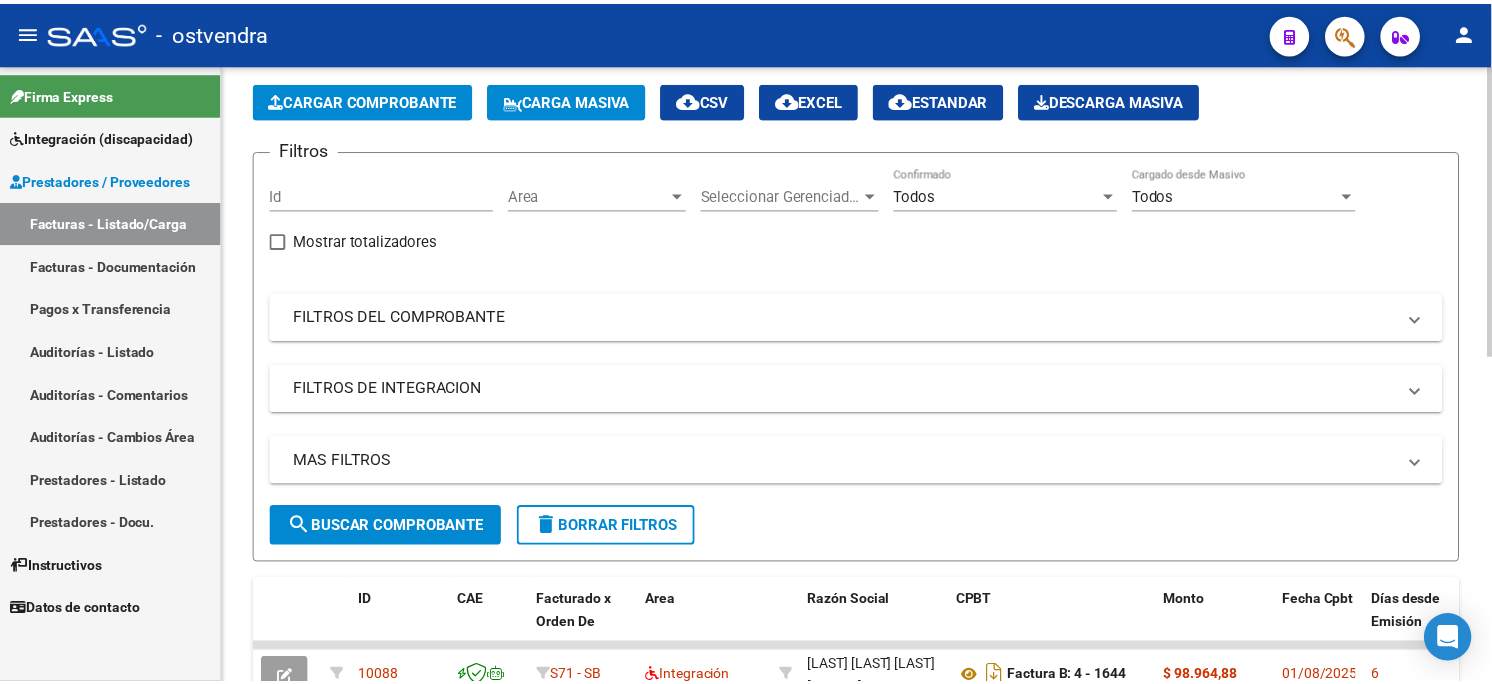 scroll, scrollTop: 54, scrollLeft: 0, axis: vertical 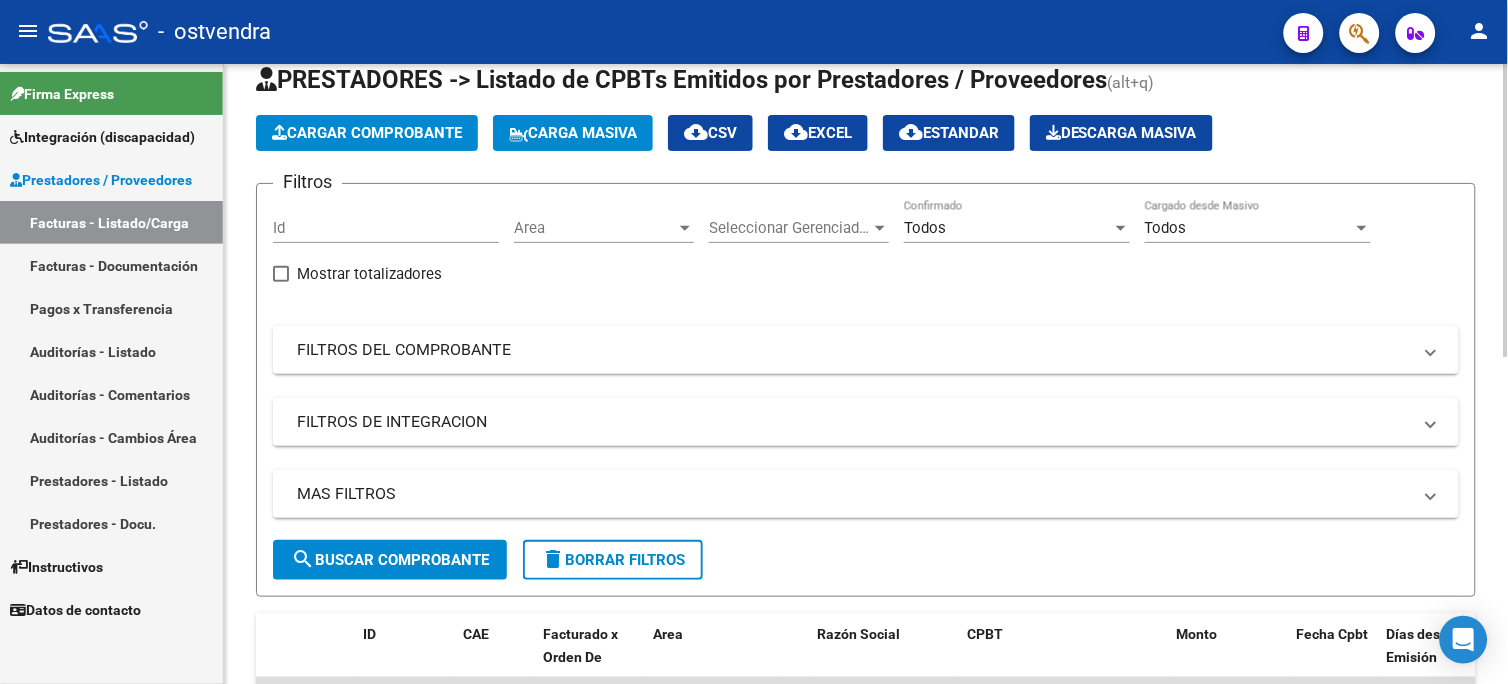 click on "Cargar Comprobante" 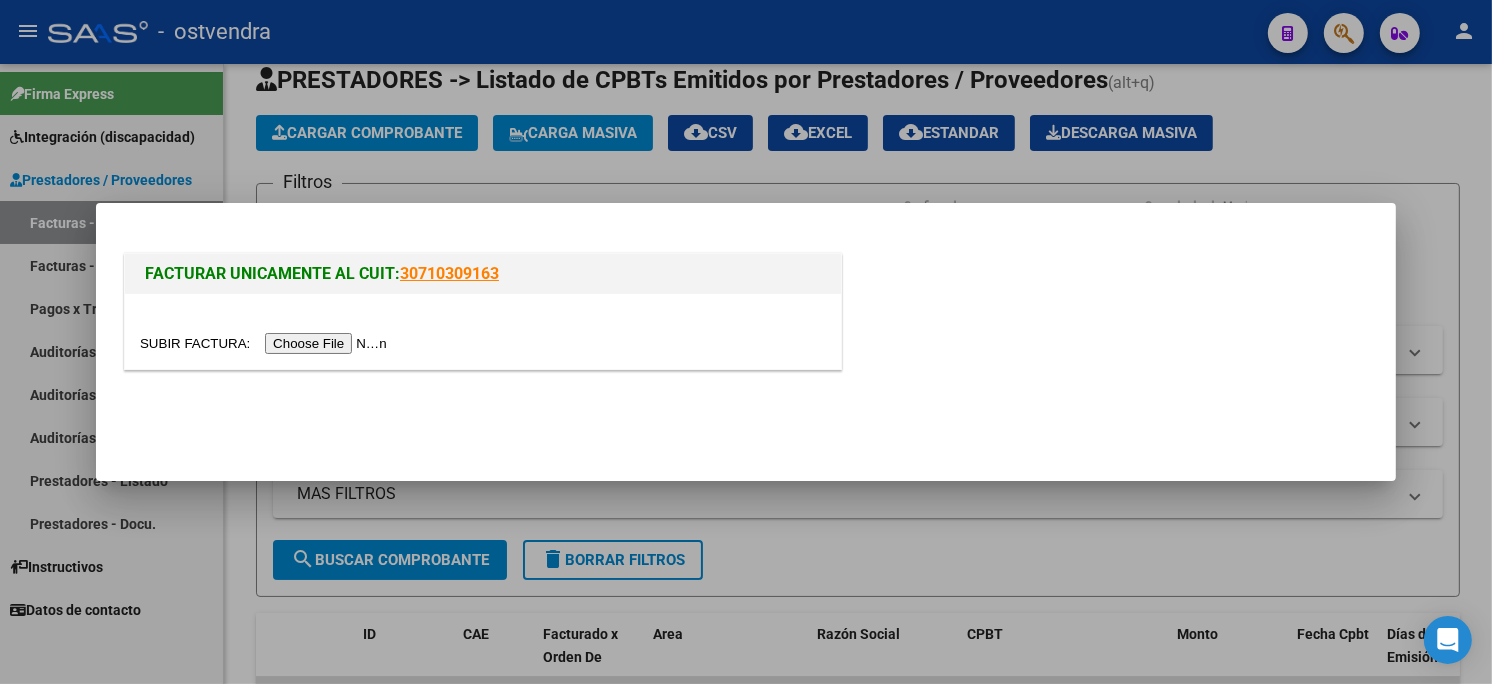click at bounding box center [266, 343] 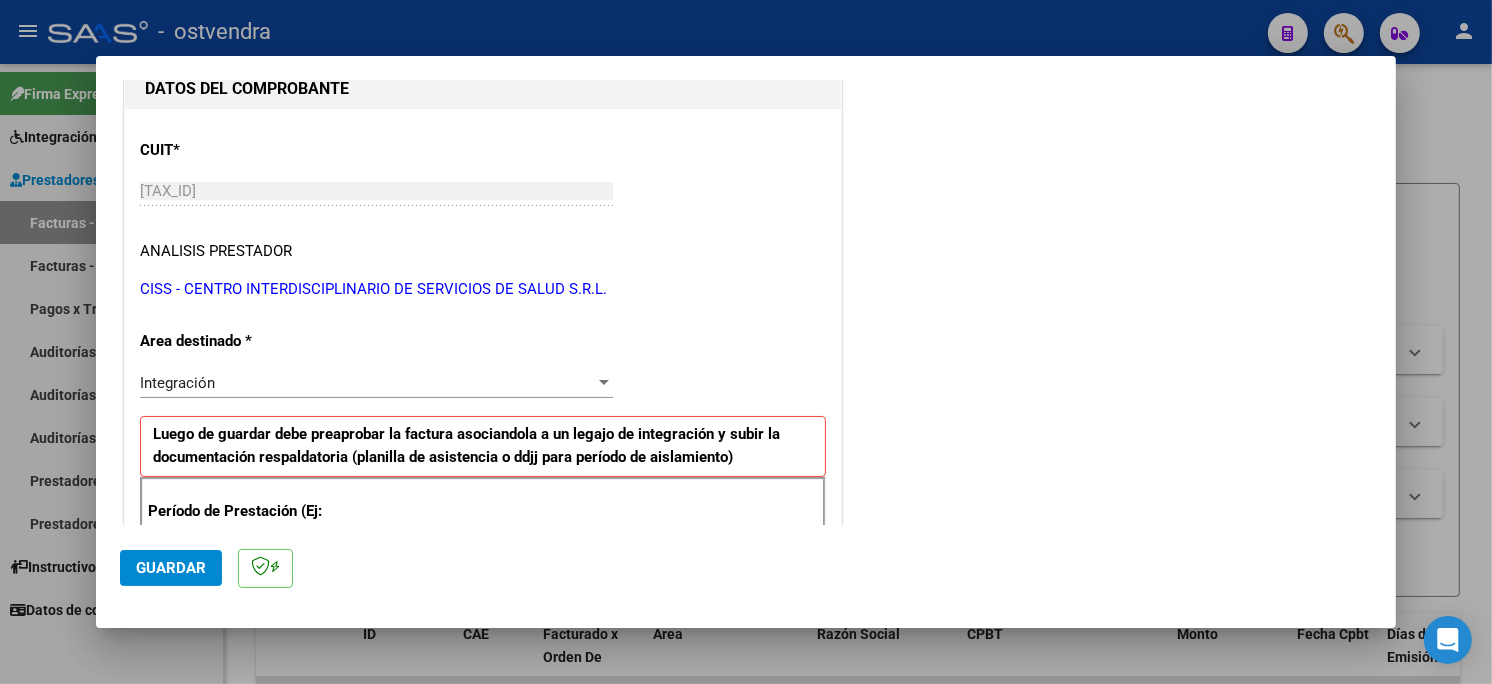 scroll, scrollTop: 333, scrollLeft: 0, axis: vertical 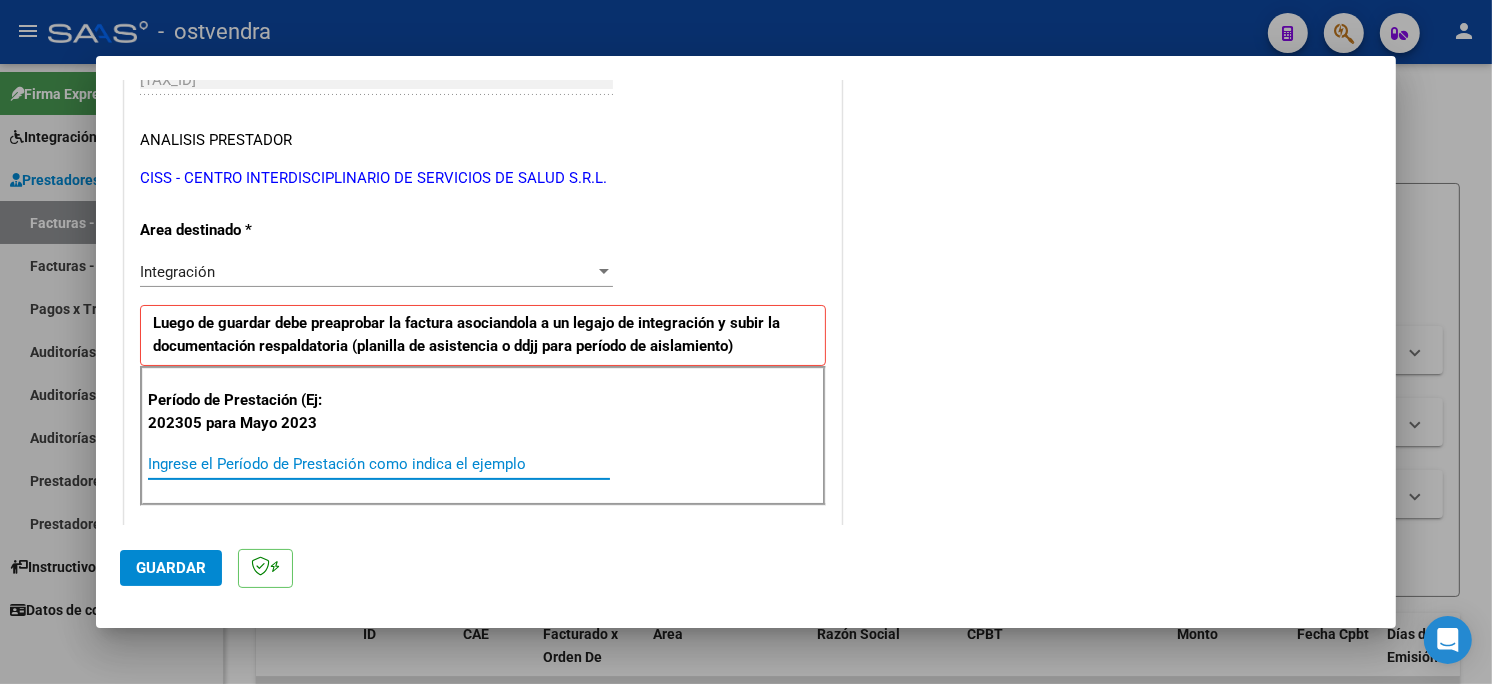 click on "Ingrese el Período de Prestación como indica el ejemplo" at bounding box center (379, 464) 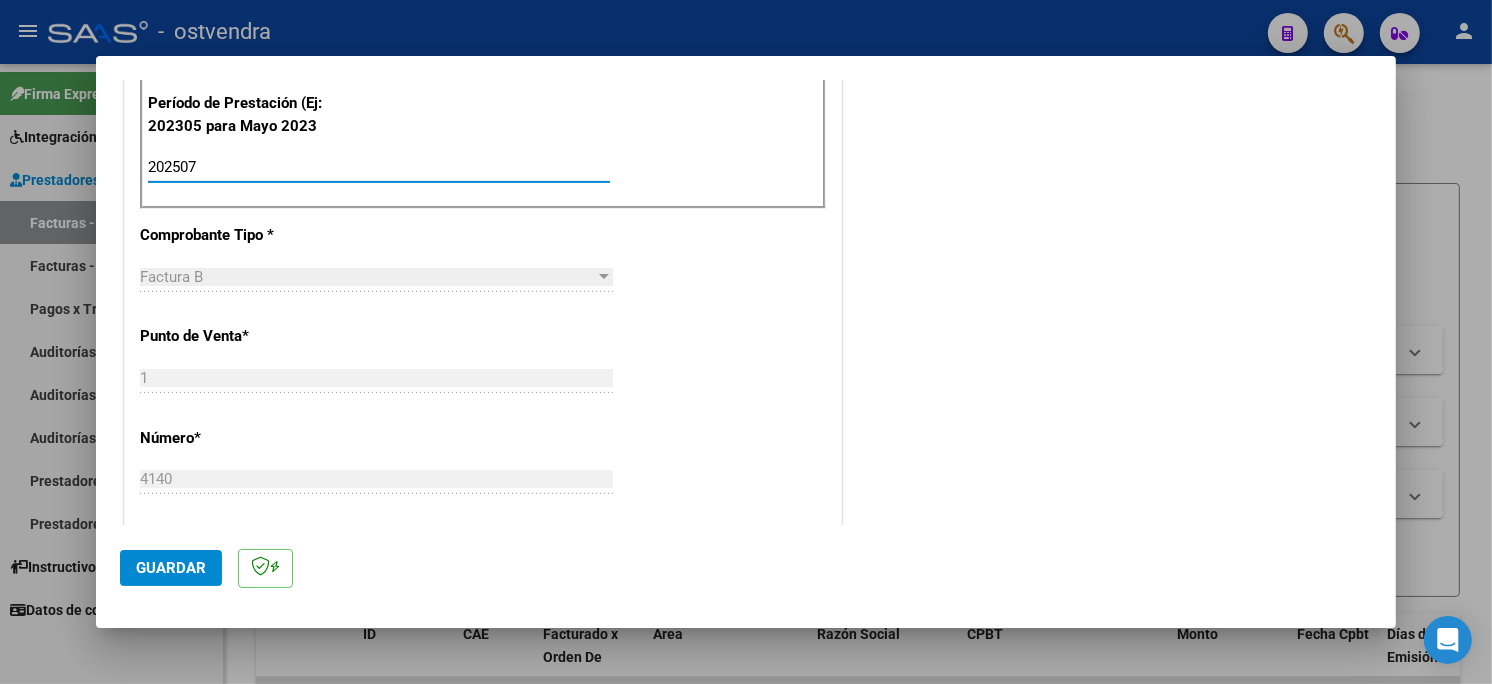 scroll, scrollTop: 666, scrollLeft: 0, axis: vertical 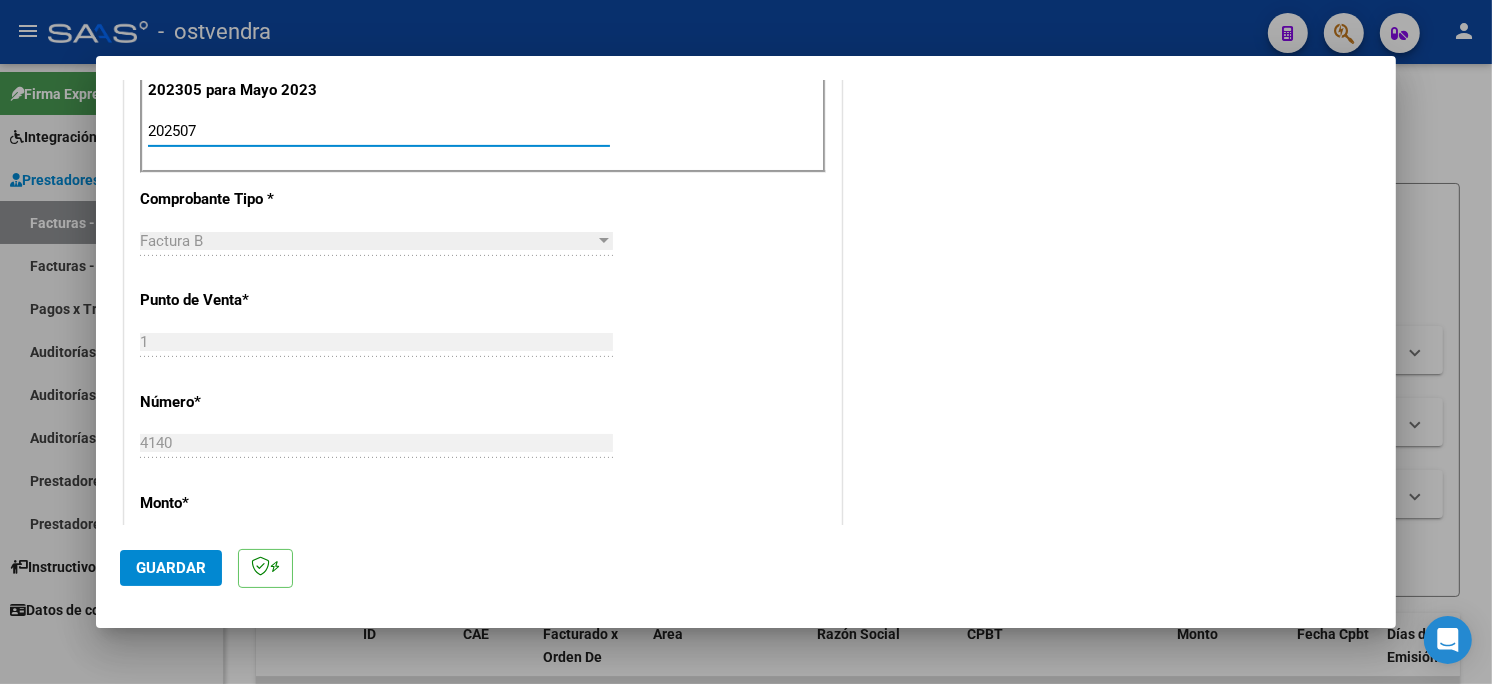 type on "202507" 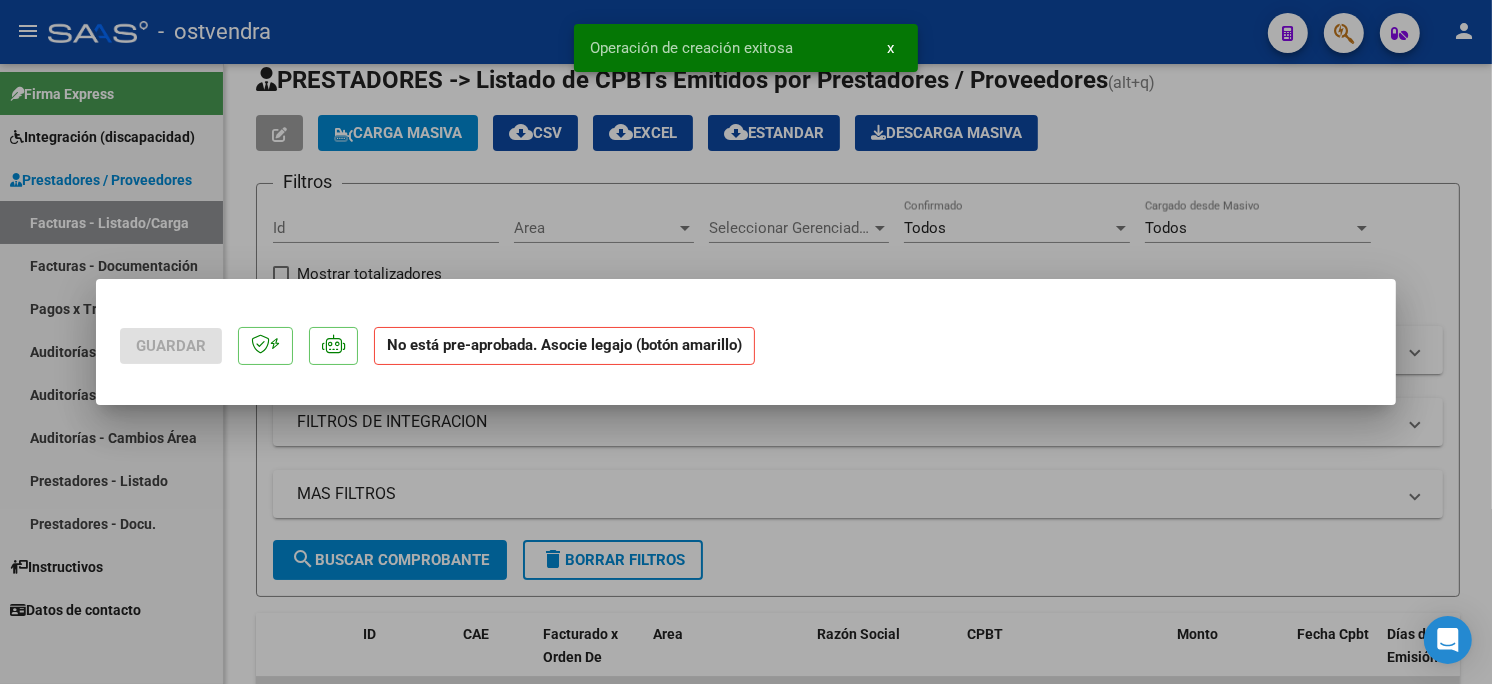 scroll, scrollTop: 0, scrollLeft: 0, axis: both 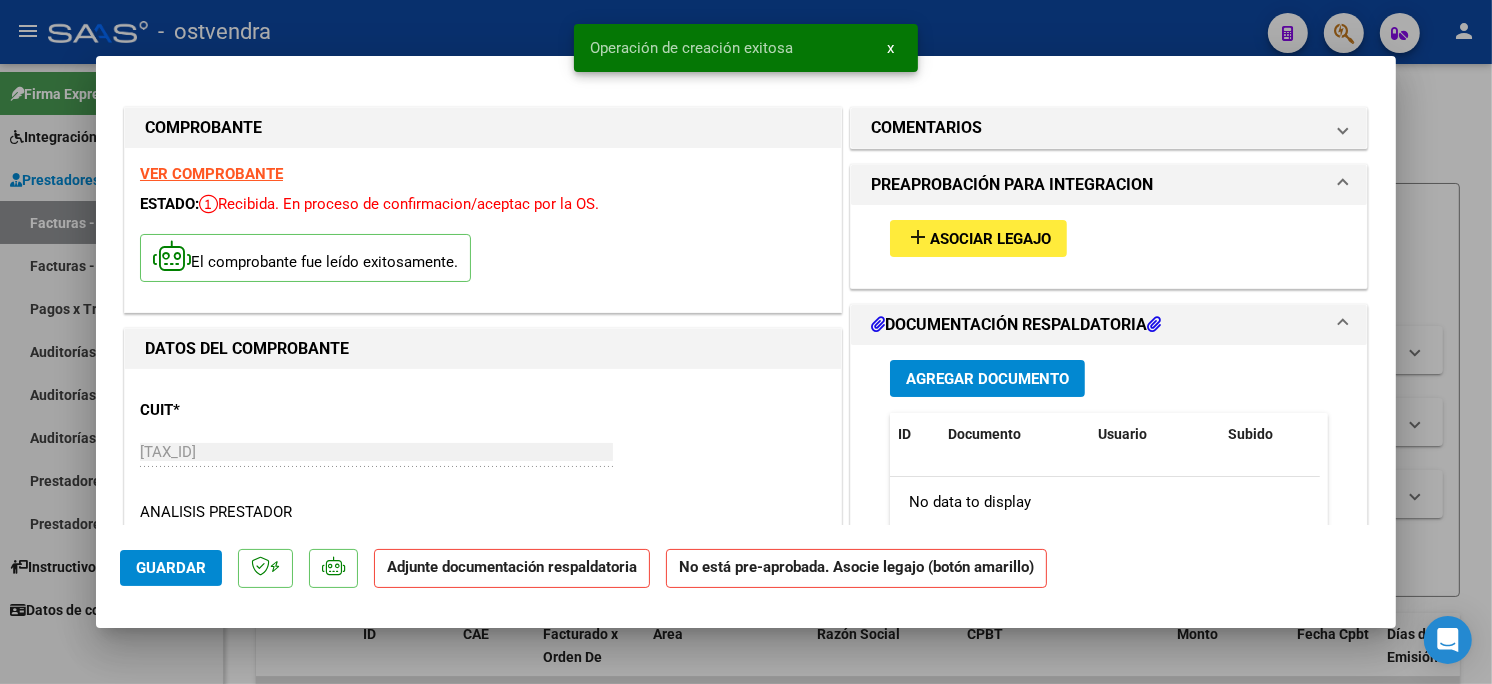 click on "add Asociar Legajo" at bounding box center [978, 238] 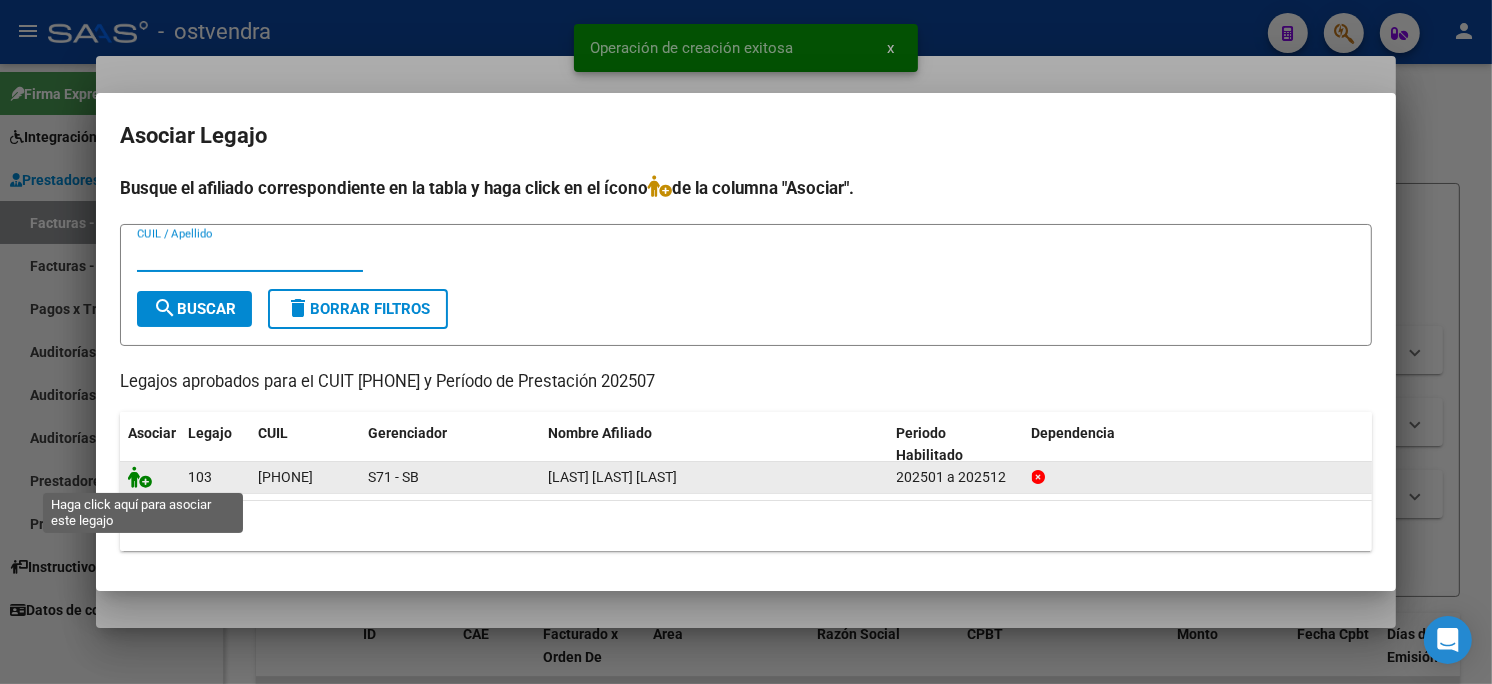 click 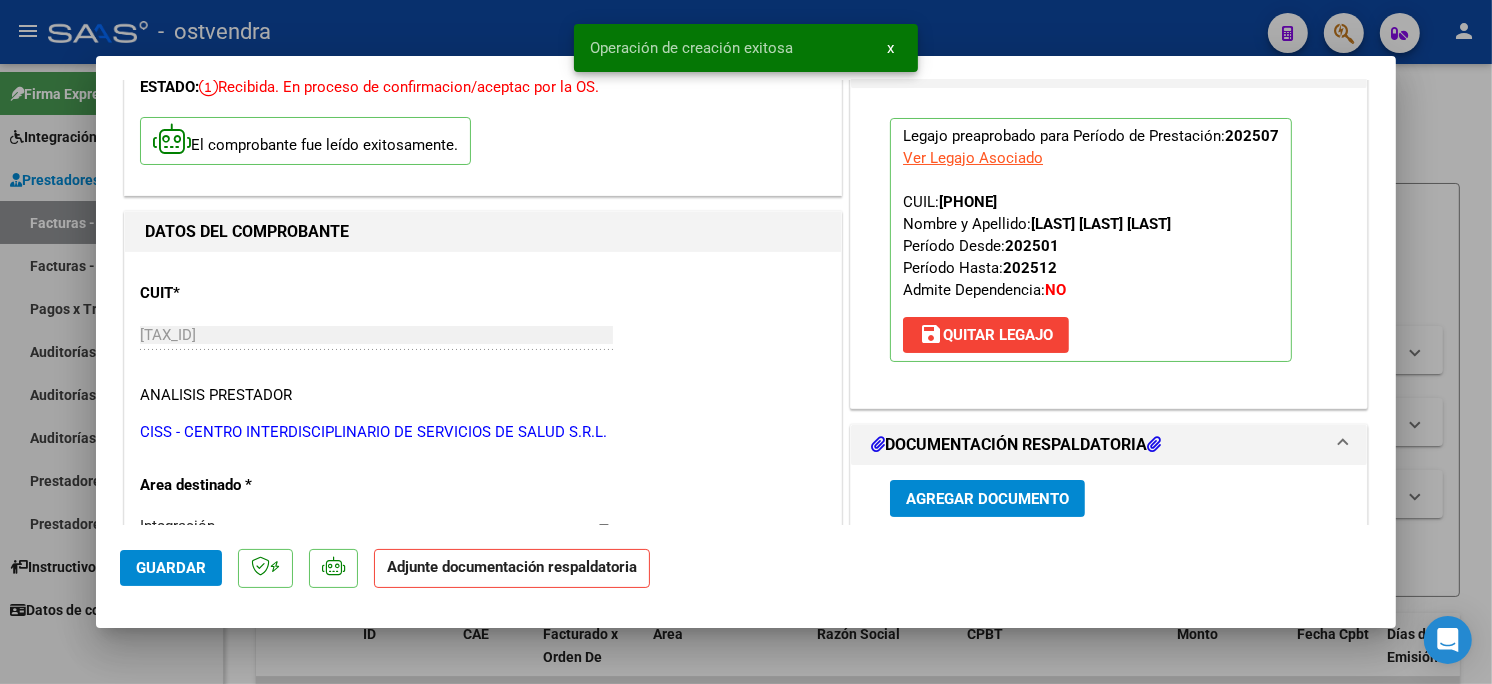 scroll, scrollTop: 222, scrollLeft: 0, axis: vertical 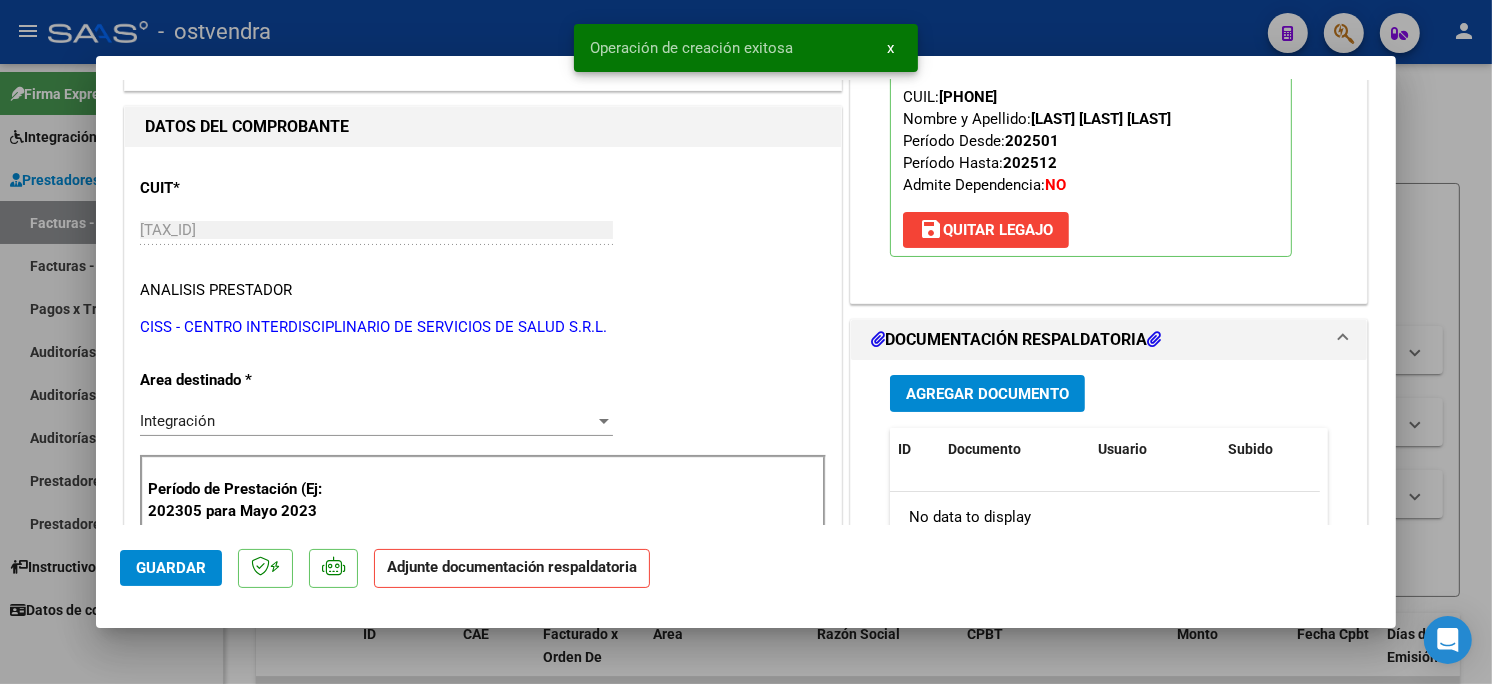 click on "Agregar Documento" at bounding box center (987, 394) 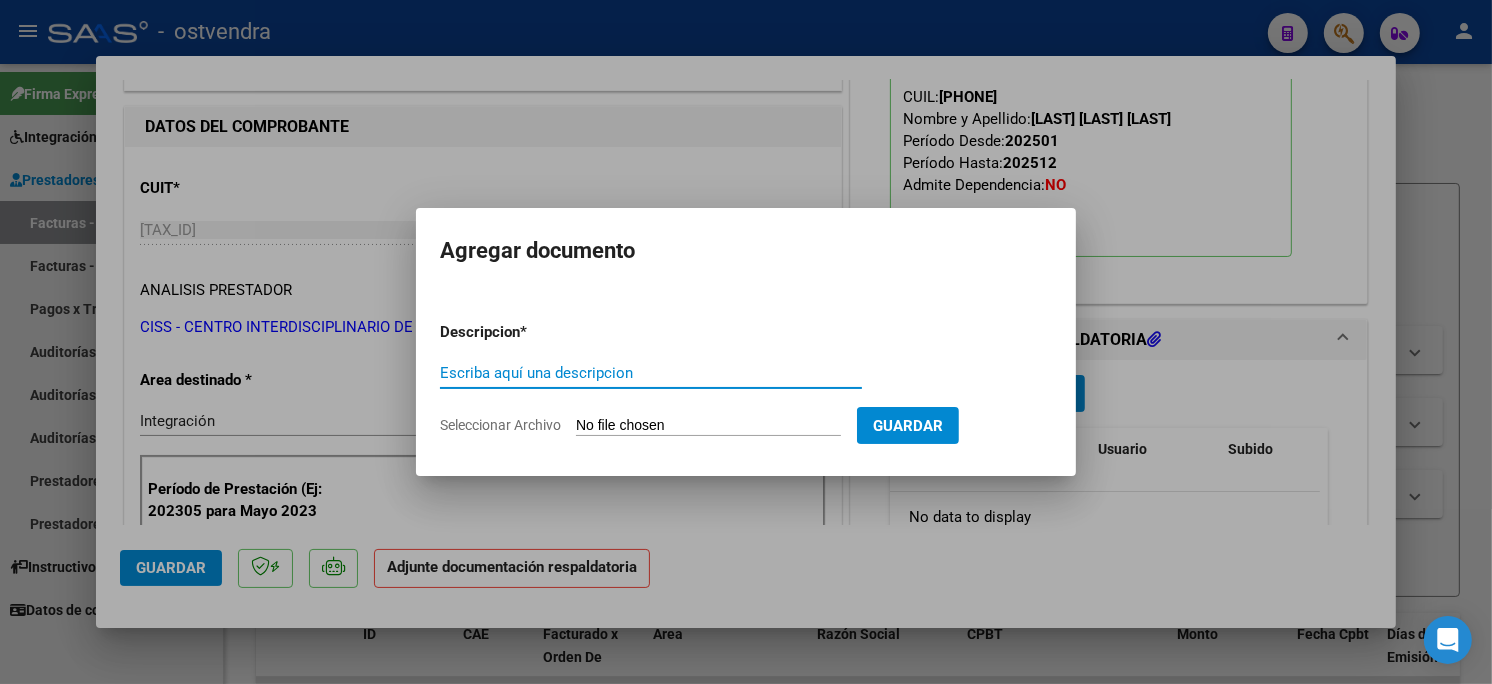 click on "Seleccionar Archivo" at bounding box center (708, 426) 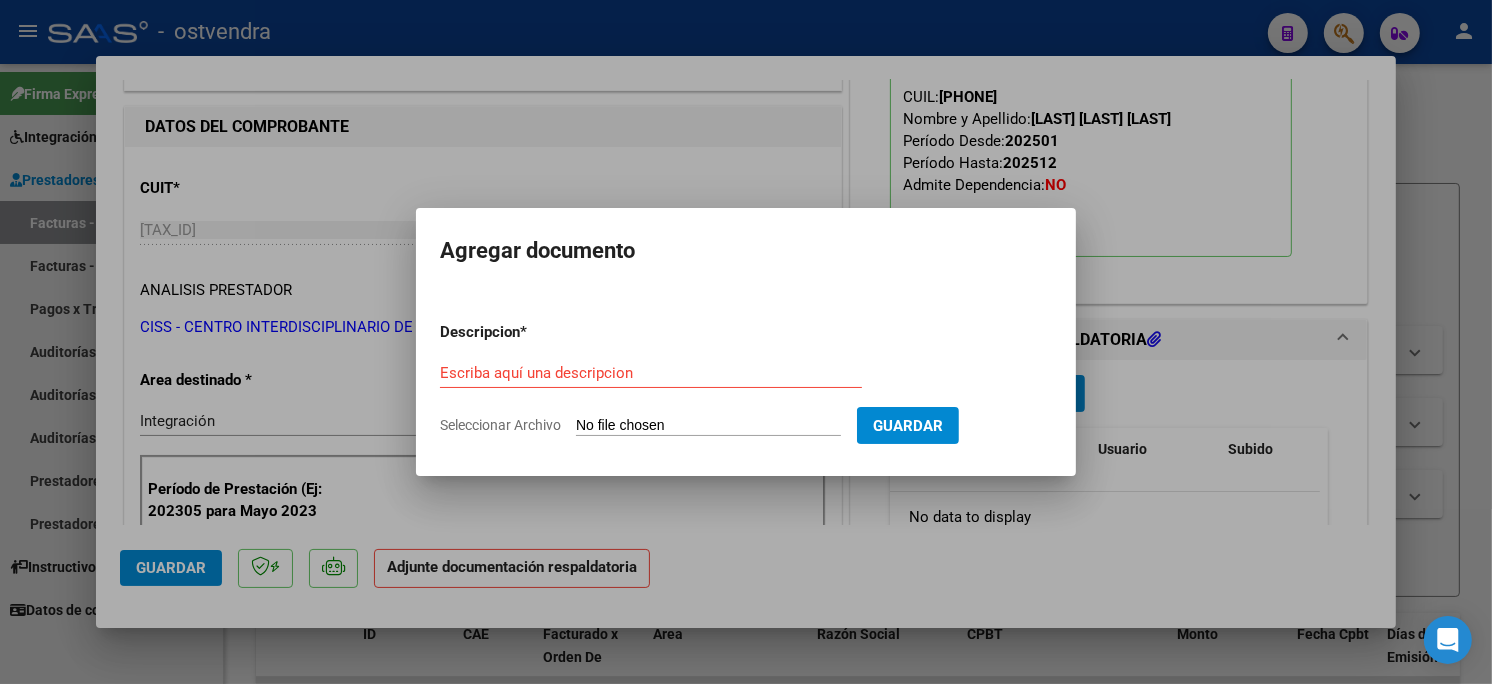 type on "C:\fakepath\ASISTENCIA B-1-4140.pdf" 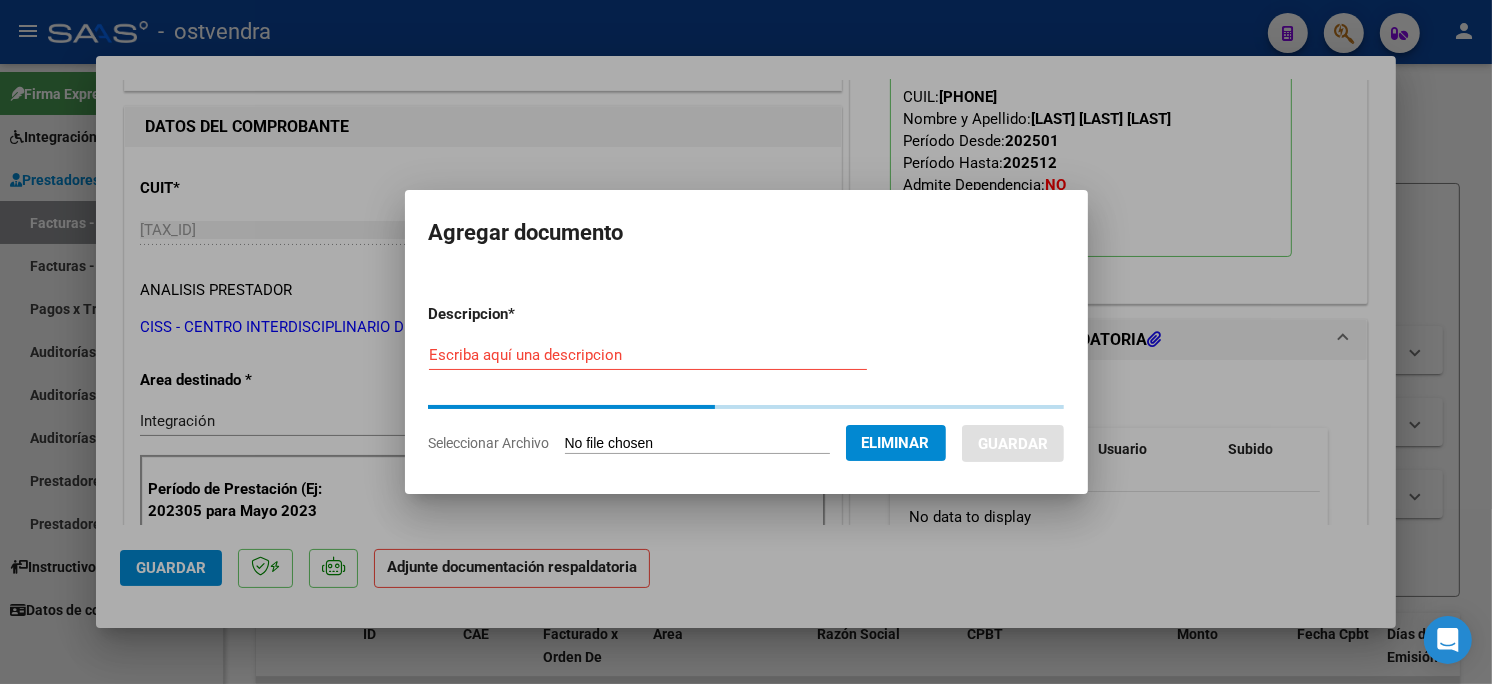 click on "Escriba aquí una descripcion" at bounding box center [648, 355] 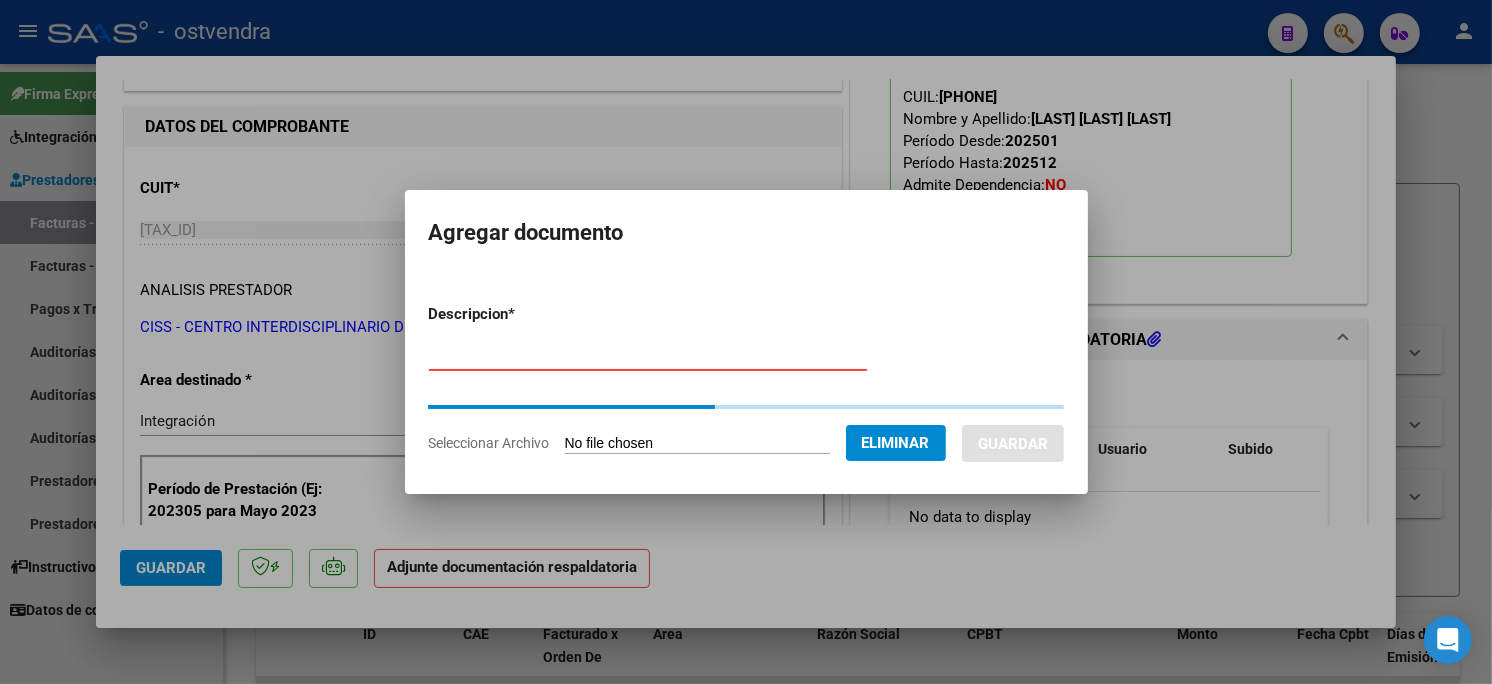 type on "PLANILLA DE ASISTENCIA" 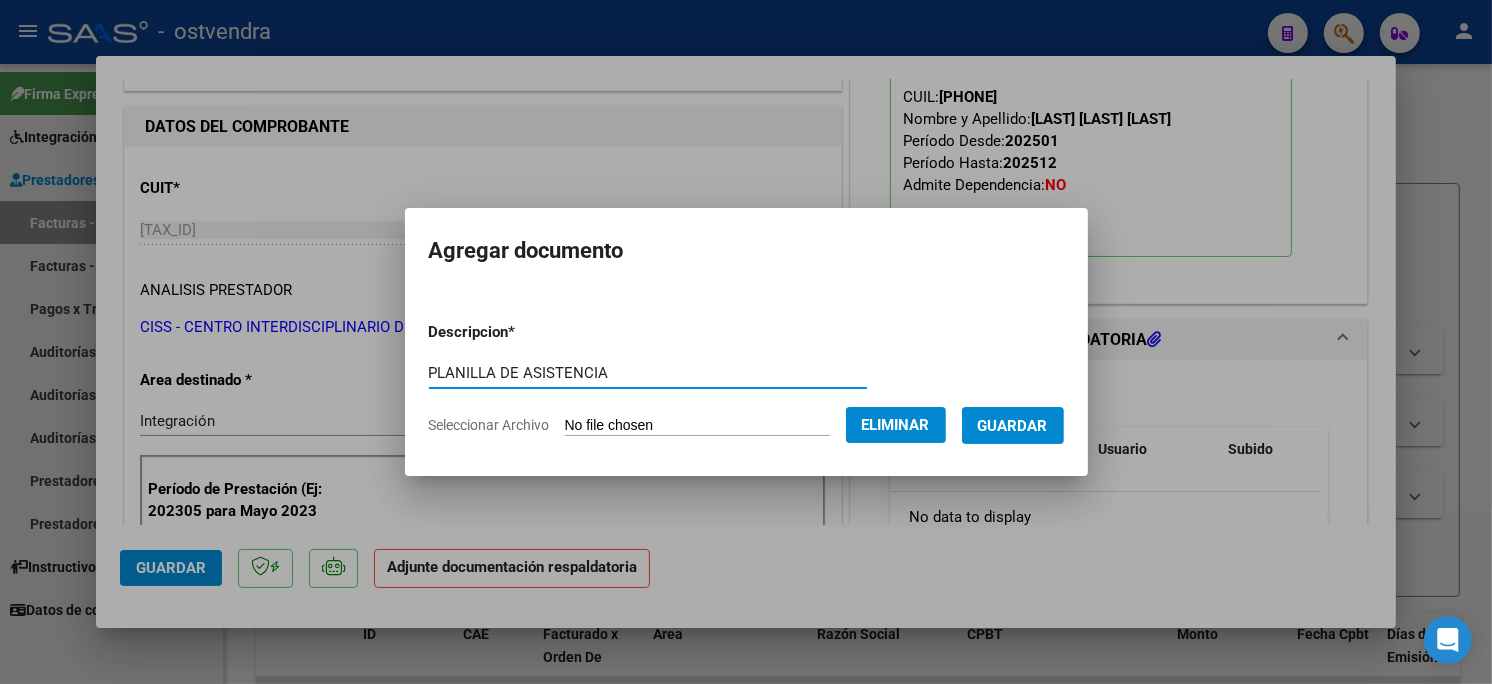 click on "Guardar" at bounding box center [1013, 425] 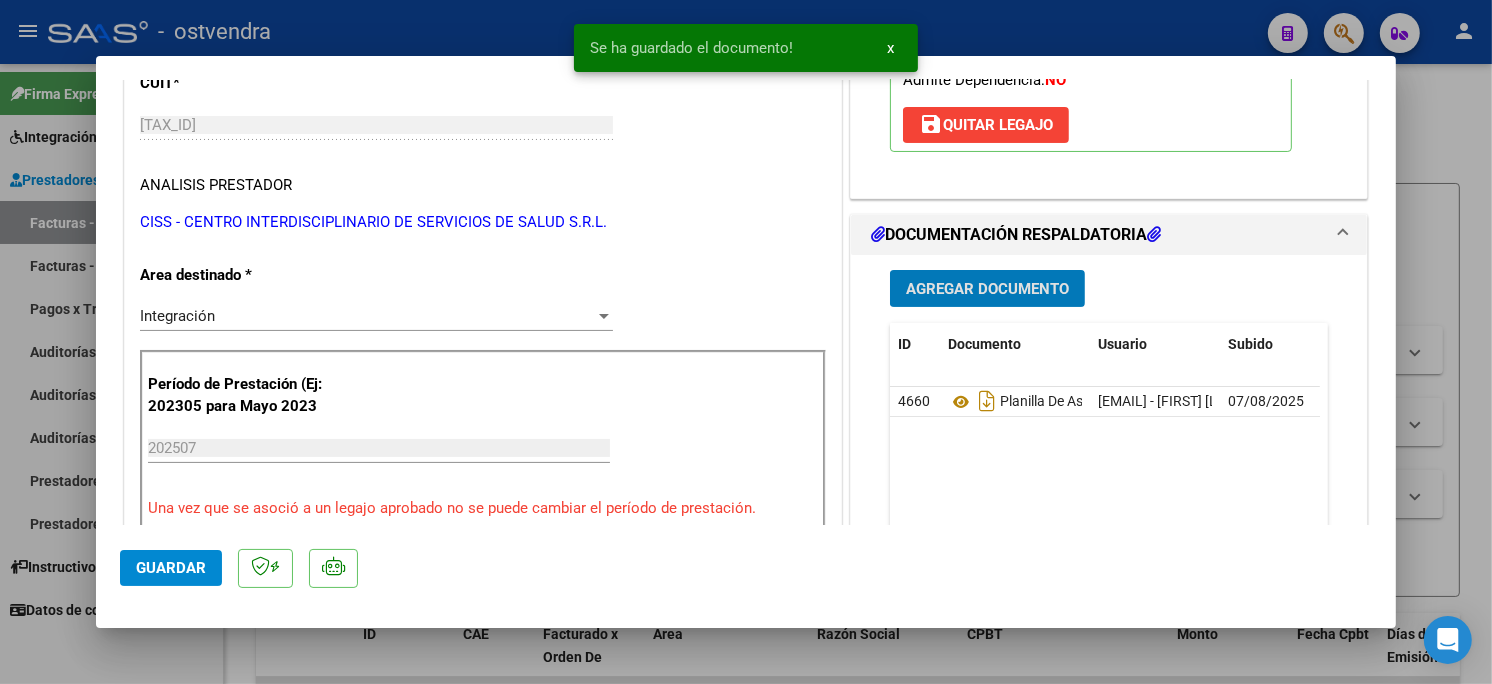 scroll, scrollTop: 333, scrollLeft: 0, axis: vertical 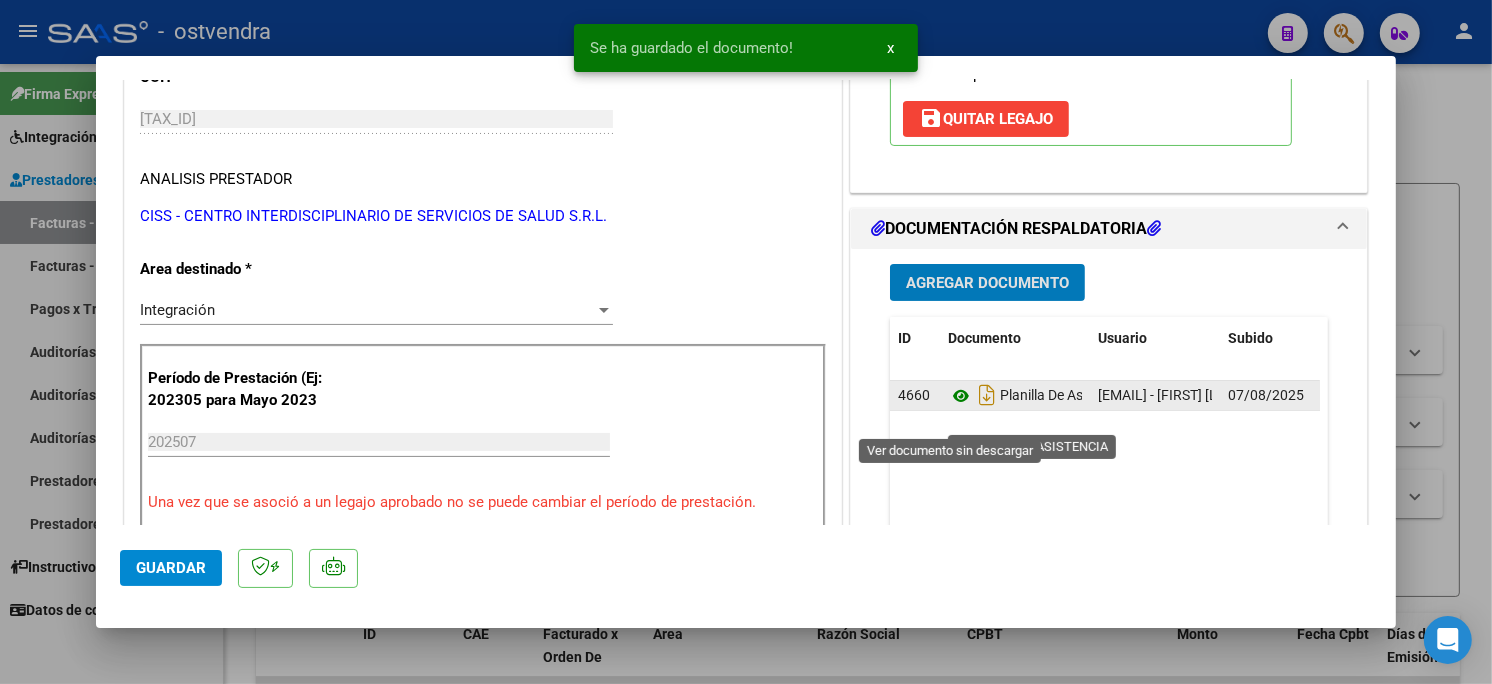 click 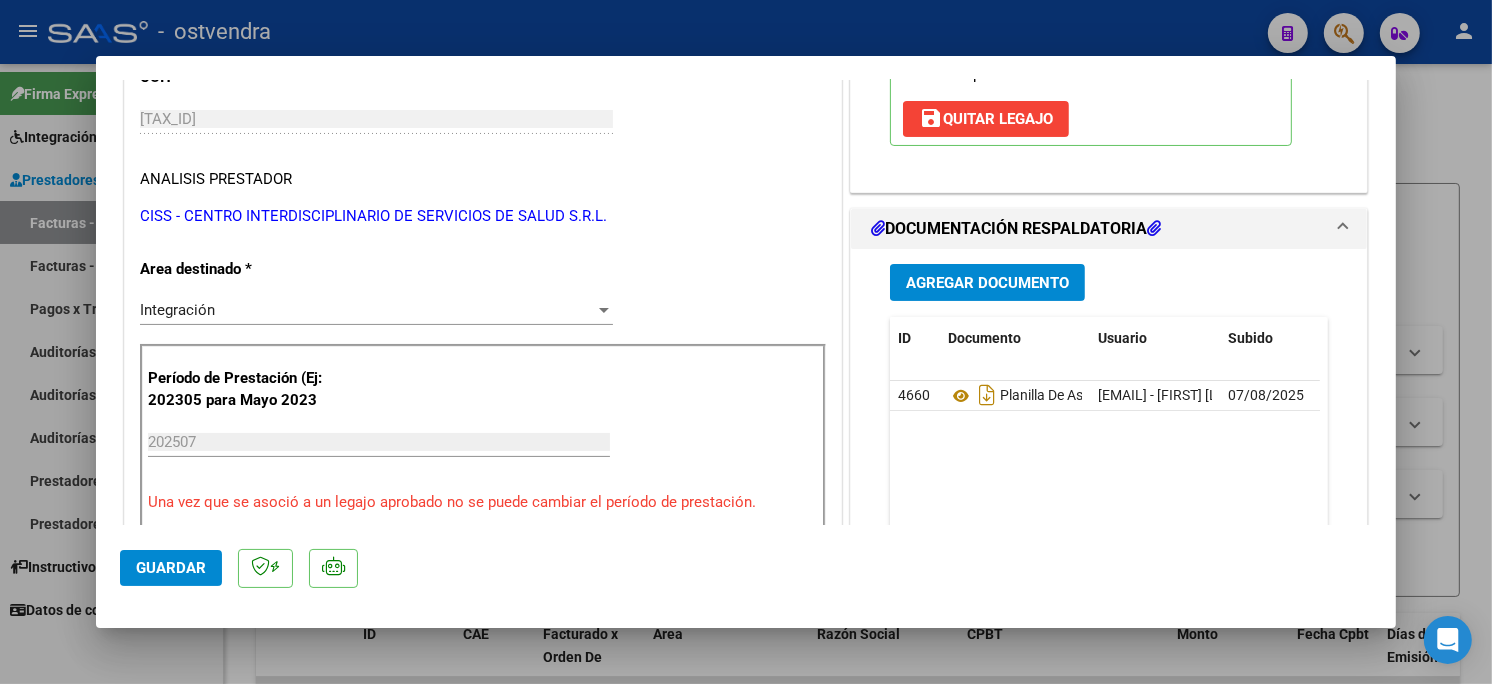 click on "Guardar" 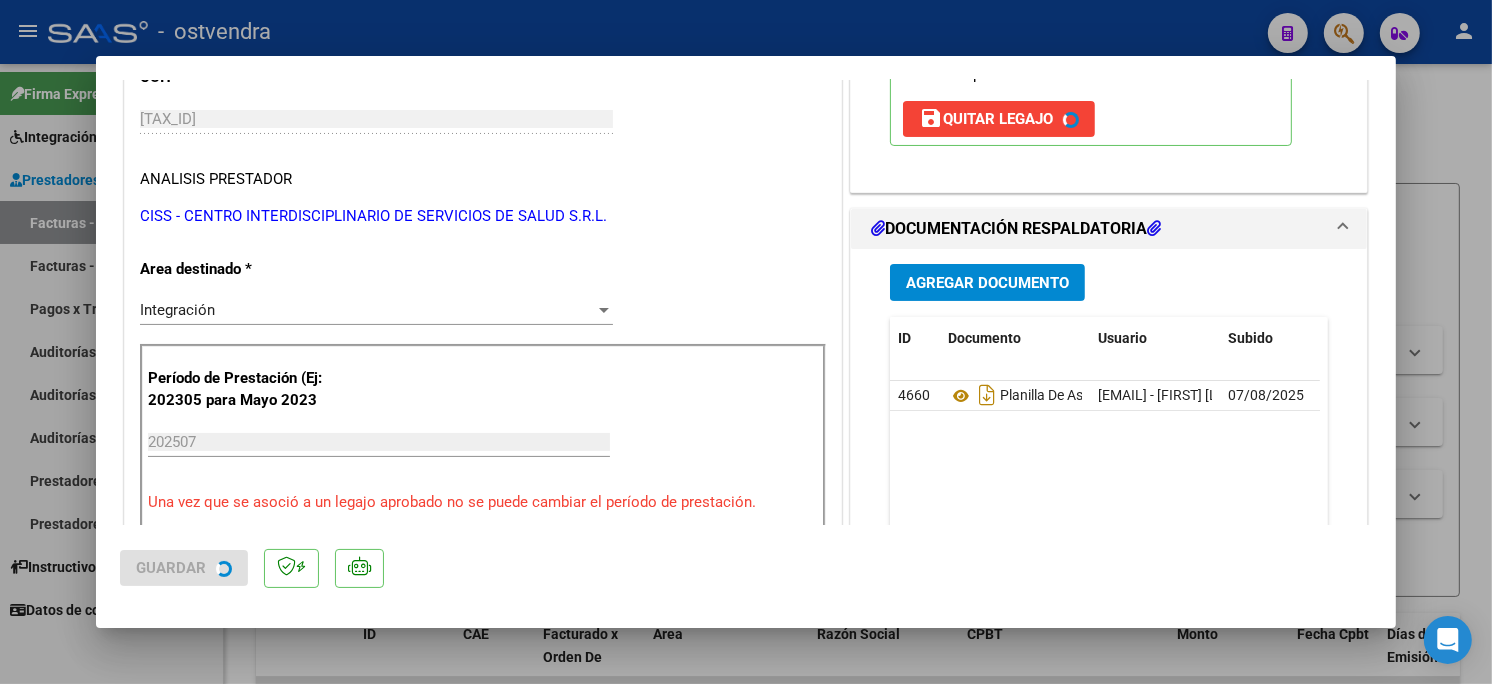 click at bounding box center (746, 342) 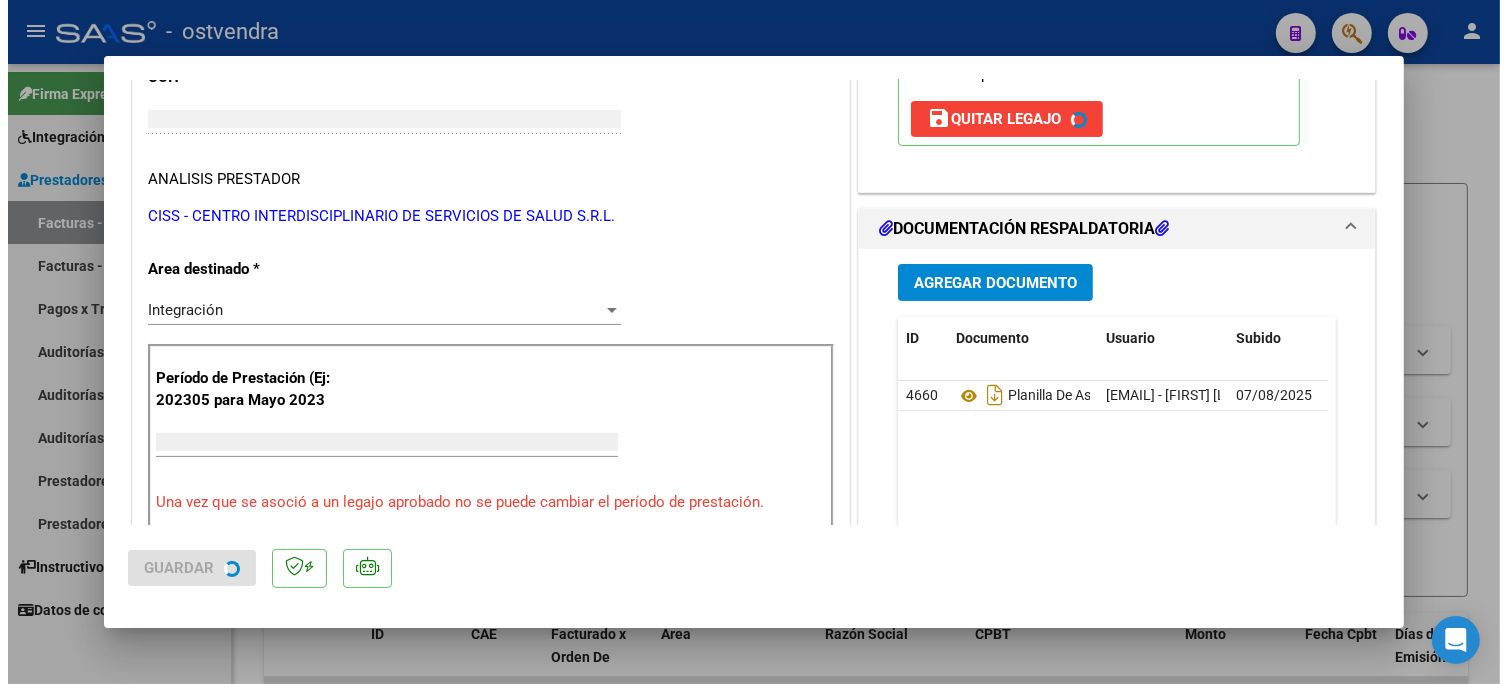 scroll, scrollTop: 272, scrollLeft: 0, axis: vertical 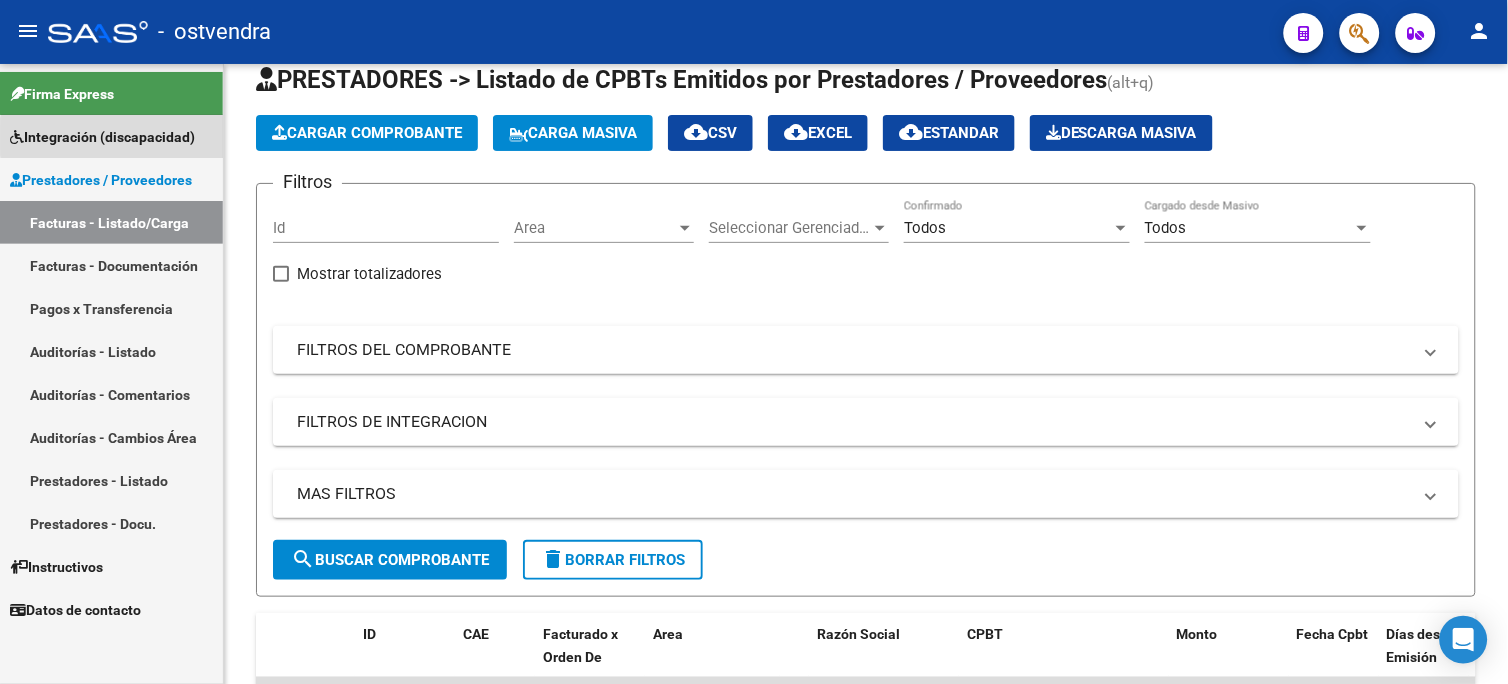 click on "Integración (discapacidad)" at bounding box center [102, 137] 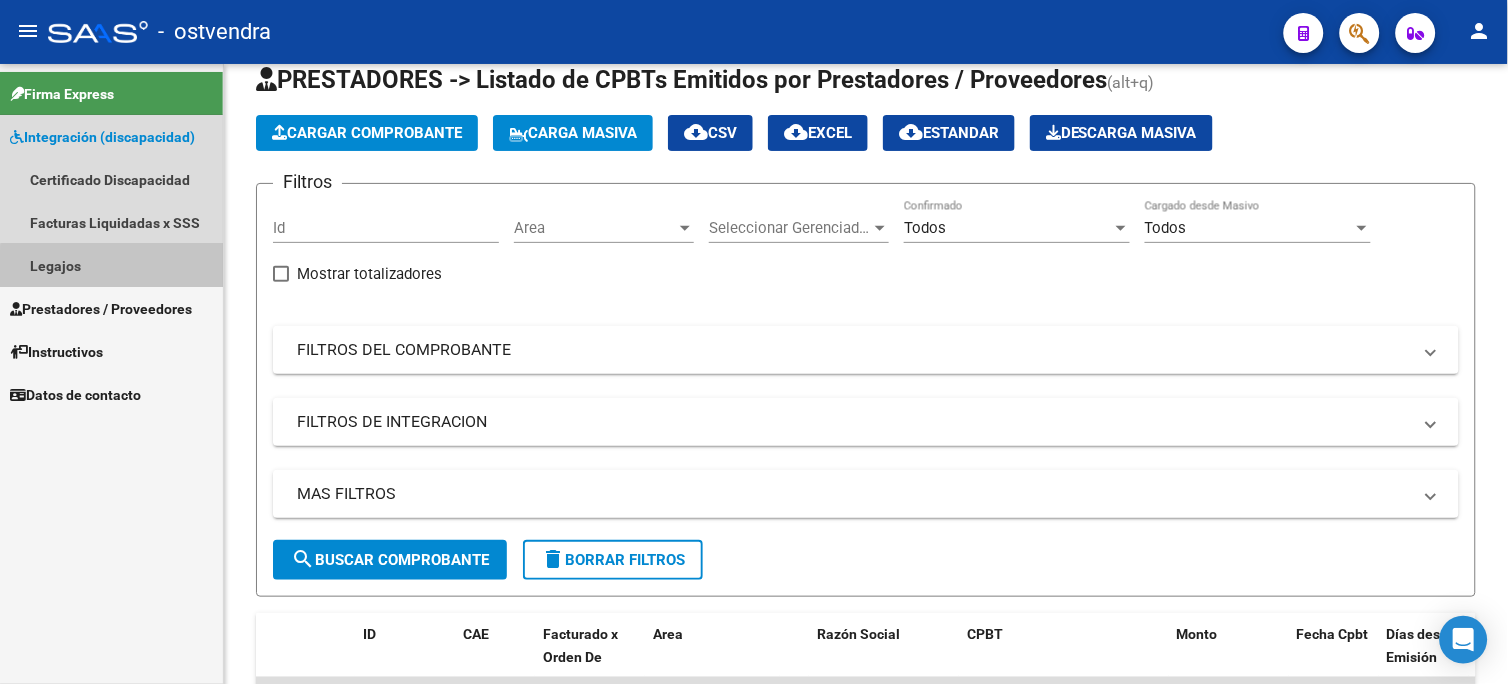 click on "Legajos" at bounding box center [111, 265] 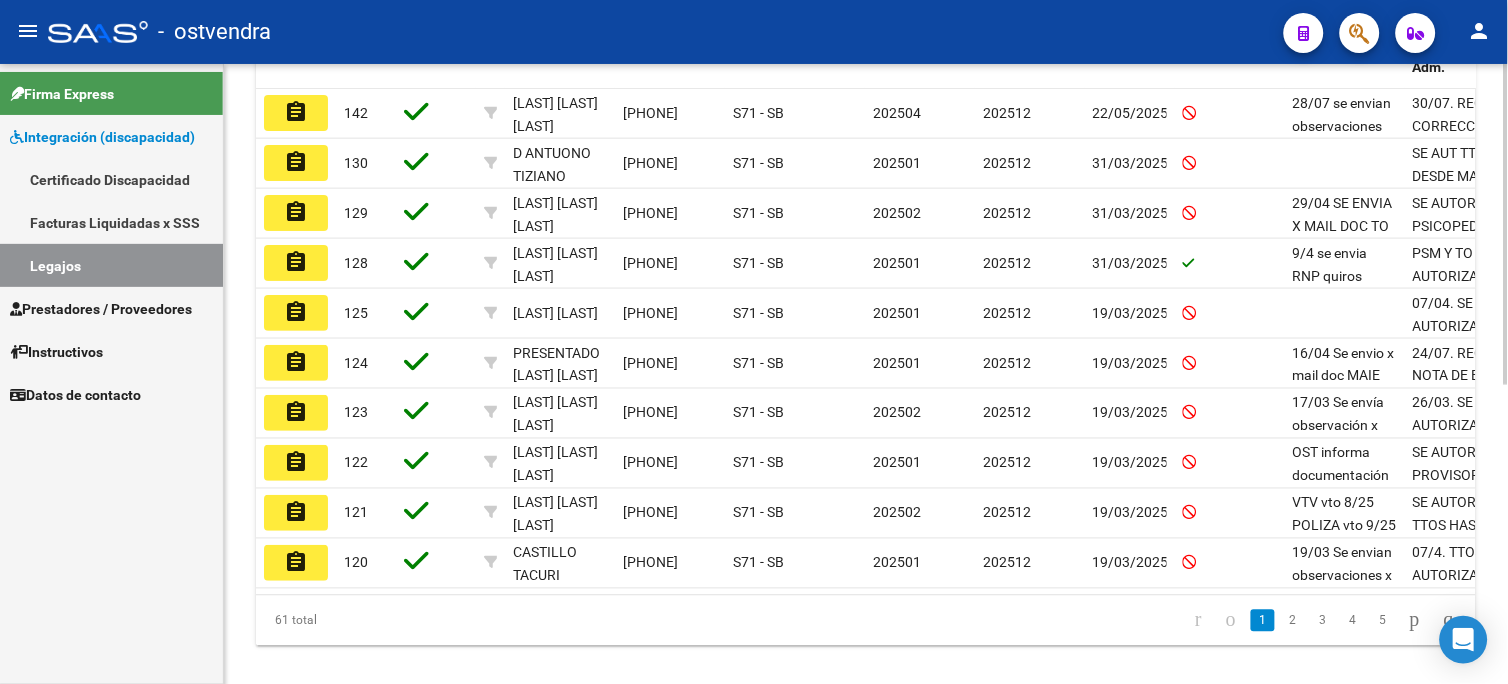 scroll, scrollTop: 532, scrollLeft: 0, axis: vertical 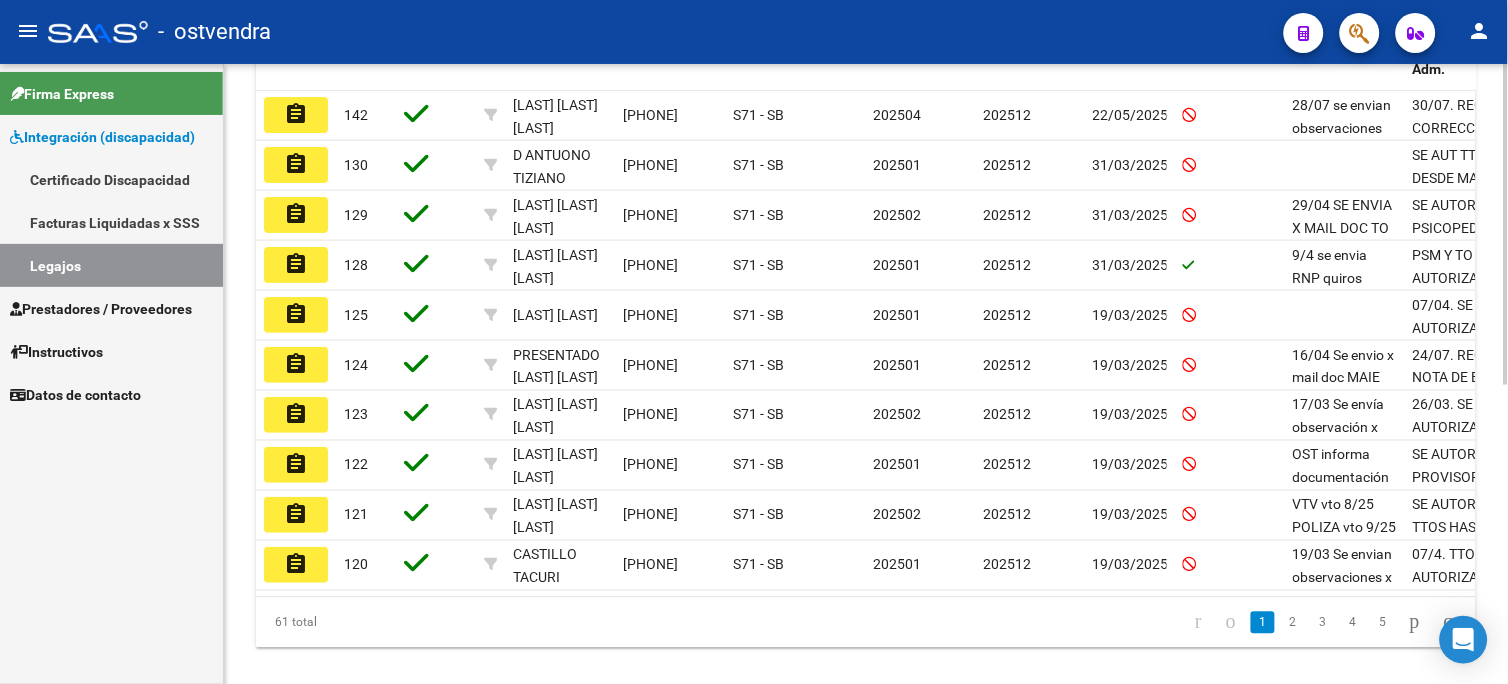 click on "menu -   ostvendra  person    Firma Express     Integración (discapacidad) Certificado Discapacidad Facturas Liquidadas x SSS Legajos    Prestadores / Proveedores Facturas - Listado/Carga Facturas - Documentación Pagos x Transferencia Auditorías - Listado Auditorías - Comentarios Auditorías - Cambios Área Prestadores - Listado Prestadores - Docu.    Instructivos    Datos de contacto Modelo Formulario DDJJ para Transporte  /  Modelo Conformidad Transporte  /  Modelo Presupuesto Transporte  /  Modelo Conformidad Prestacional  /  Modelo Presupuesto Prestacional  /  ModeloResumen HC  /  Modelo Planilla FIM  INTEGRACION -> Legajos add  Crear Legajo
cloud_download  Exportar CSV  Descargar Documentos
-  Legajos Filtros Id Seleccionar Gerenciador Seleccionar Gerenciador CUIL / Apellido CUIT / Razon Social Periodo Periodo Desde Periodo Hasta Todos Aprobado Start date – End date Fec. Creado Desde / Hasta Archivo CSV CUIL help search  Buscar Legajo  delete  Borrar Filtros  Acciones ID CUIL" at bounding box center (754, 342) 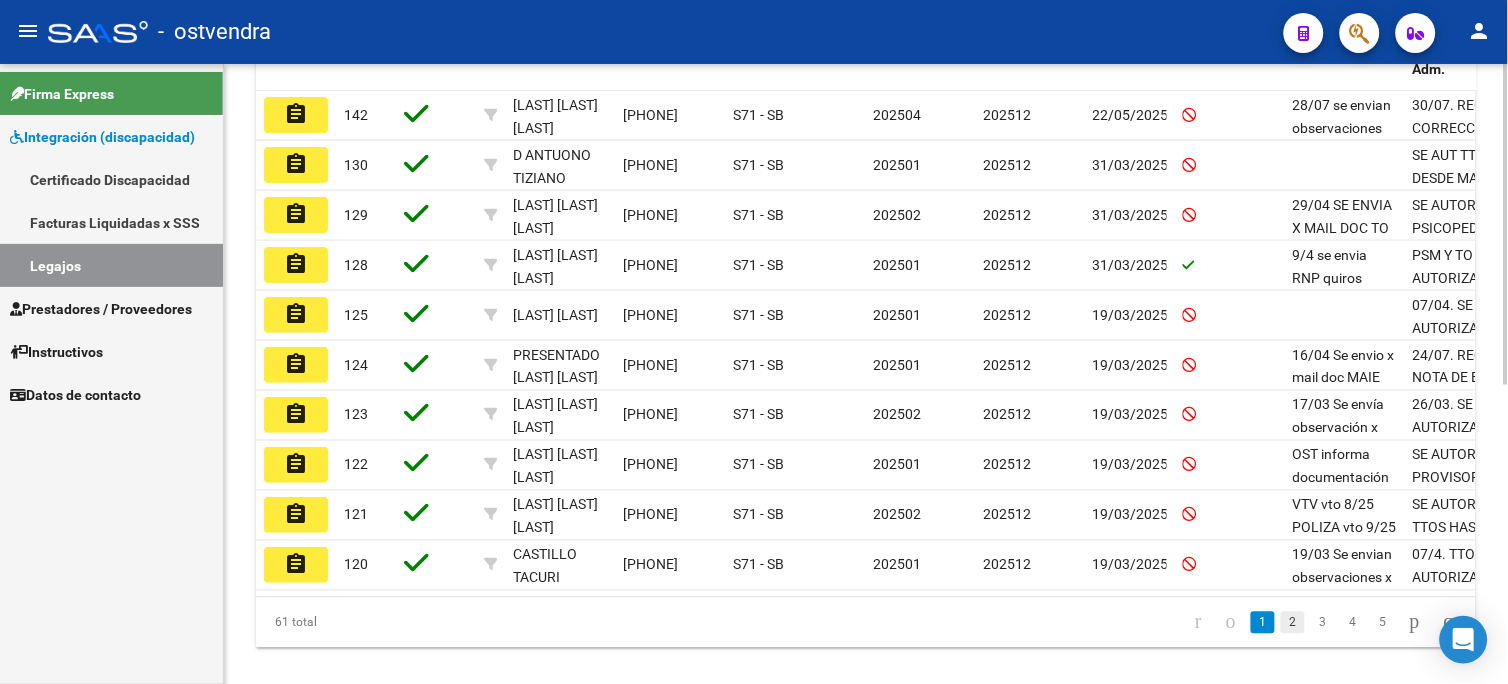 click on "2" 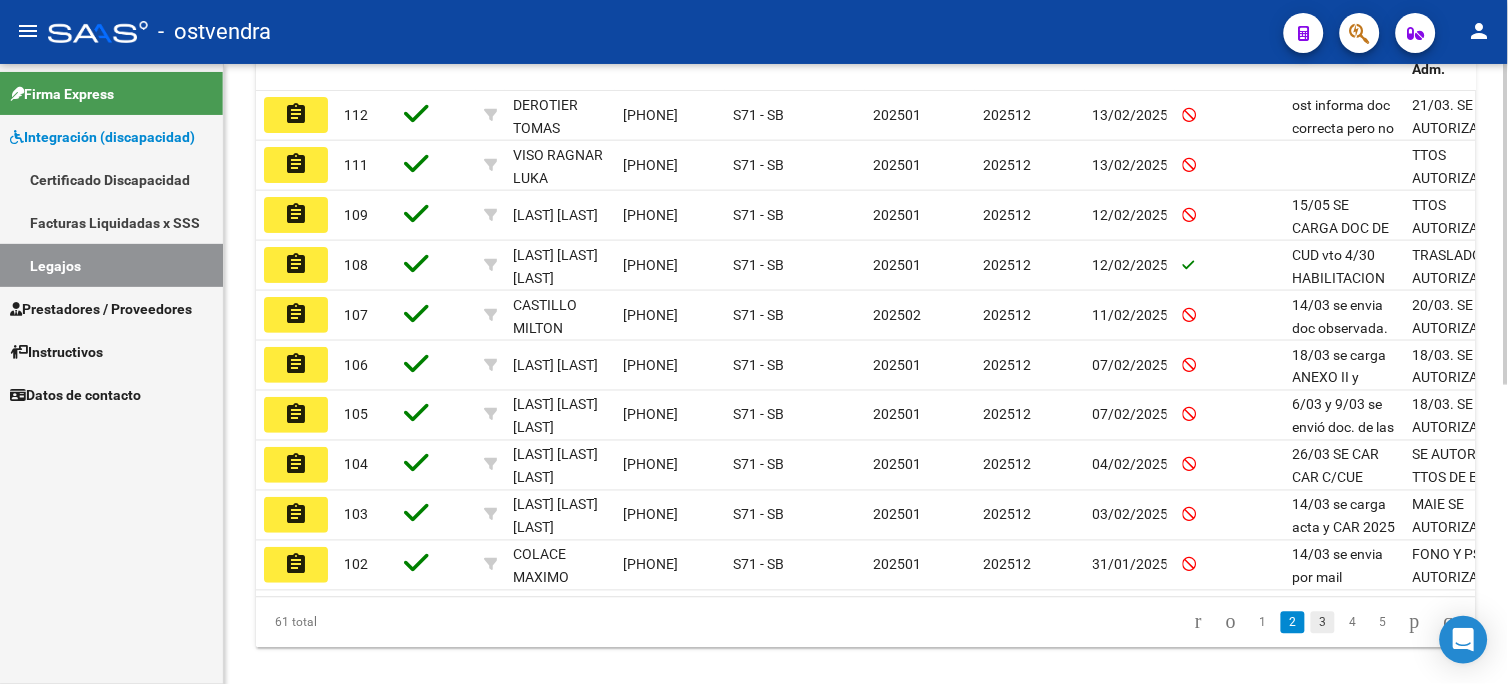 click on "3" 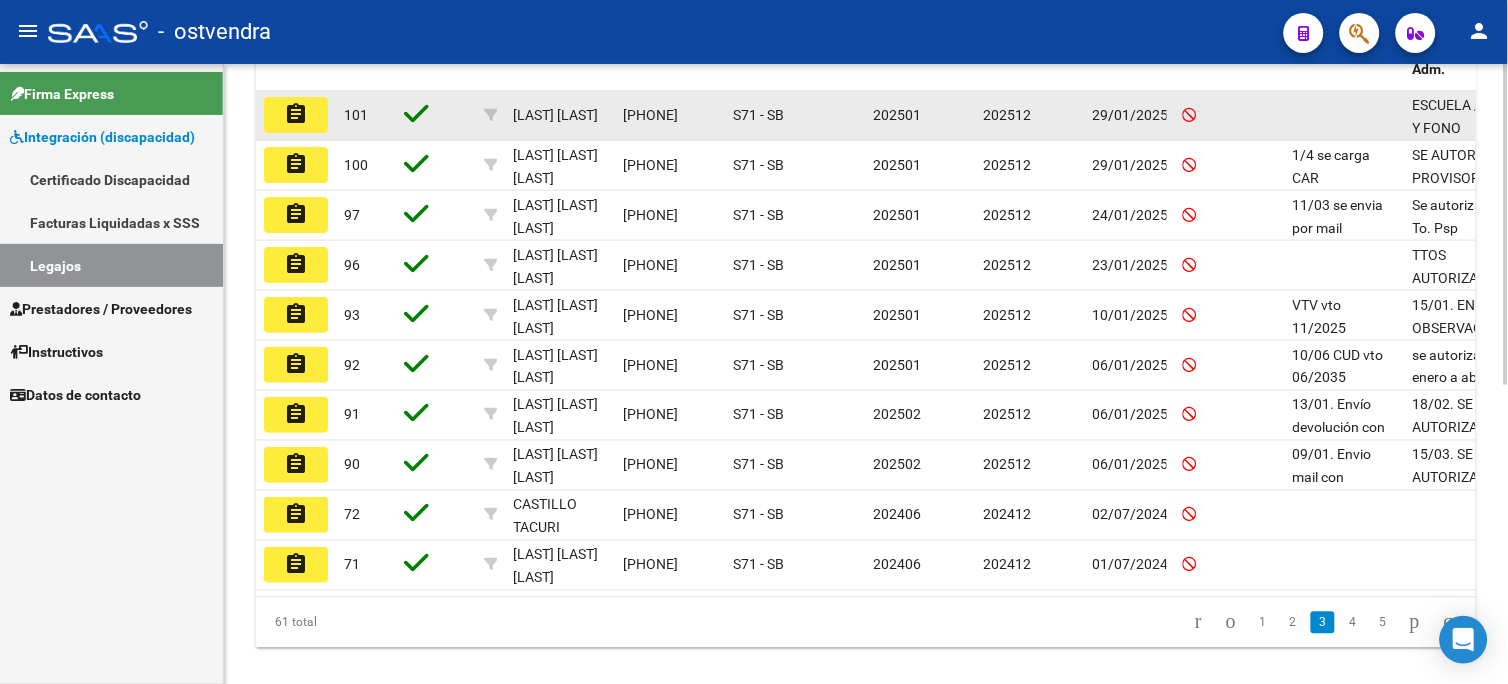 click on "assignment" 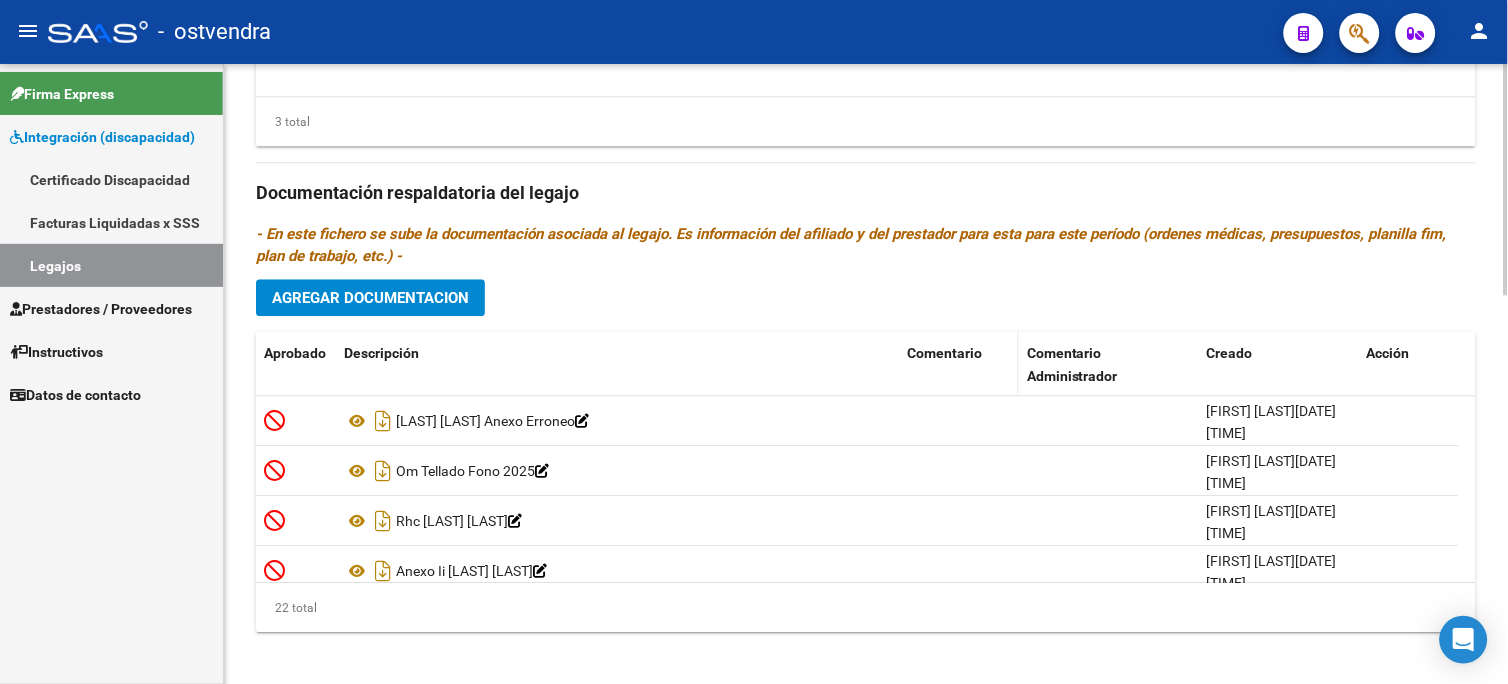 scroll, scrollTop: 1044, scrollLeft: 0, axis: vertical 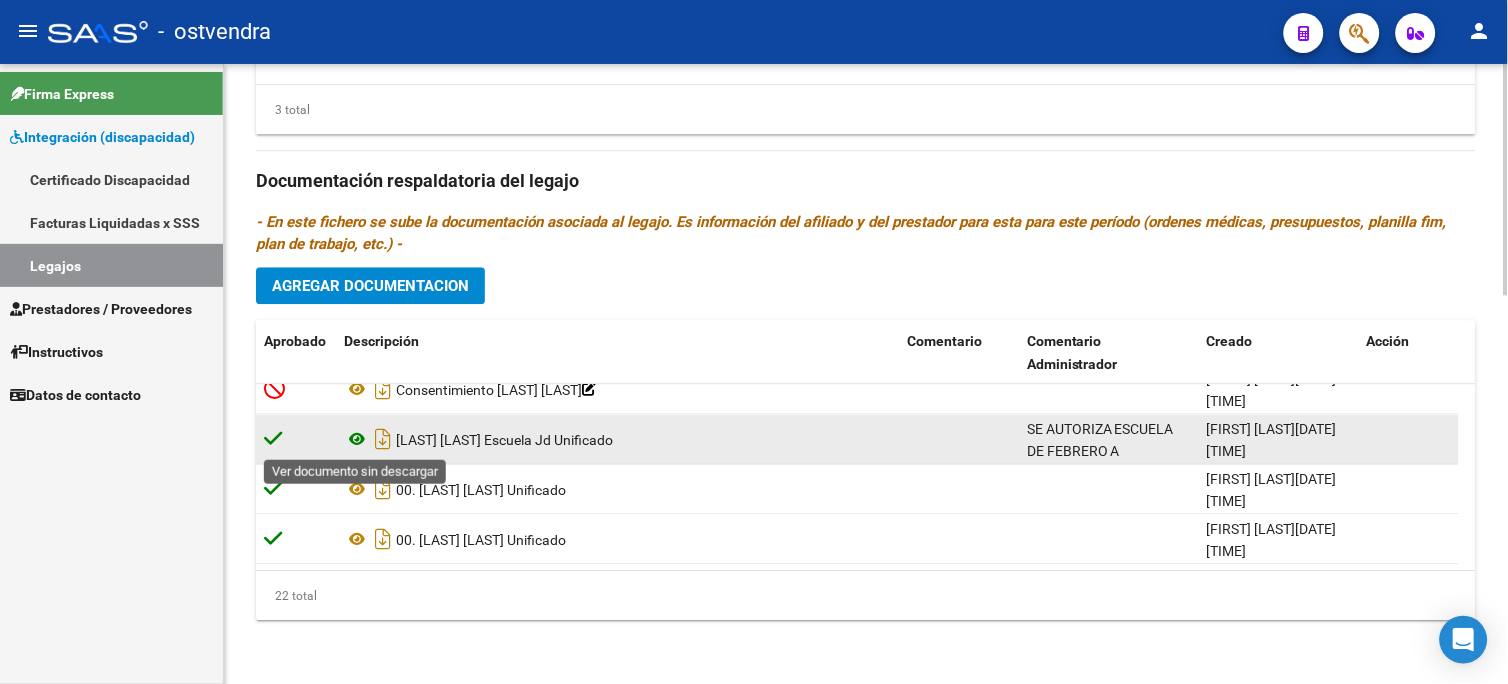 click 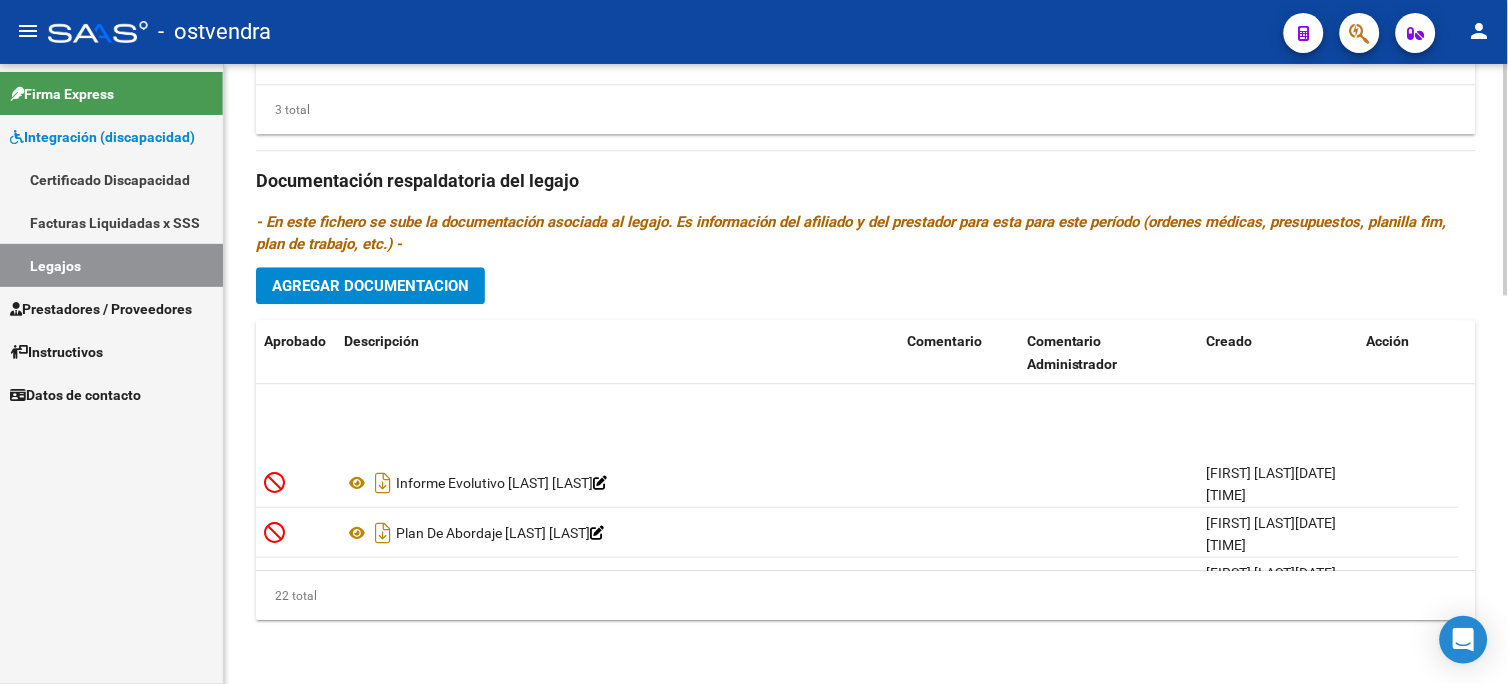 scroll, scrollTop: 475, scrollLeft: 0, axis: vertical 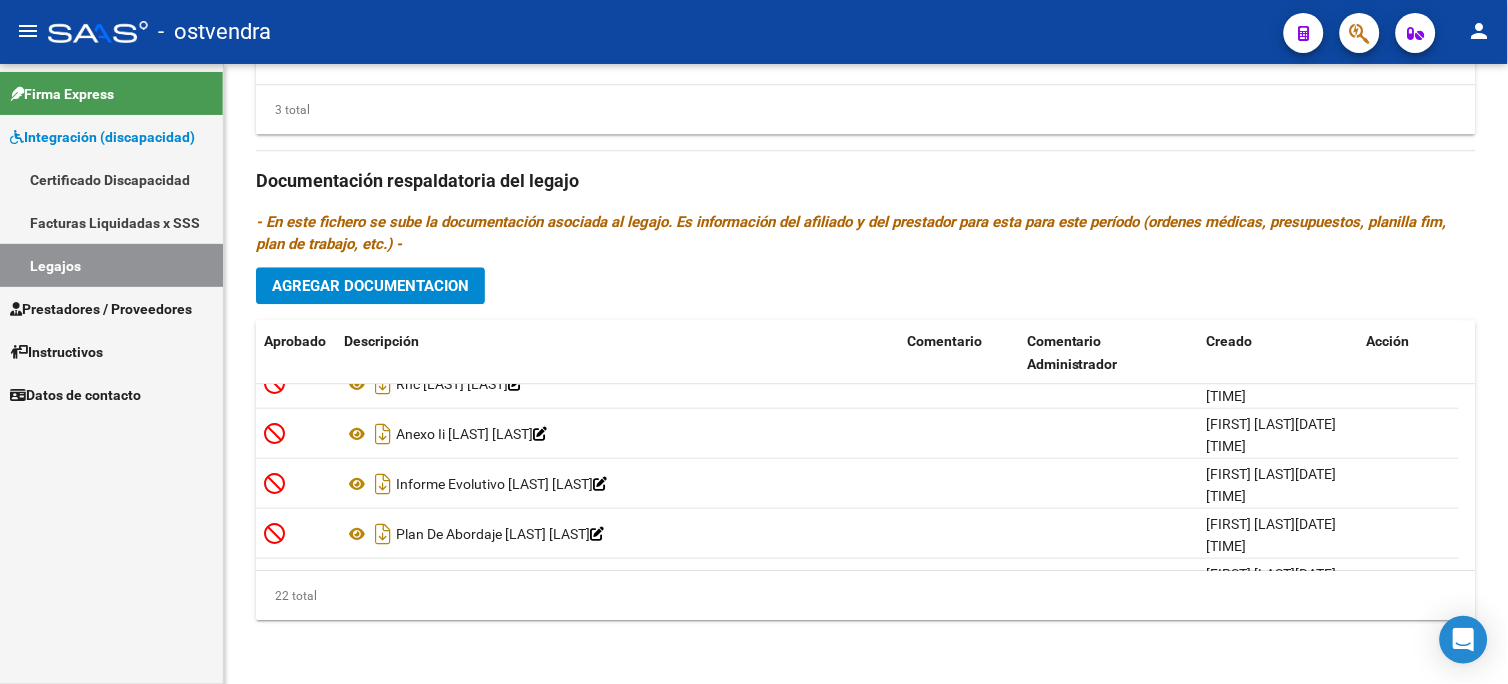 click on "Prestadores / Proveedores" at bounding box center (101, 309) 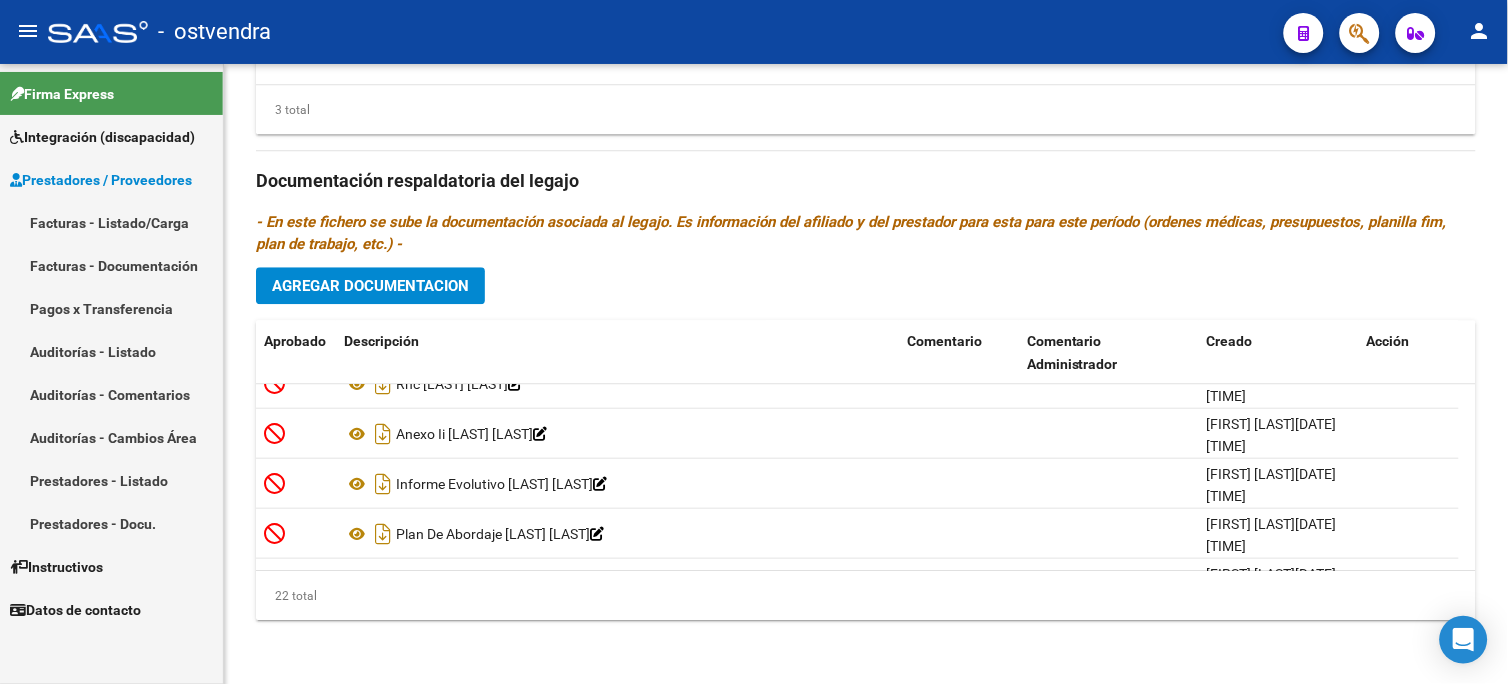 click on "Facturas - Listado/Carga" at bounding box center (111, 222) 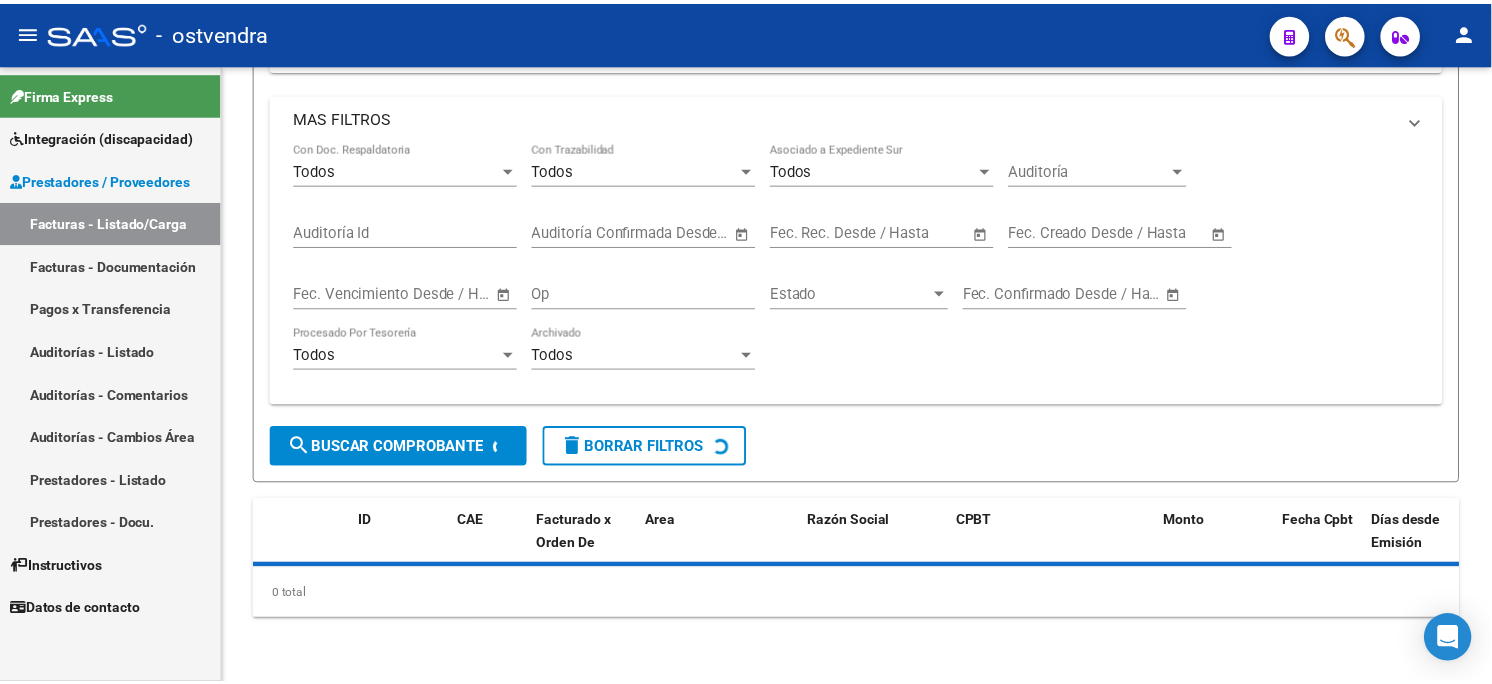 scroll, scrollTop: 0, scrollLeft: 0, axis: both 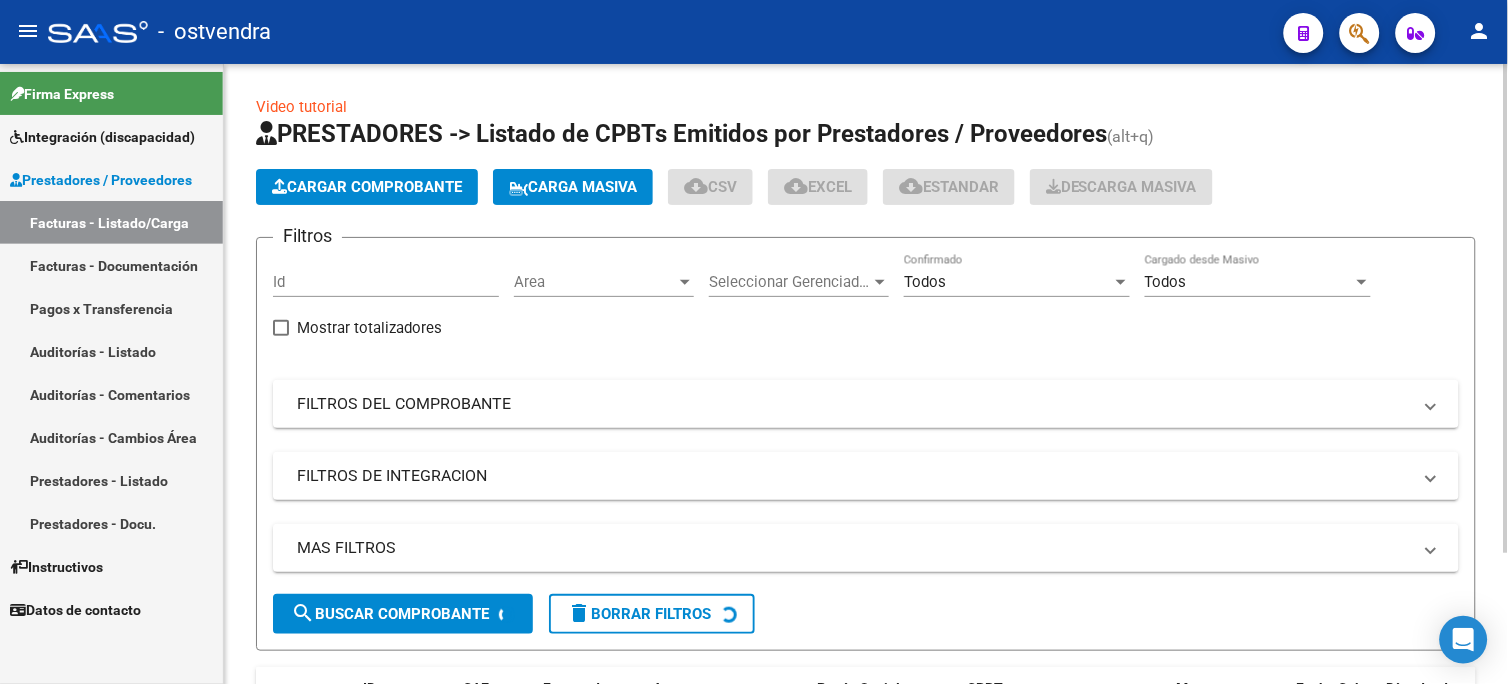 click on "Cargar Comprobante" 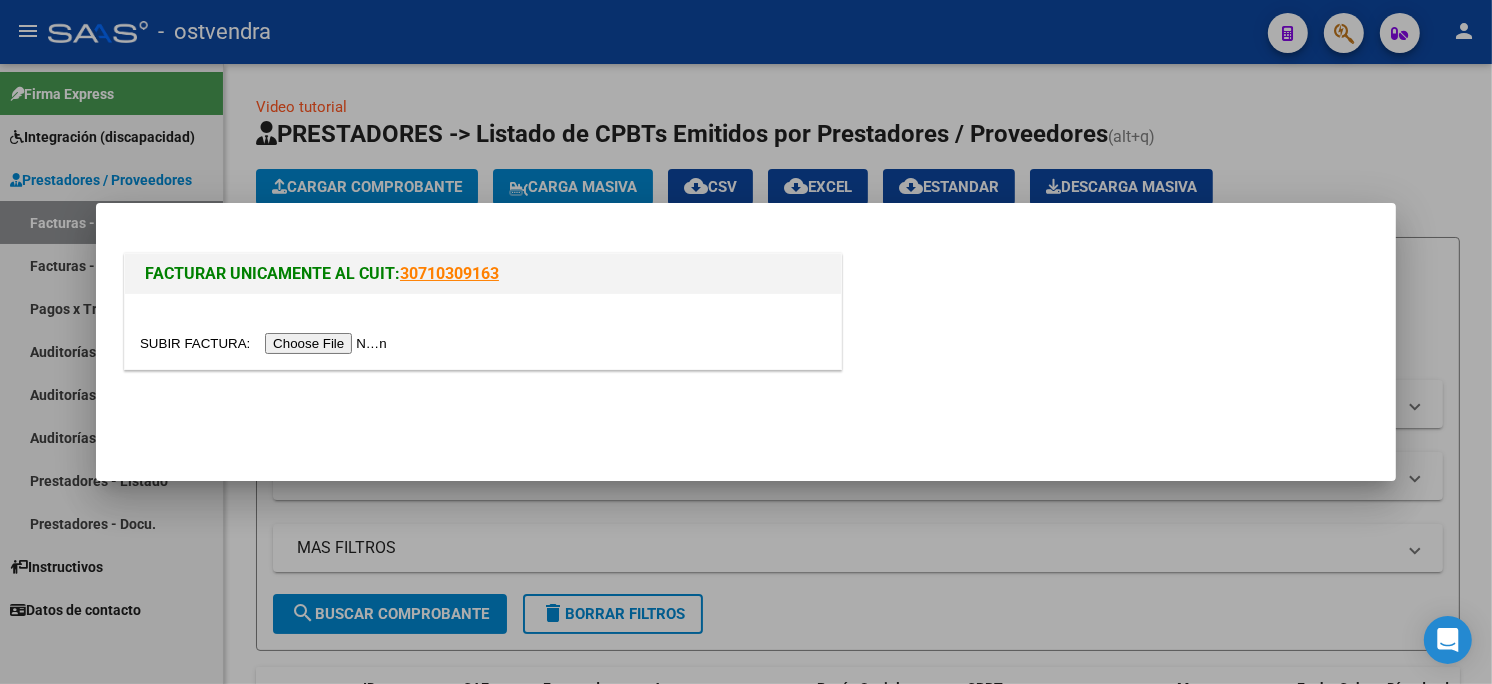 click at bounding box center [266, 343] 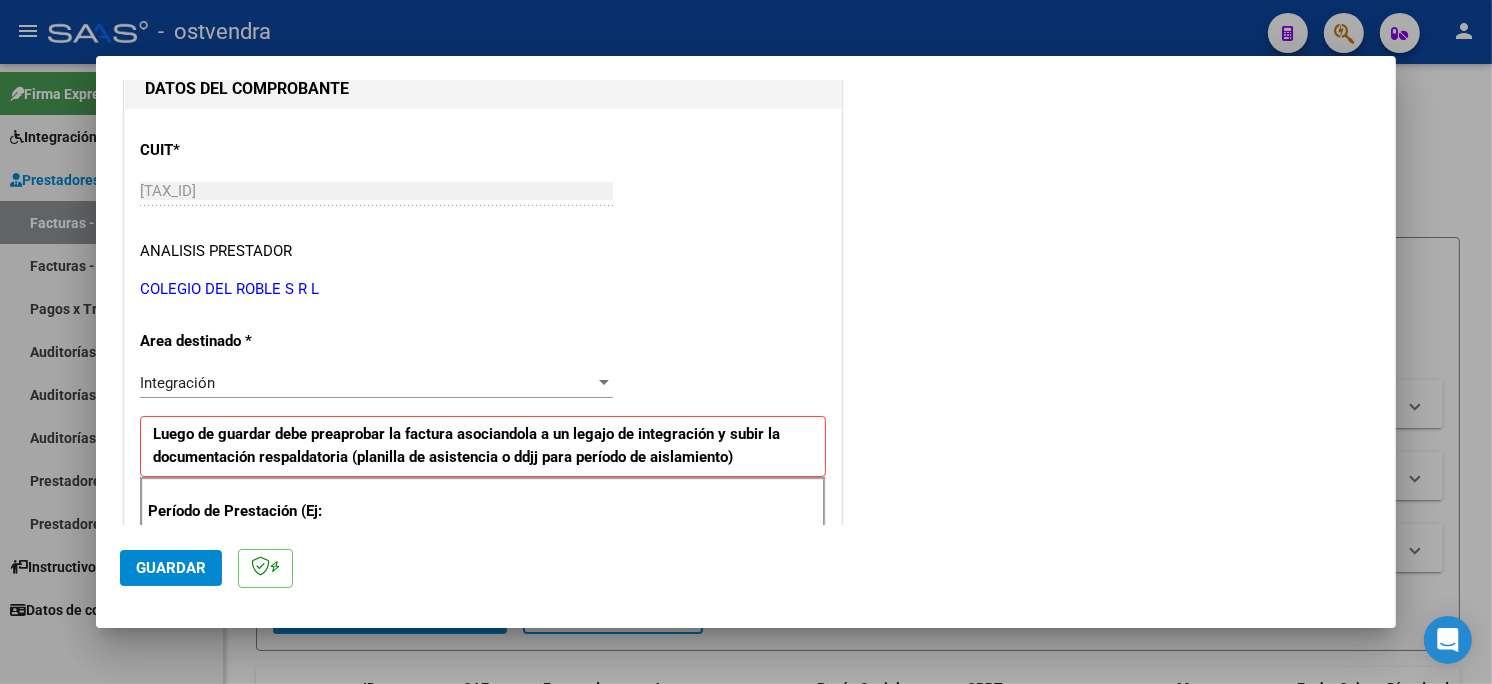 scroll, scrollTop: 333, scrollLeft: 0, axis: vertical 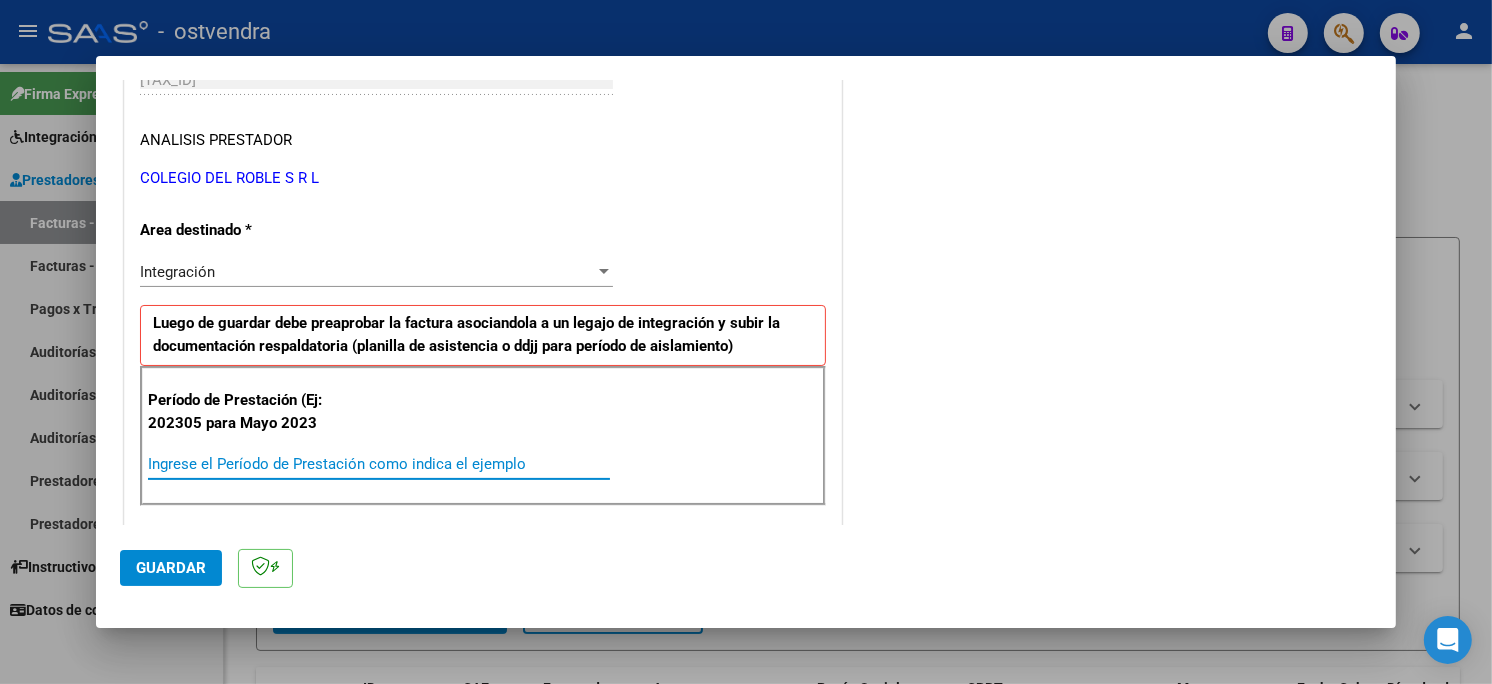 click on "Ingrese el Período de Prestación como indica el ejemplo" at bounding box center (379, 464) 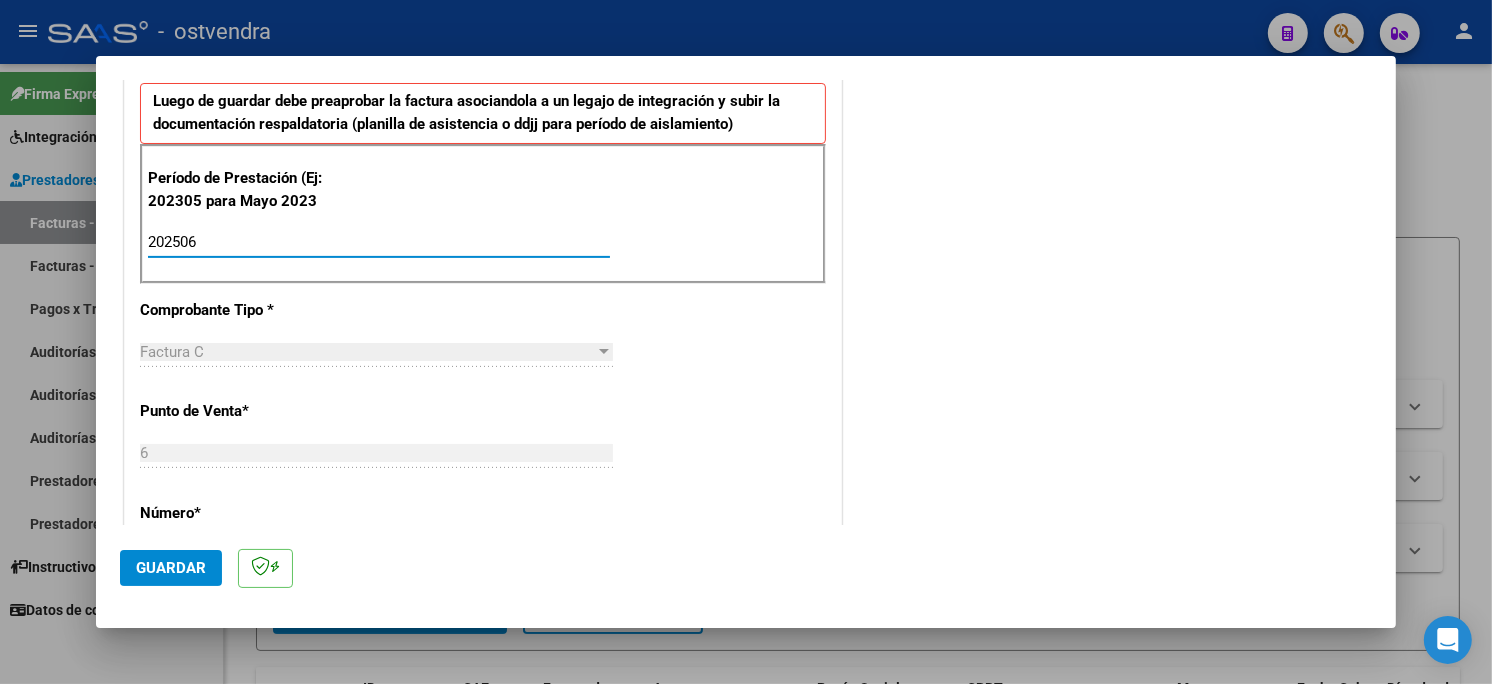 scroll, scrollTop: 666, scrollLeft: 0, axis: vertical 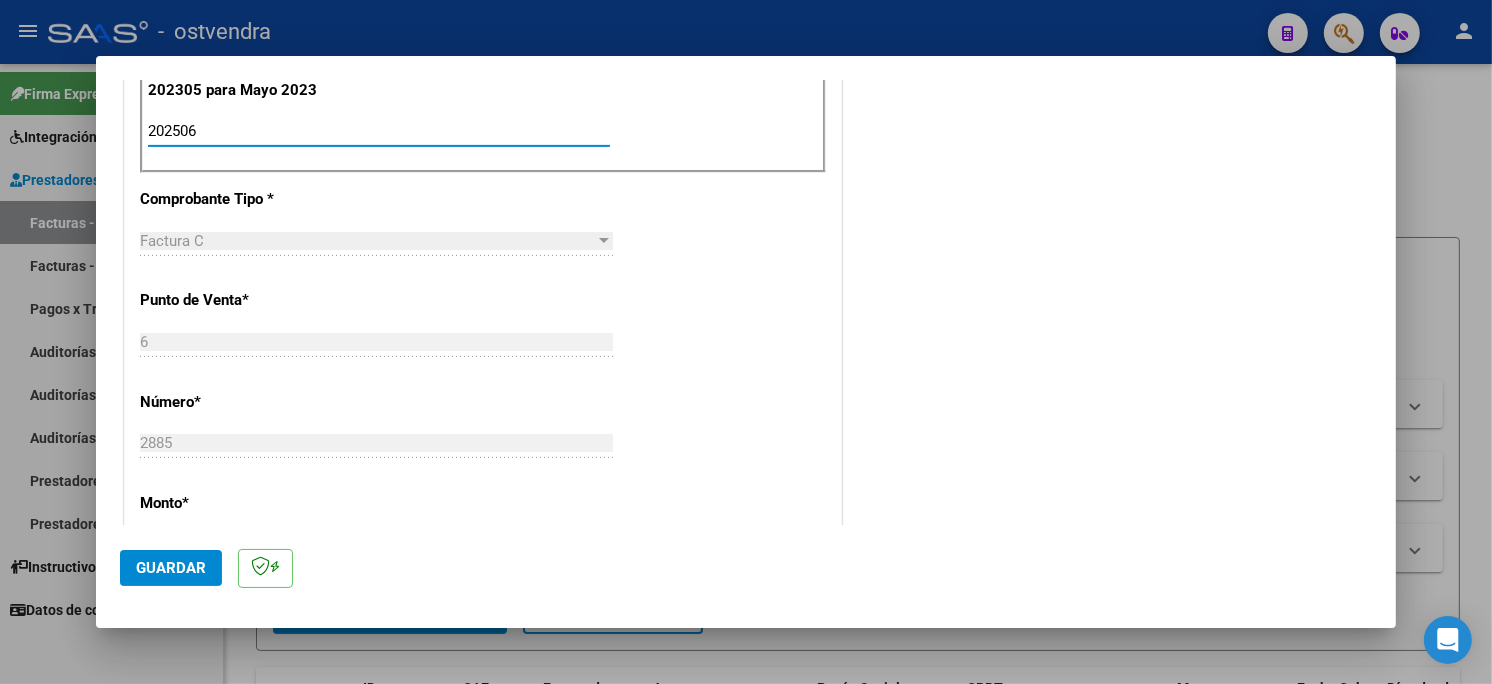 type on "202506" 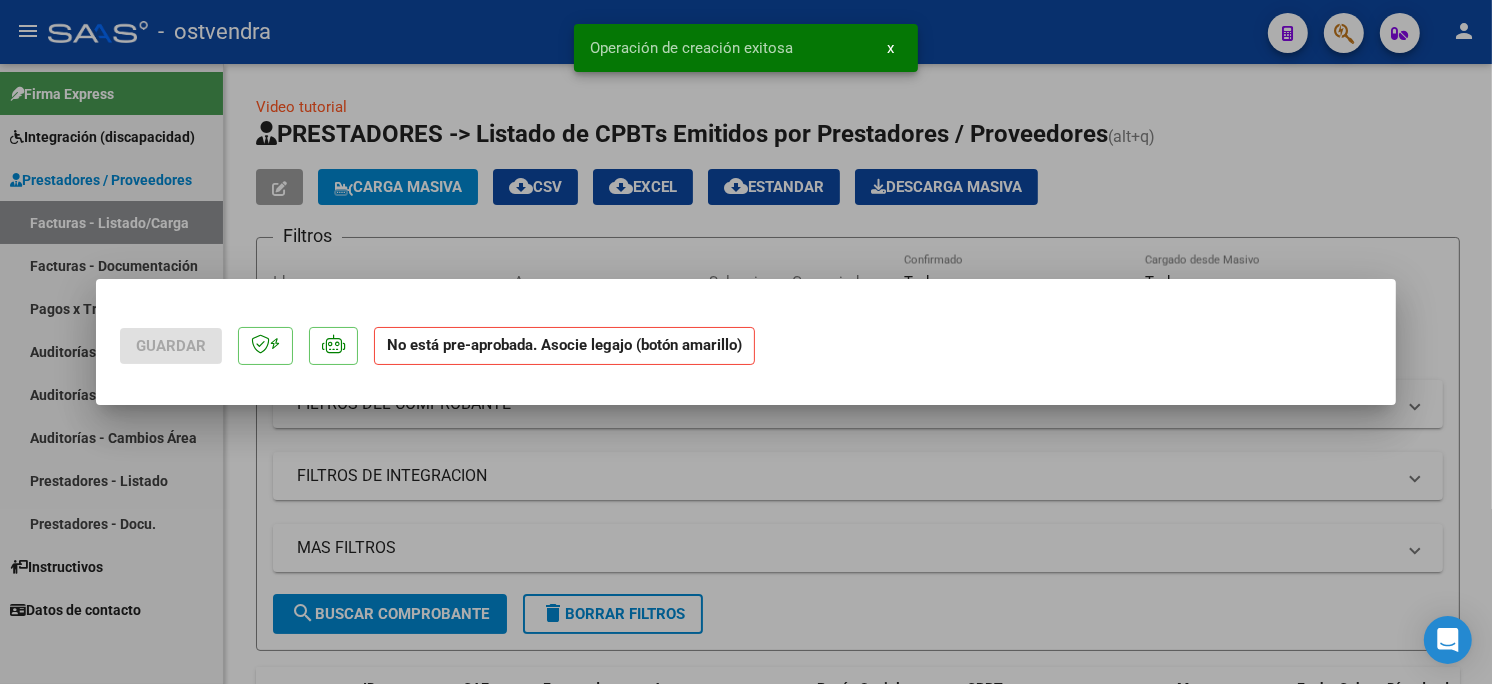 scroll, scrollTop: 0, scrollLeft: 0, axis: both 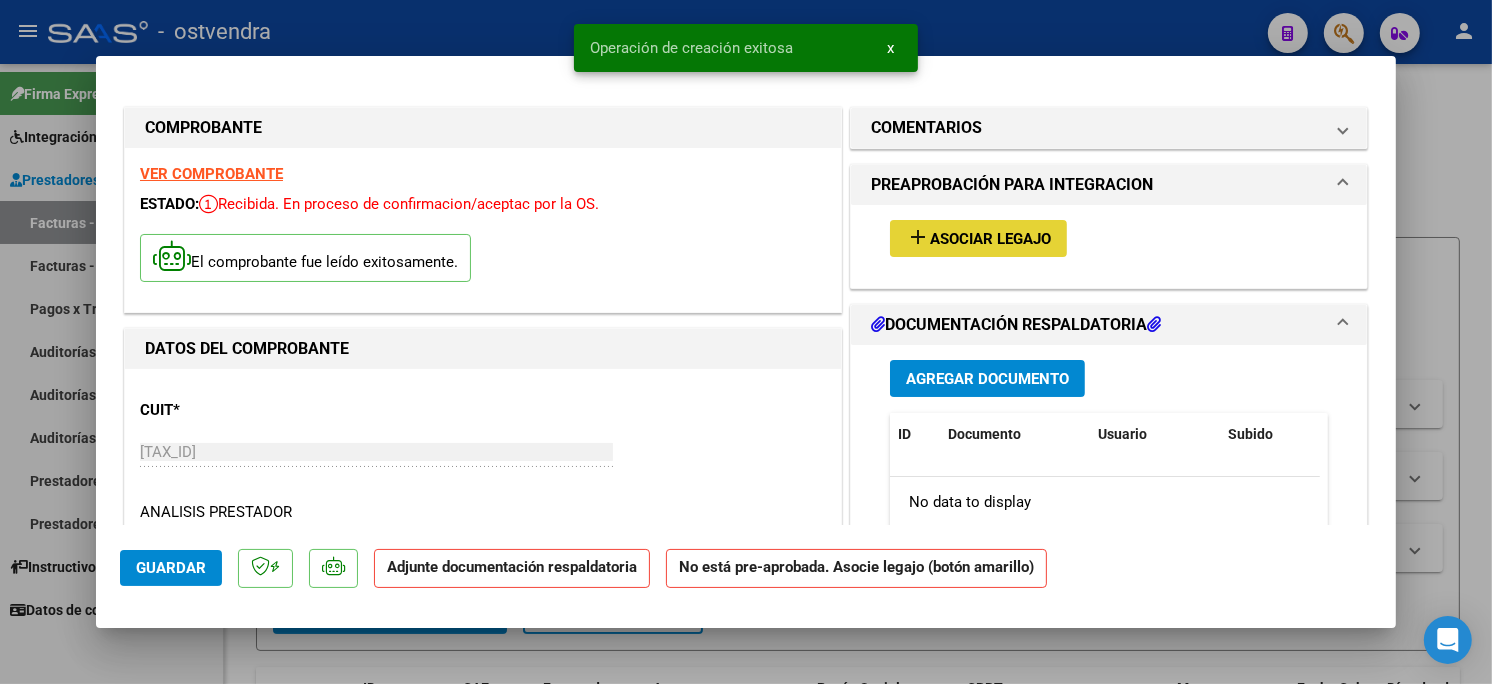 click on "Asociar Legajo" at bounding box center (990, 239) 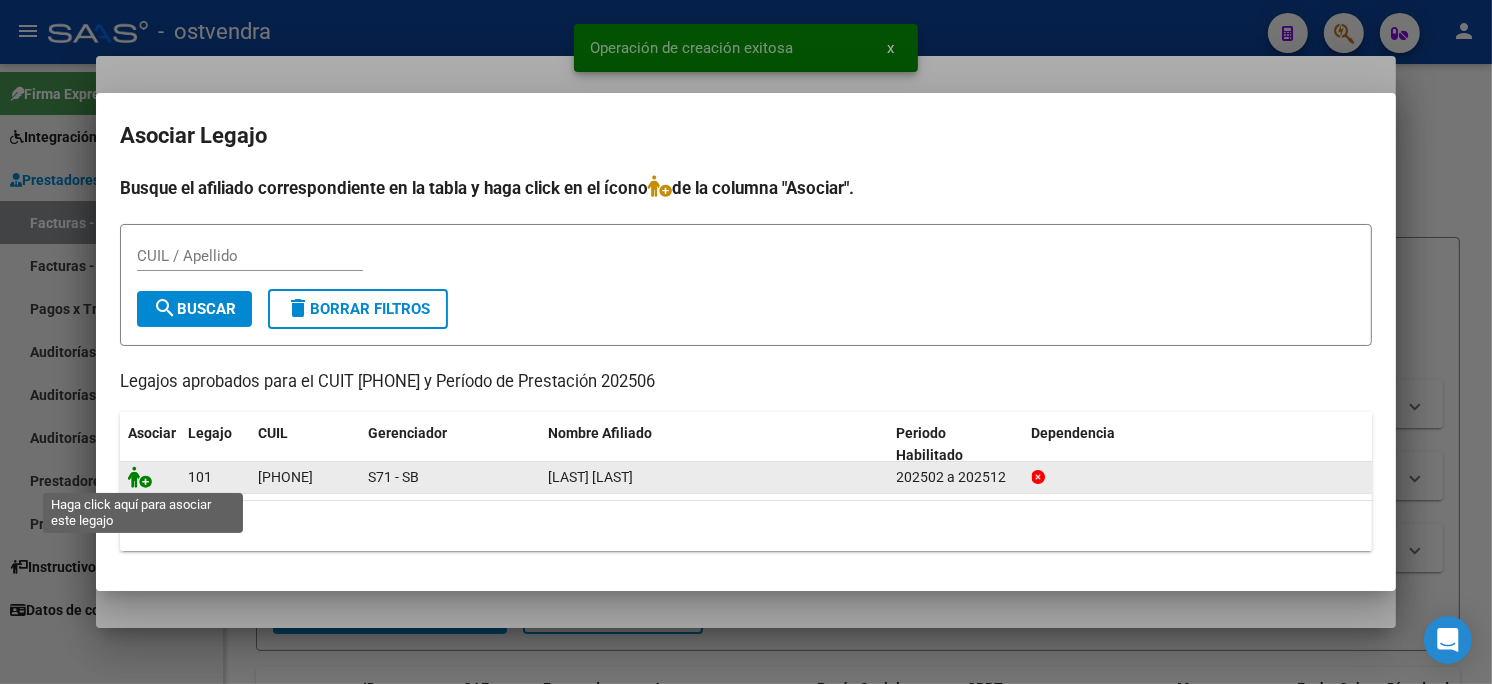 click 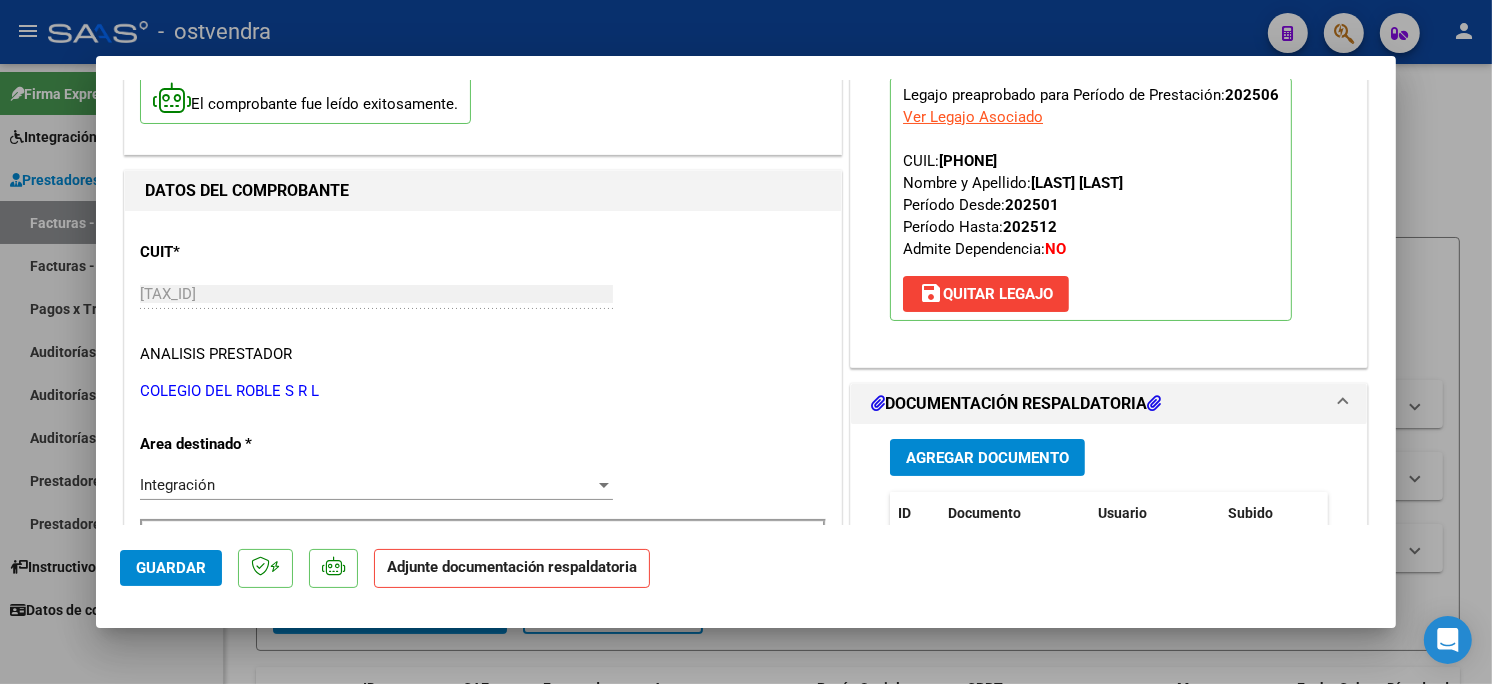 scroll, scrollTop: 222, scrollLeft: 0, axis: vertical 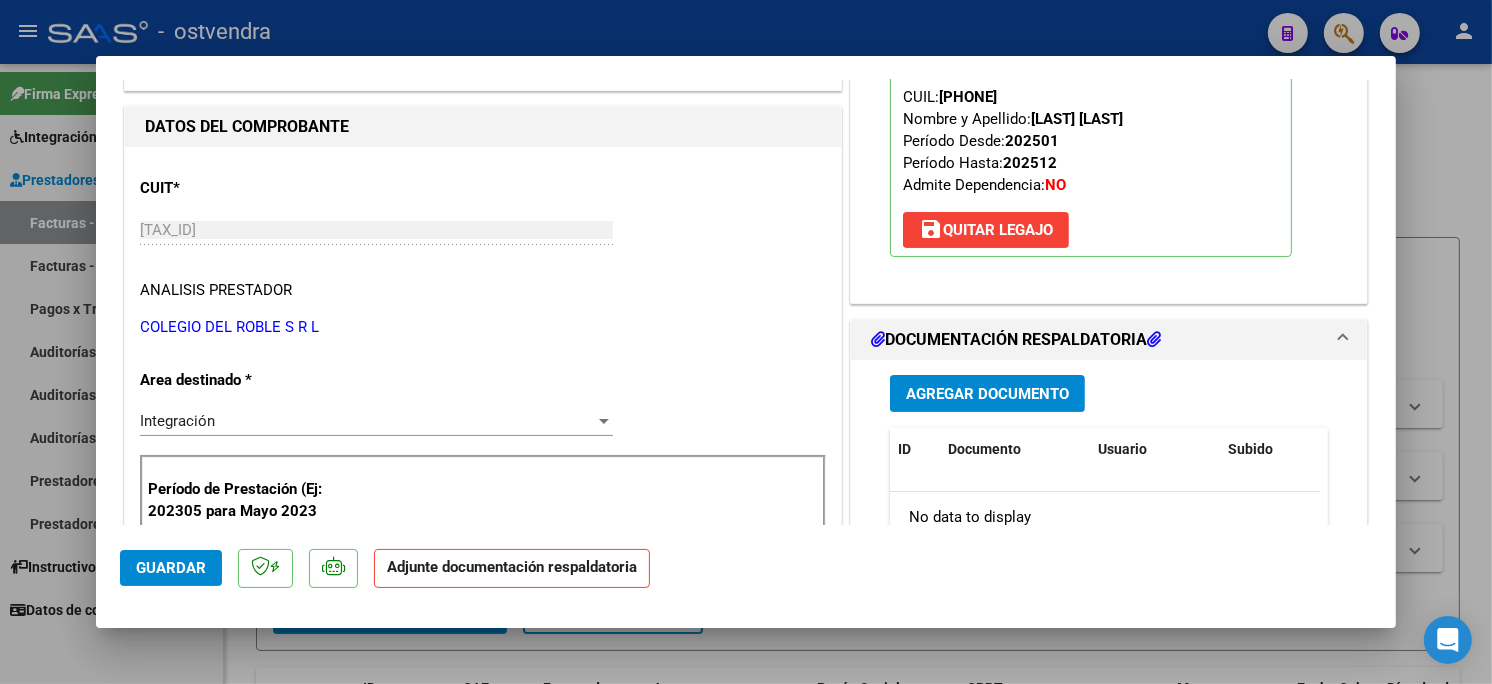 click on "Agregar Documento" at bounding box center [987, 393] 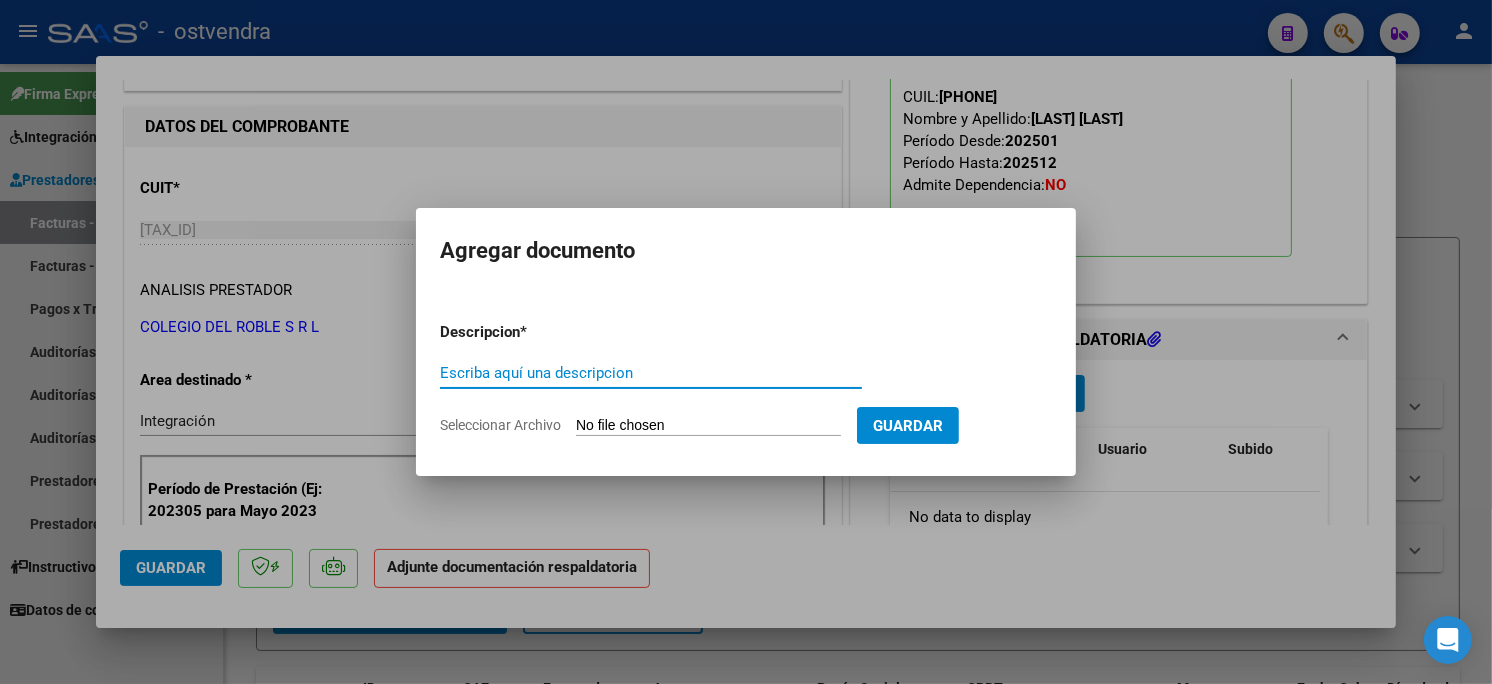 click on "Seleccionar Archivo" at bounding box center (708, 426) 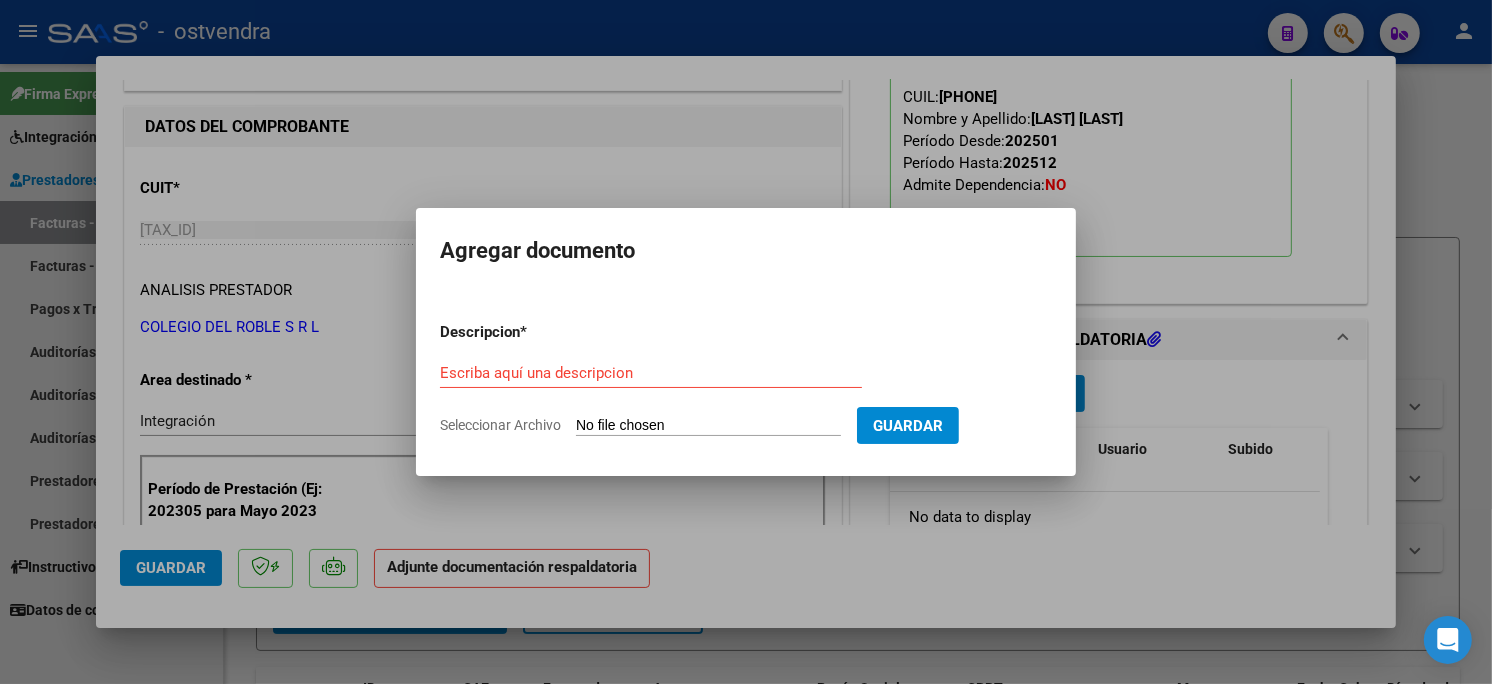 type on "C:\fakepath\ASISTENCIA B-1-4140.pdf" 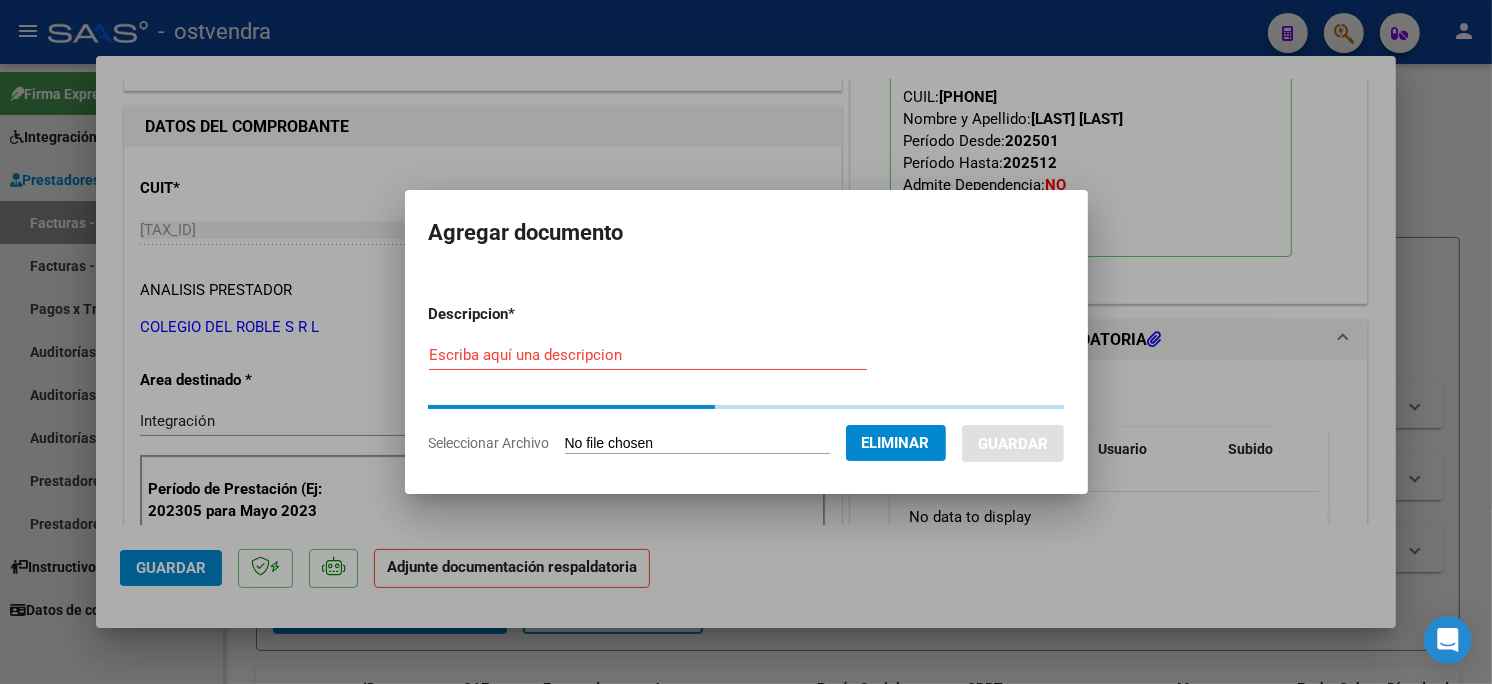 click on "Escriba aquí una descripcion" at bounding box center (648, 355) 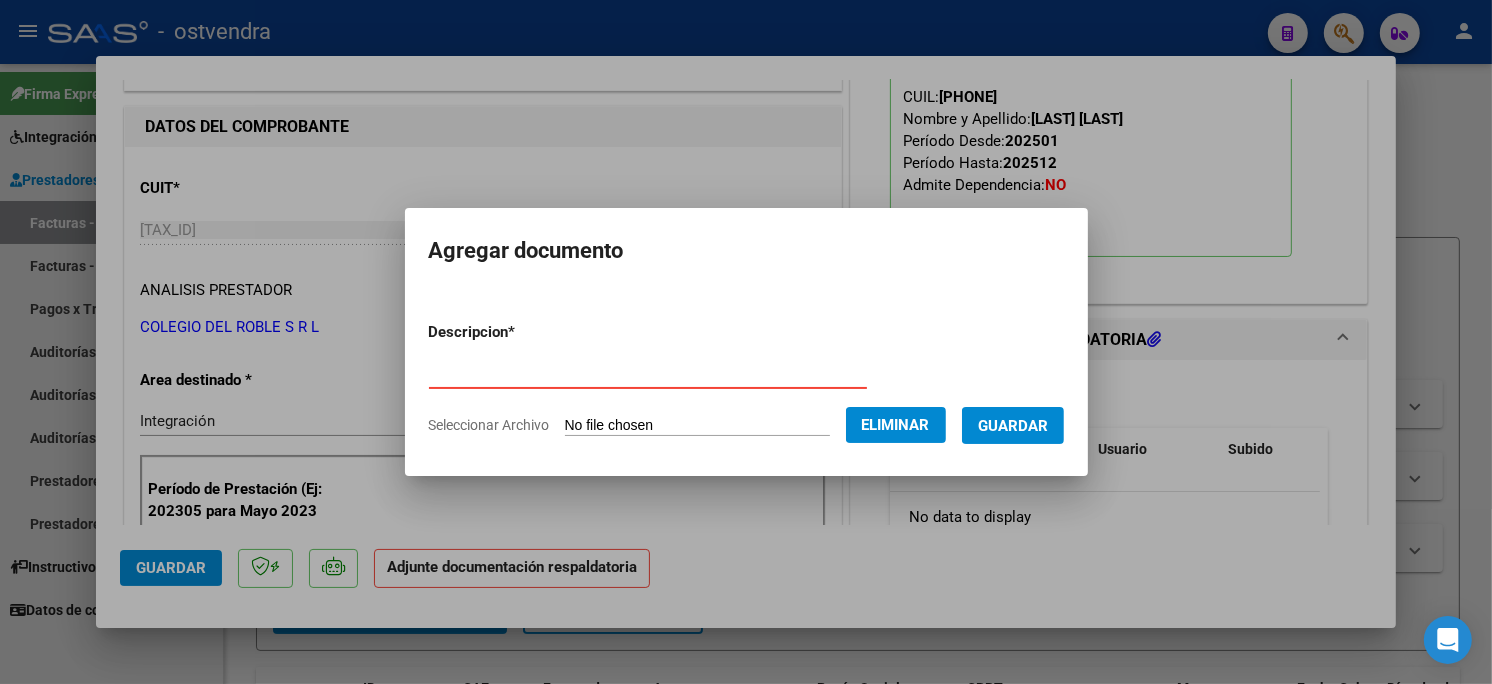 type on "PLANILLA DE ASISTENCIA" 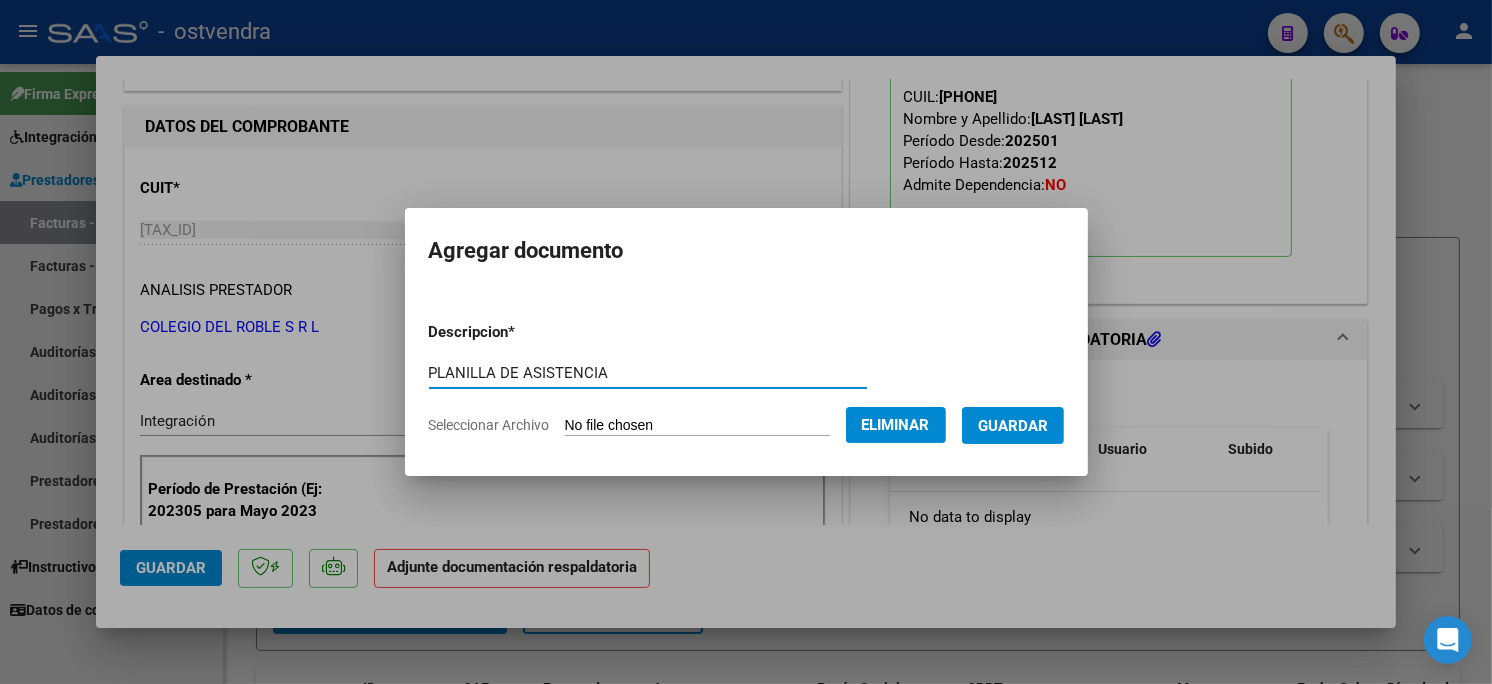 click on "Guardar" at bounding box center [1013, 426] 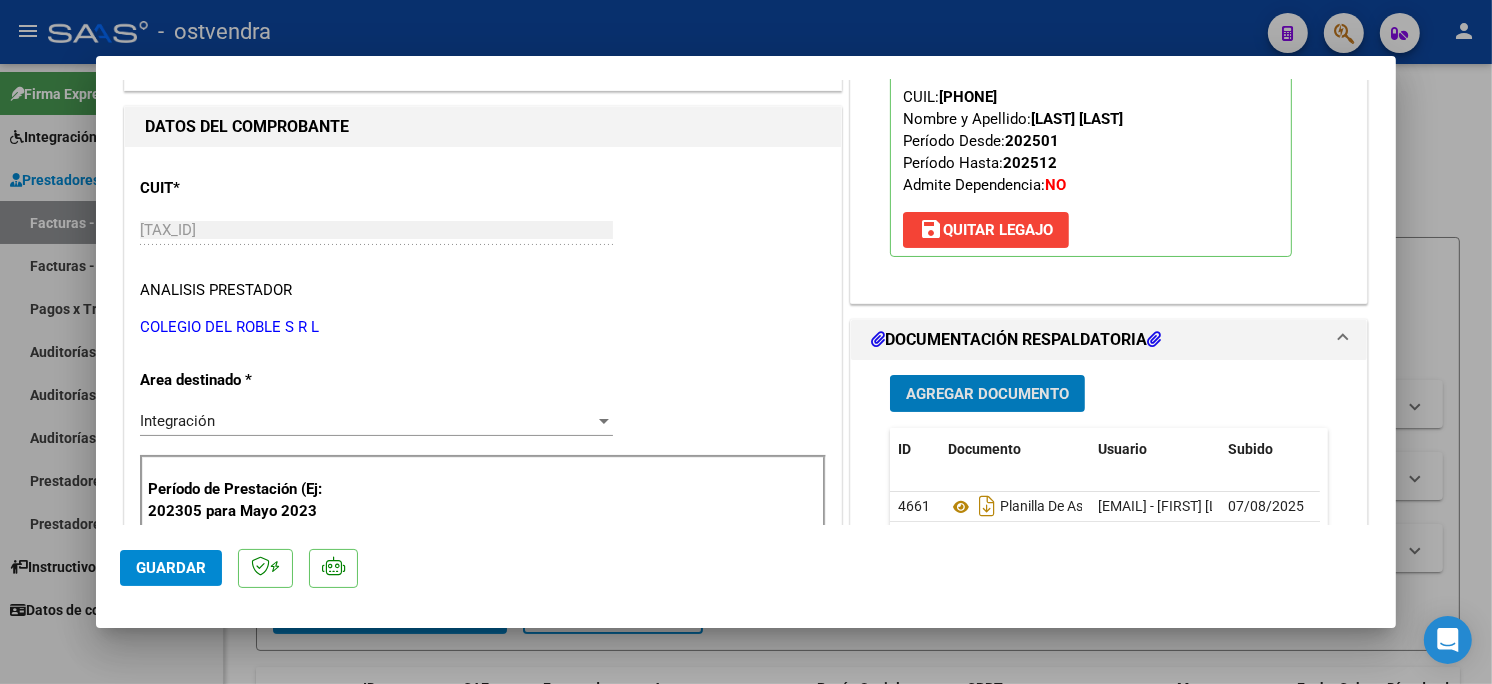 click on "Agregar Documento" at bounding box center [987, 393] 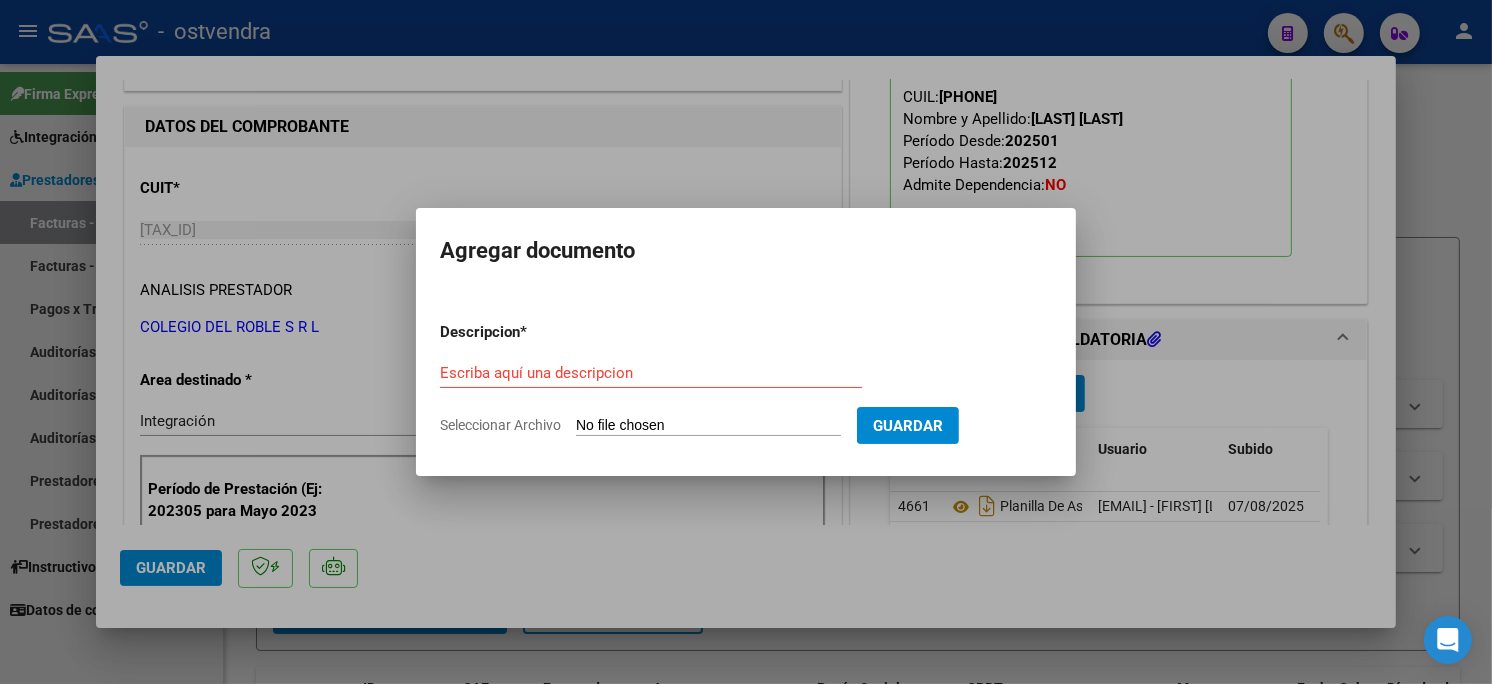 click on "Seleccionar Archivo" at bounding box center [708, 426] 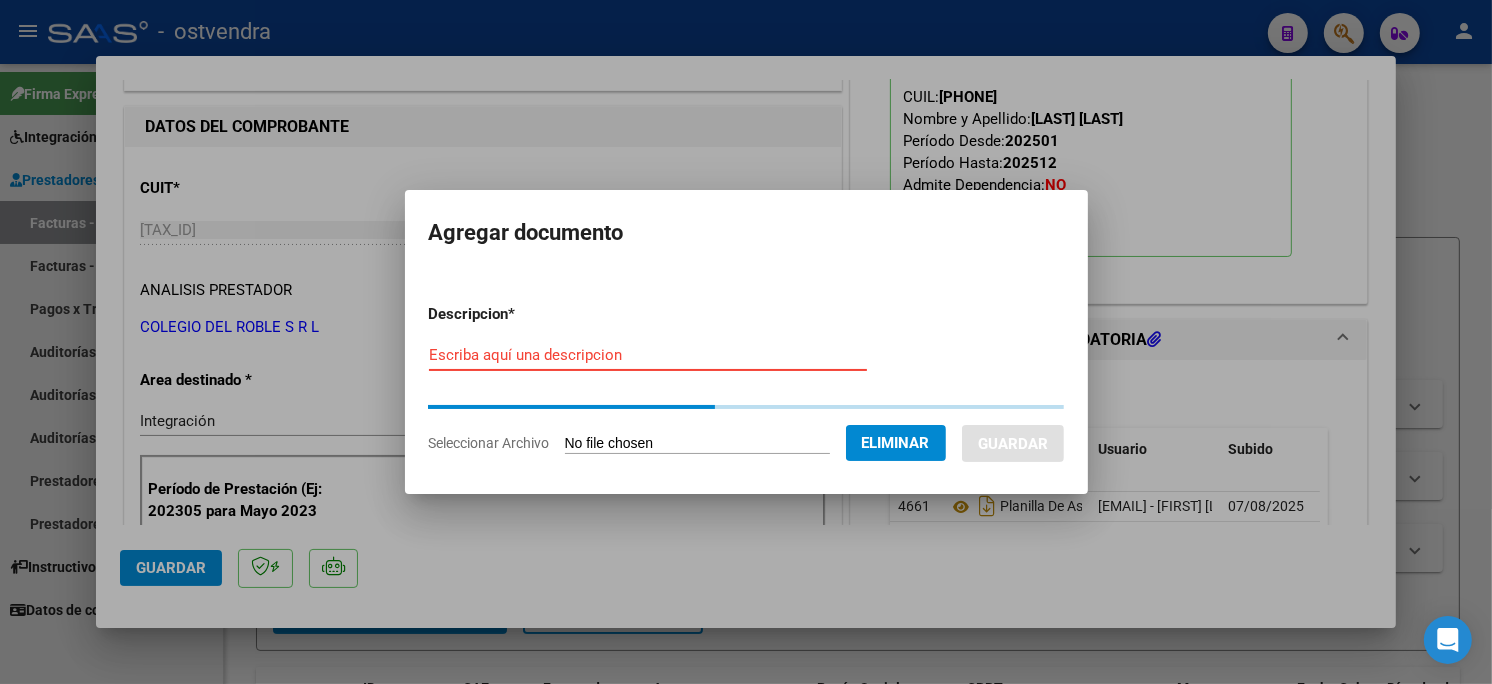click on "Escriba aquí una descripcion" at bounding box center (648, 355) 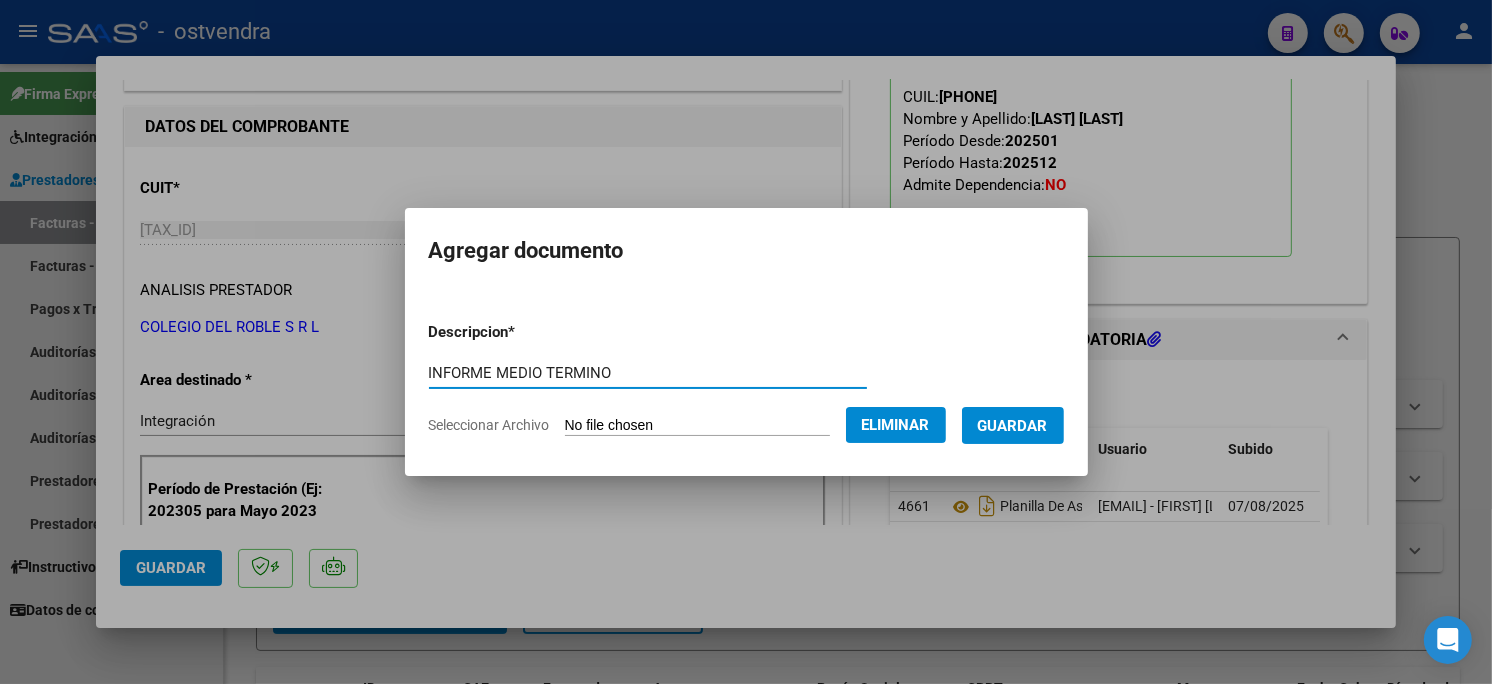 type on "INFORME MEDIO TERMINO" 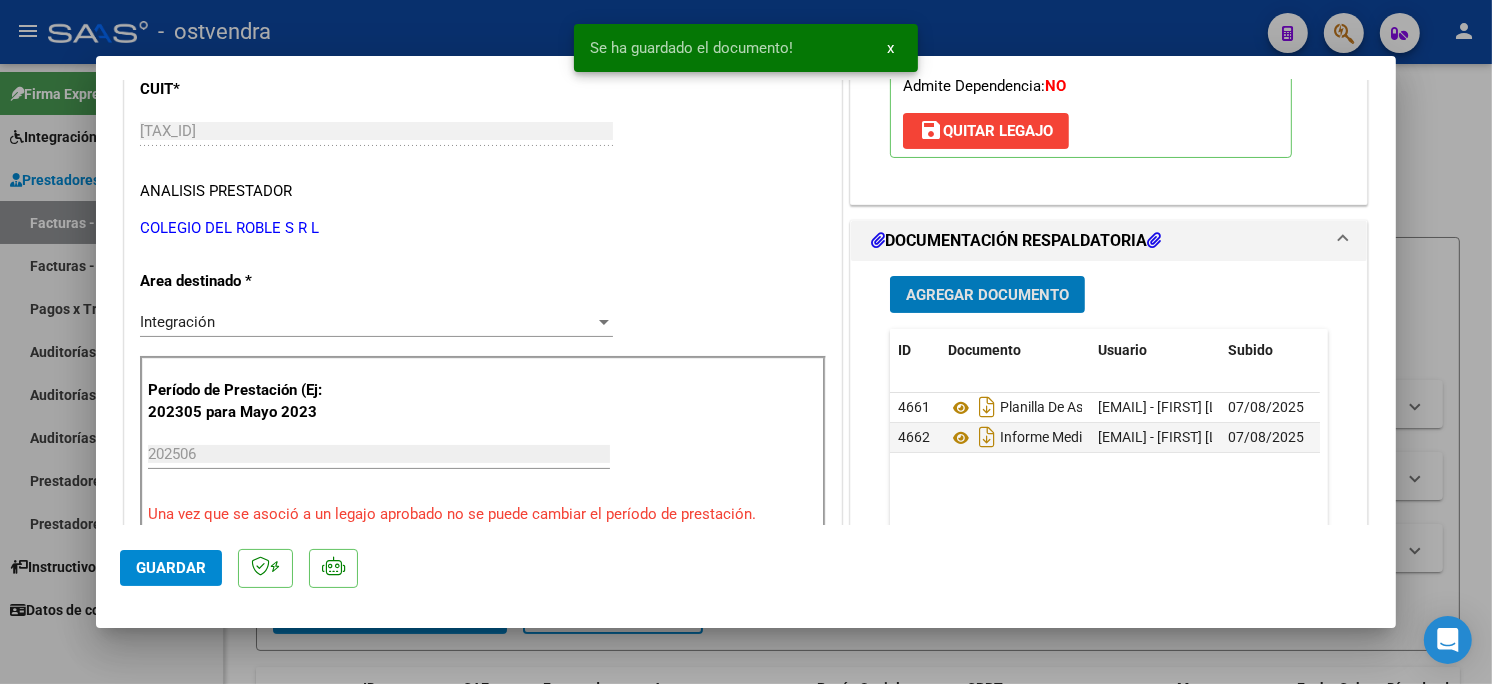 scroll, scrollTop: 333, scrollLeft: 0, axis: vertical 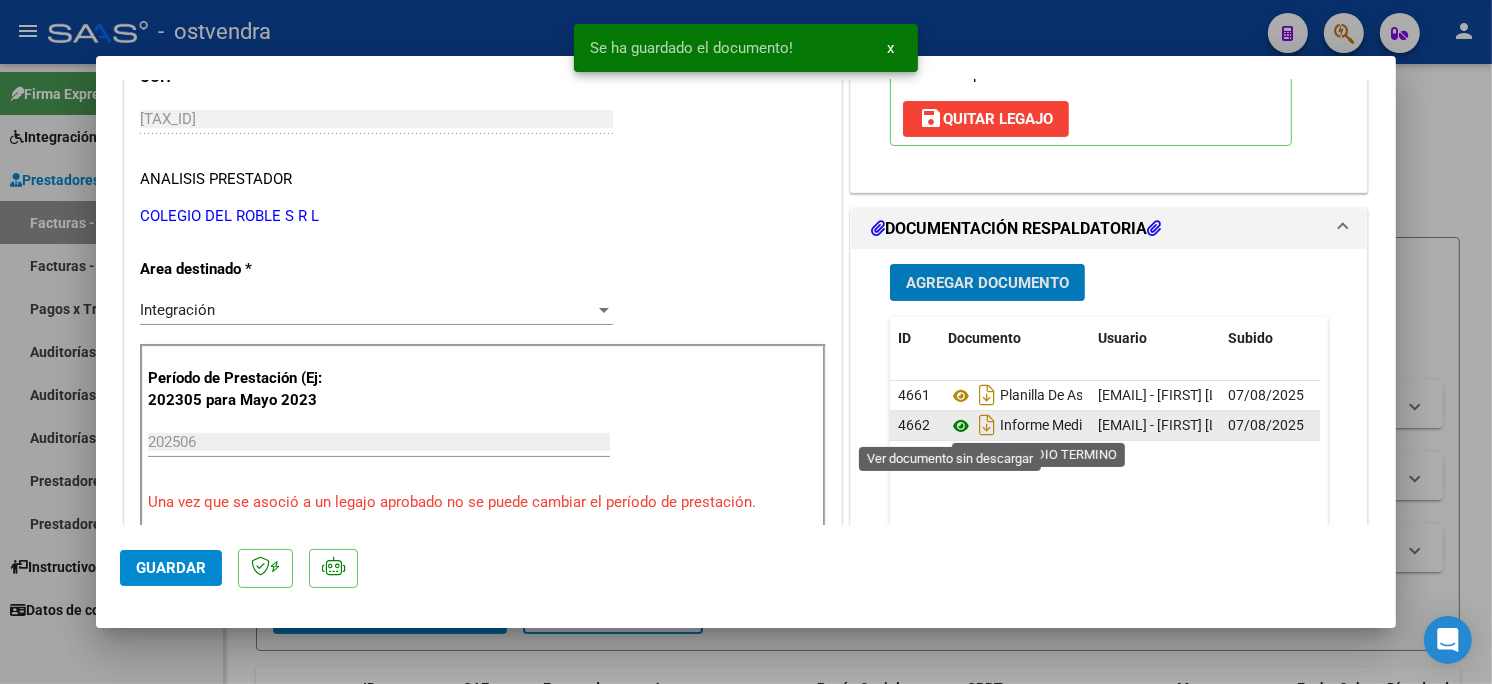 click 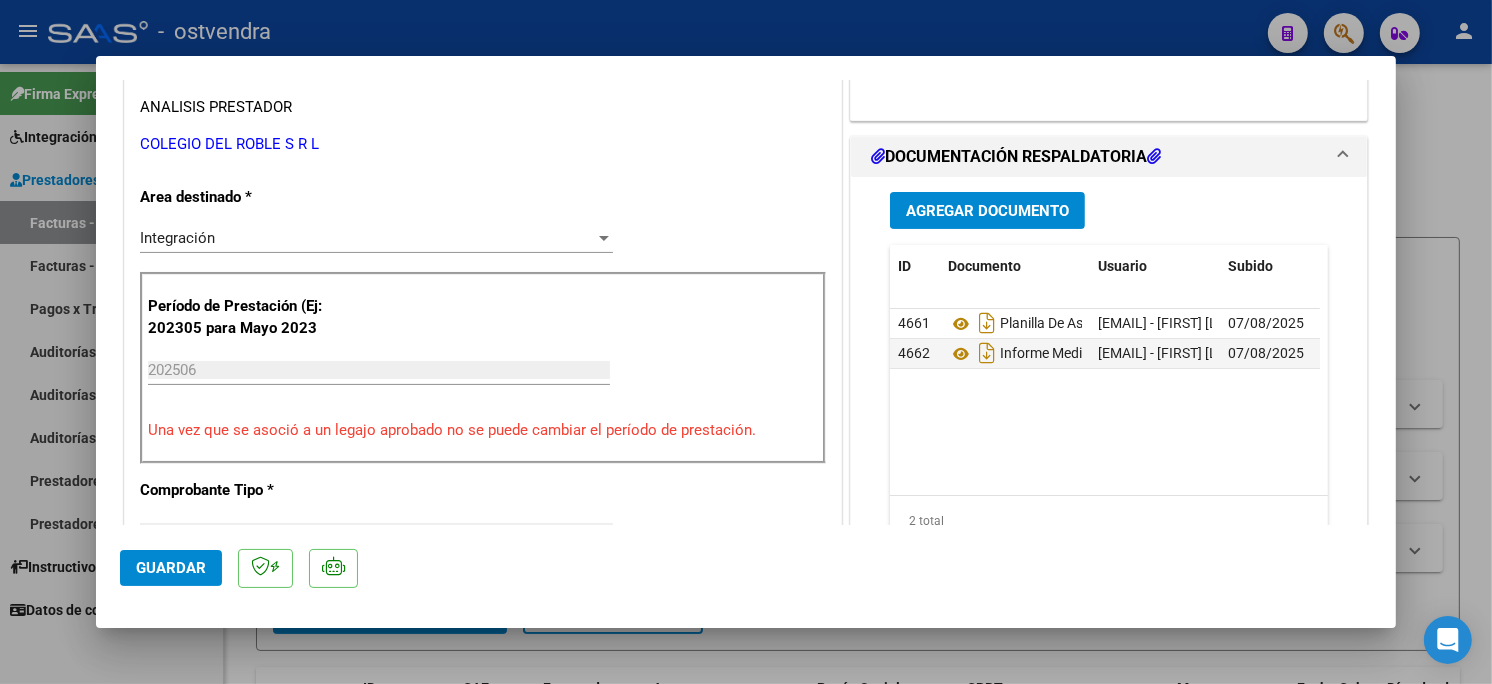 scroll, scrollTop: 444, scrollLeft: 0, axis: vertical 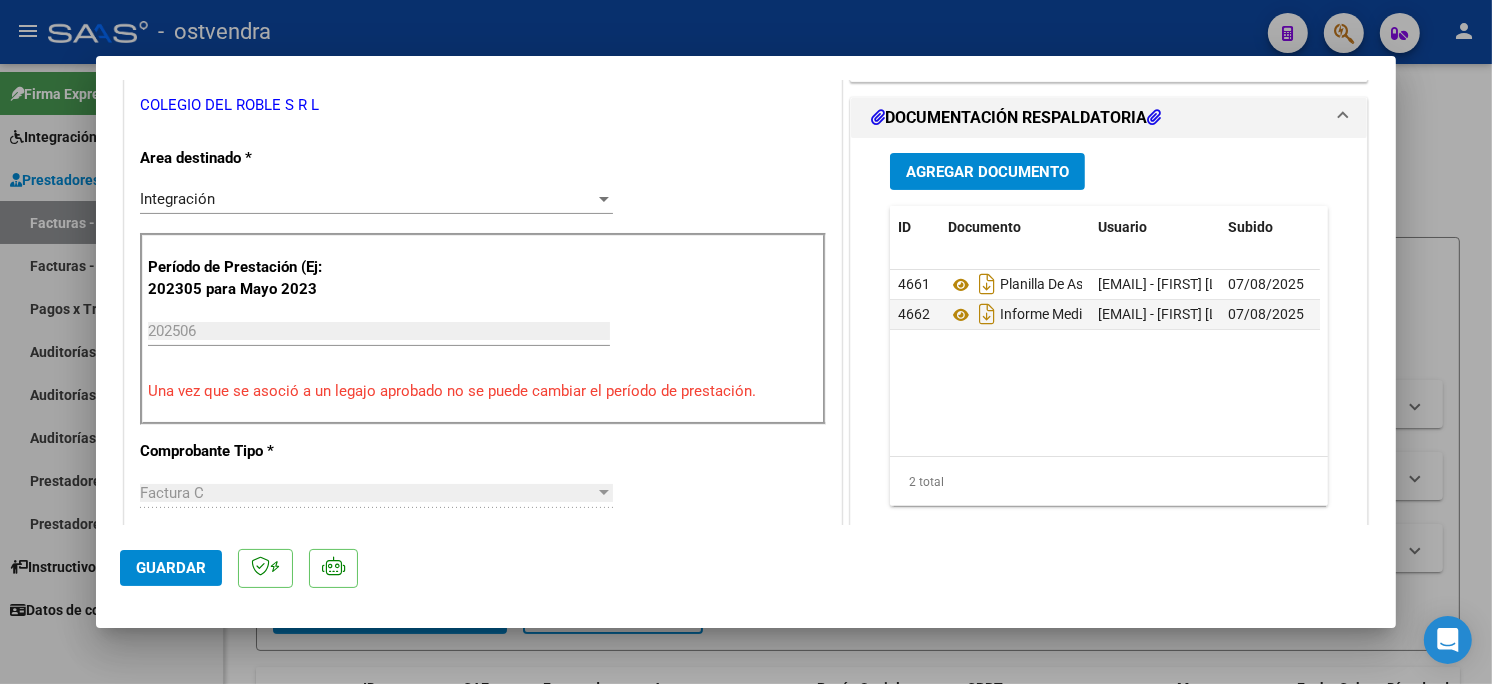 click on "Guardar" 